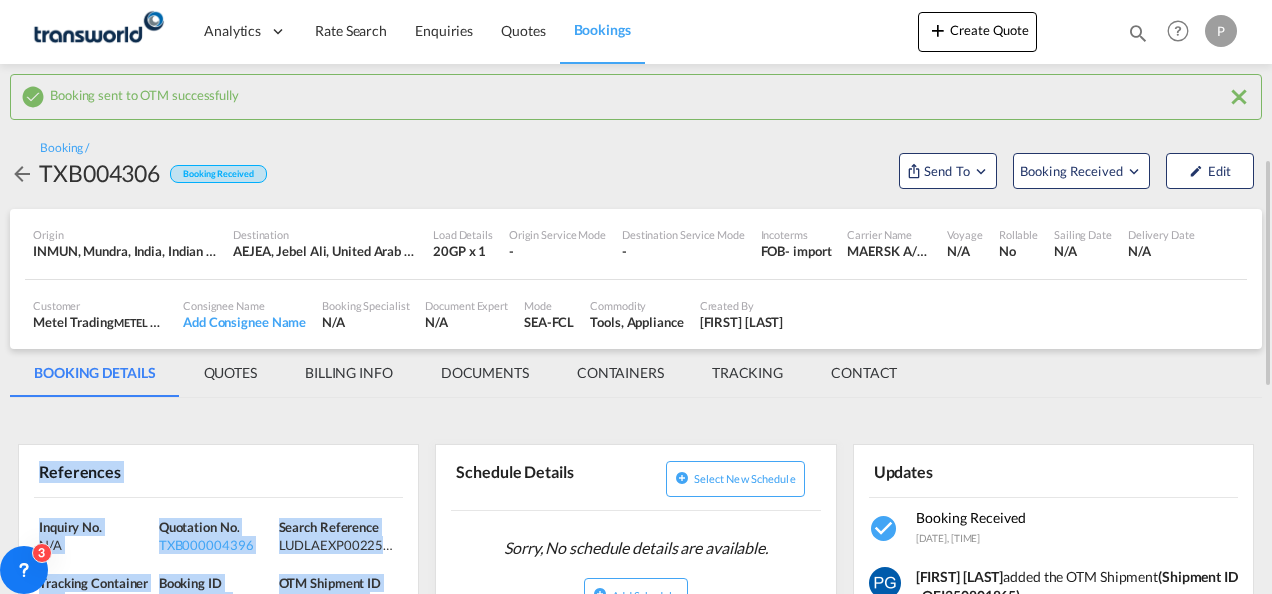 scroll, scrollTop: 0, scrollLeft: 0, axis: both 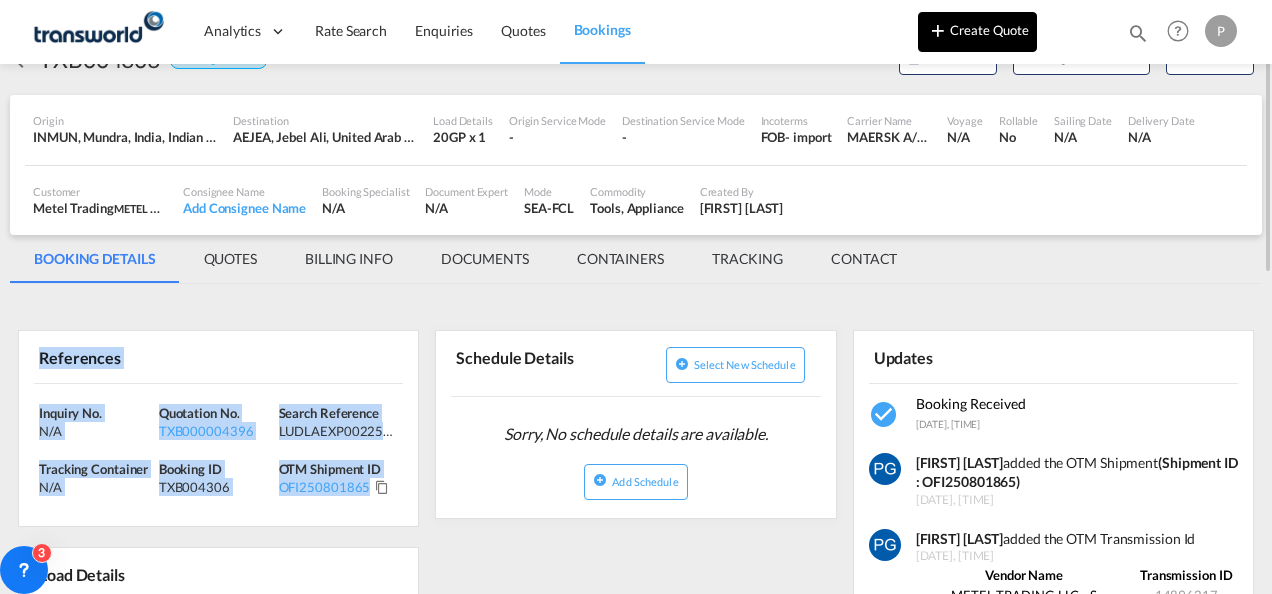 click on "Create Quote" at bounding box center [977, 32] 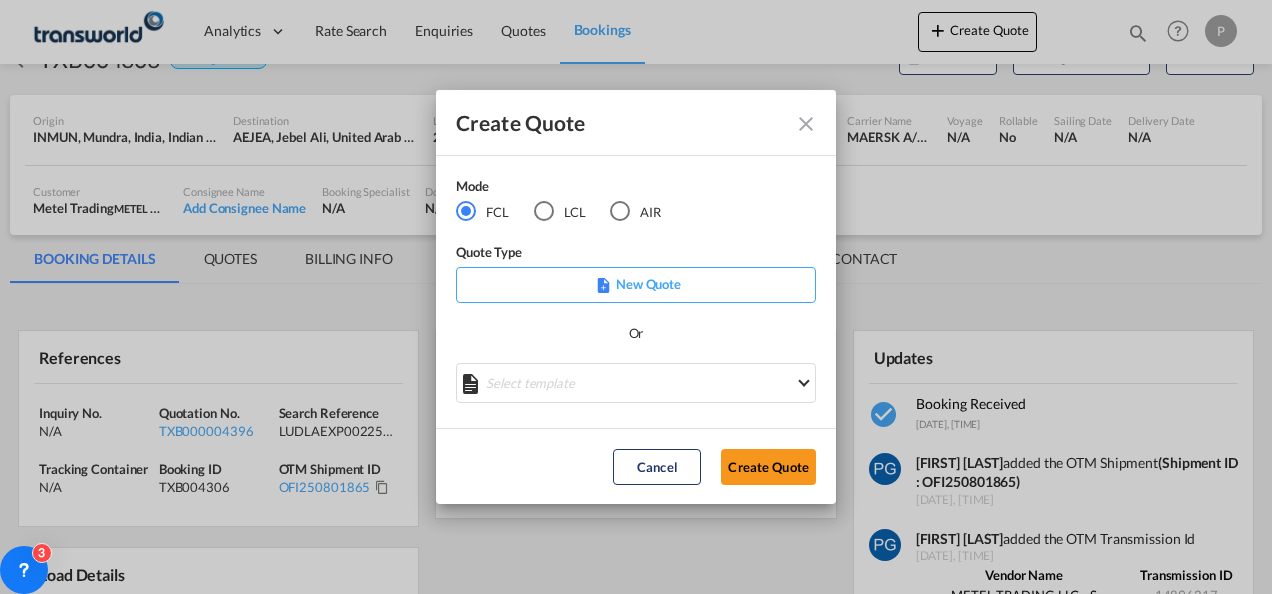 click on "FCL
LCL AIR" 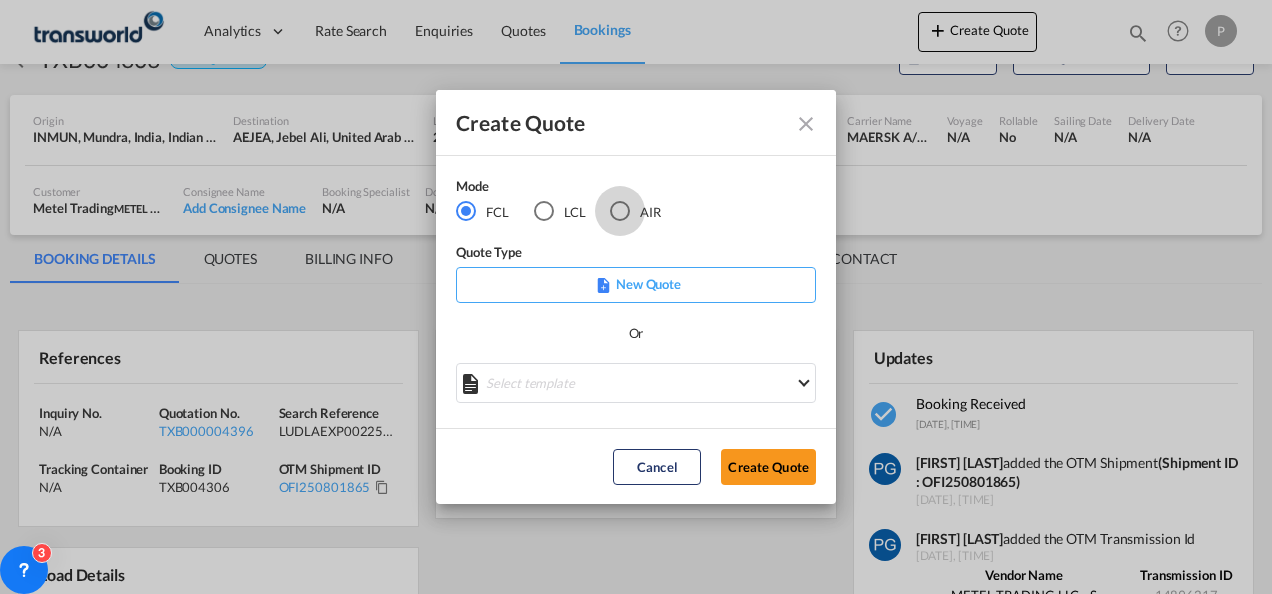 click at bounding box center (620, 211) 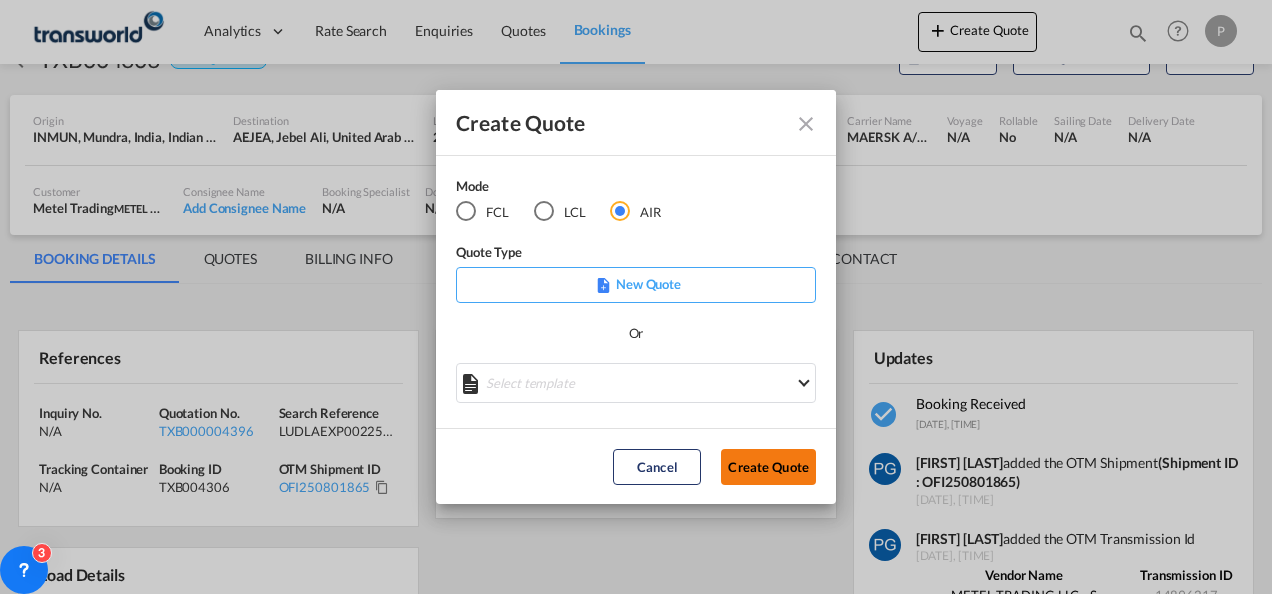 click on "Create Quote" 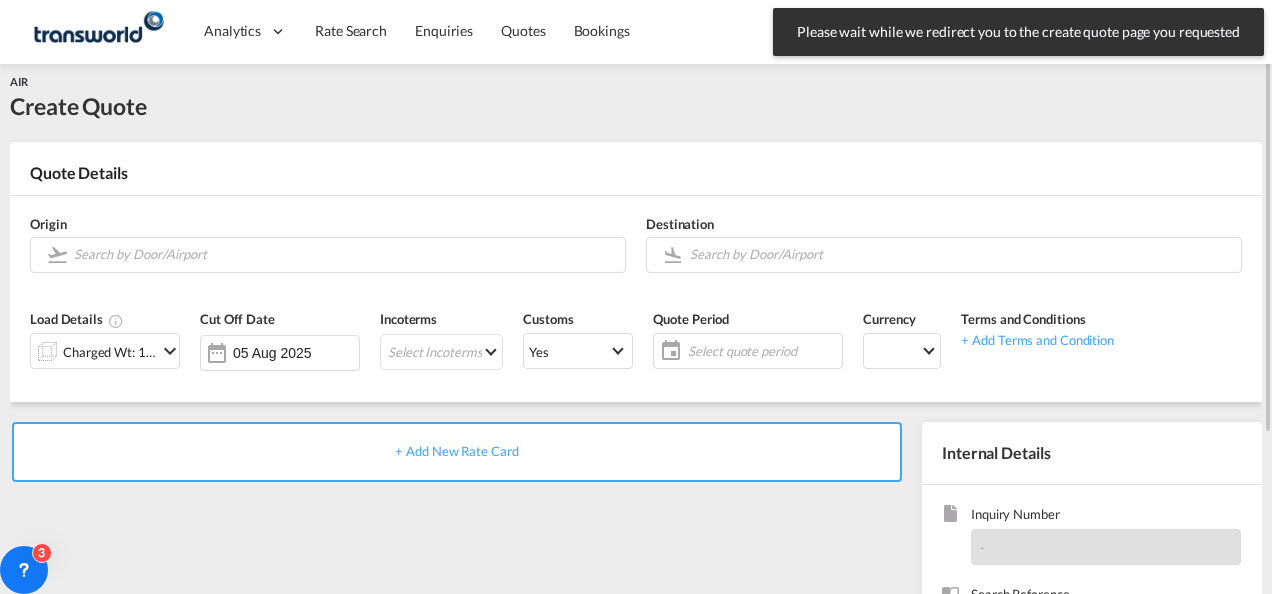 scroll, scrollTop: 0, scrollLeft: 0, axis: both 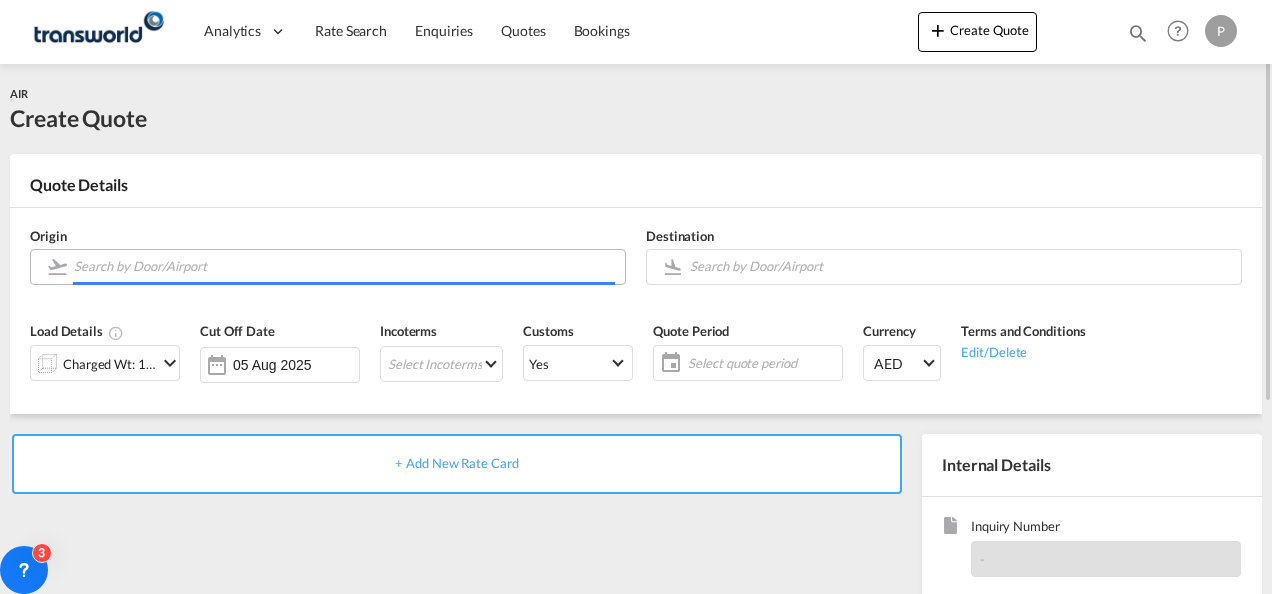 click at bounding box center [344, 266] 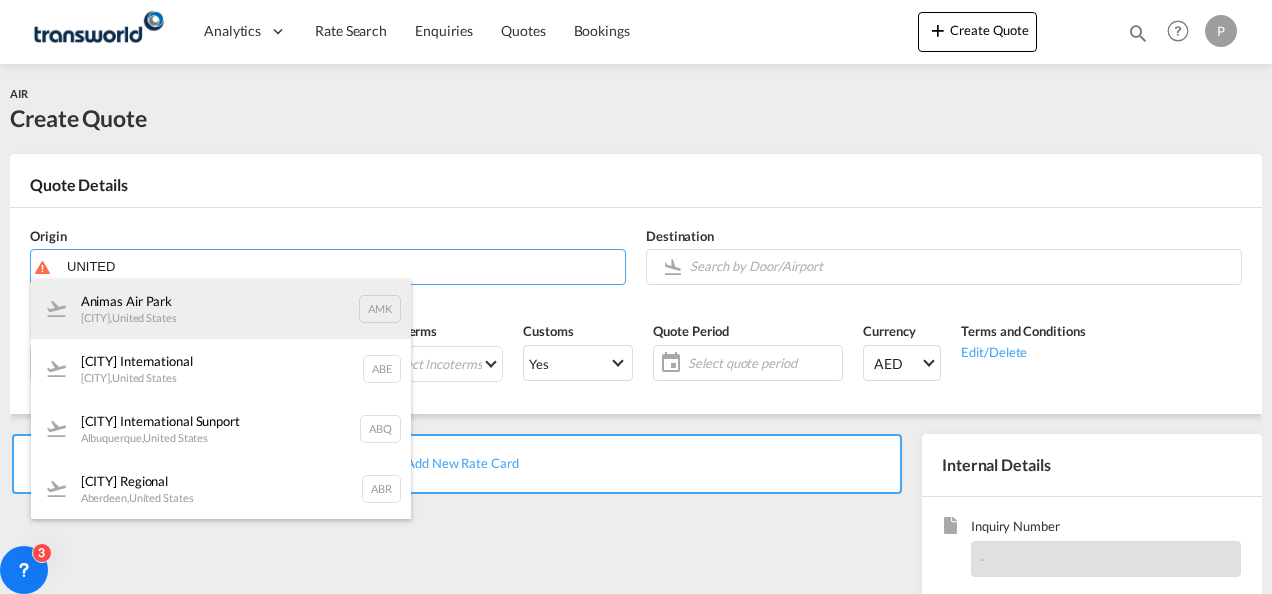 click on "Animas Air Park Durango ,  [COUNTRY]
AMK" at bounding box center (221, 309) 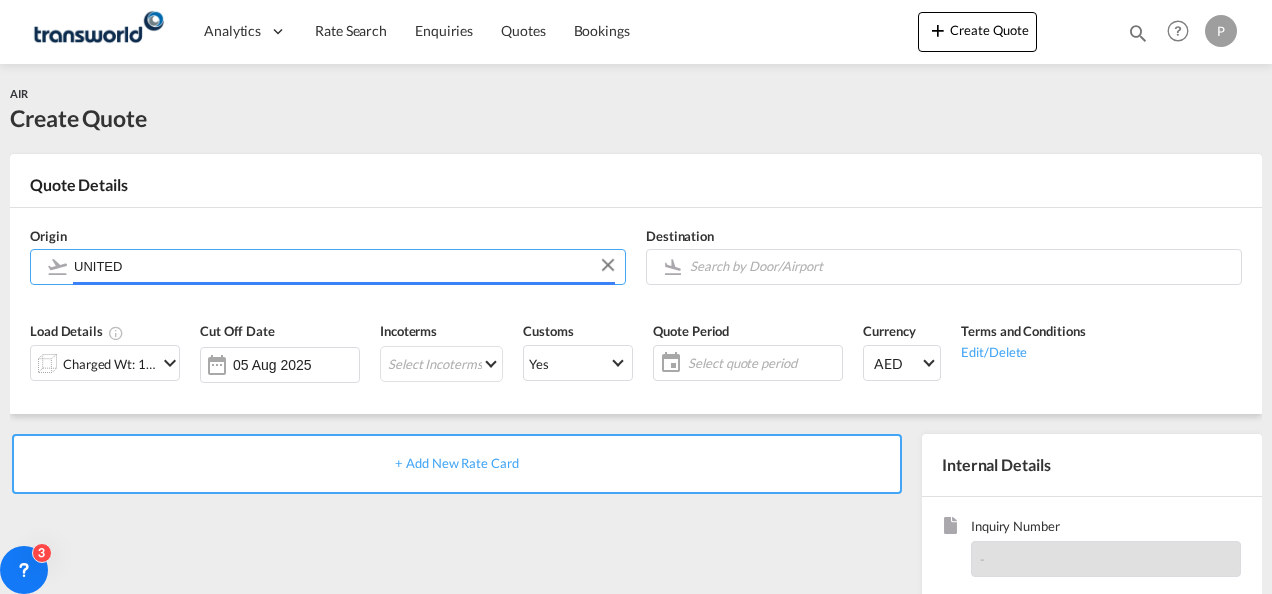 type on "Animas Air Park, Durango, AMK" 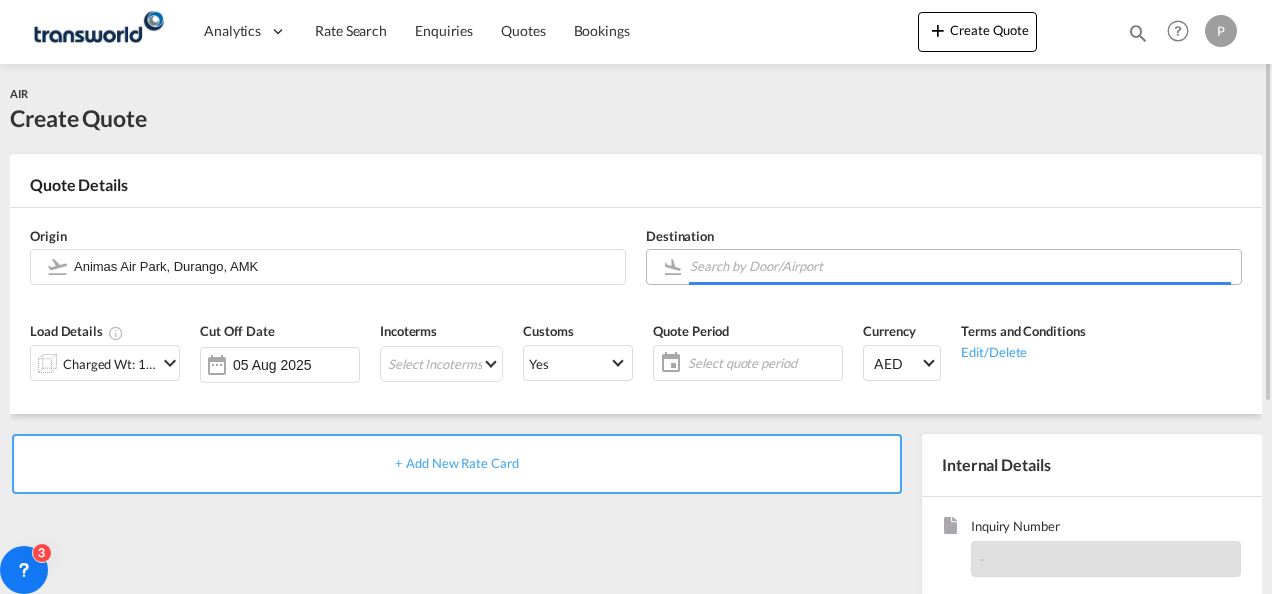 click at bounding box center (960, 266) 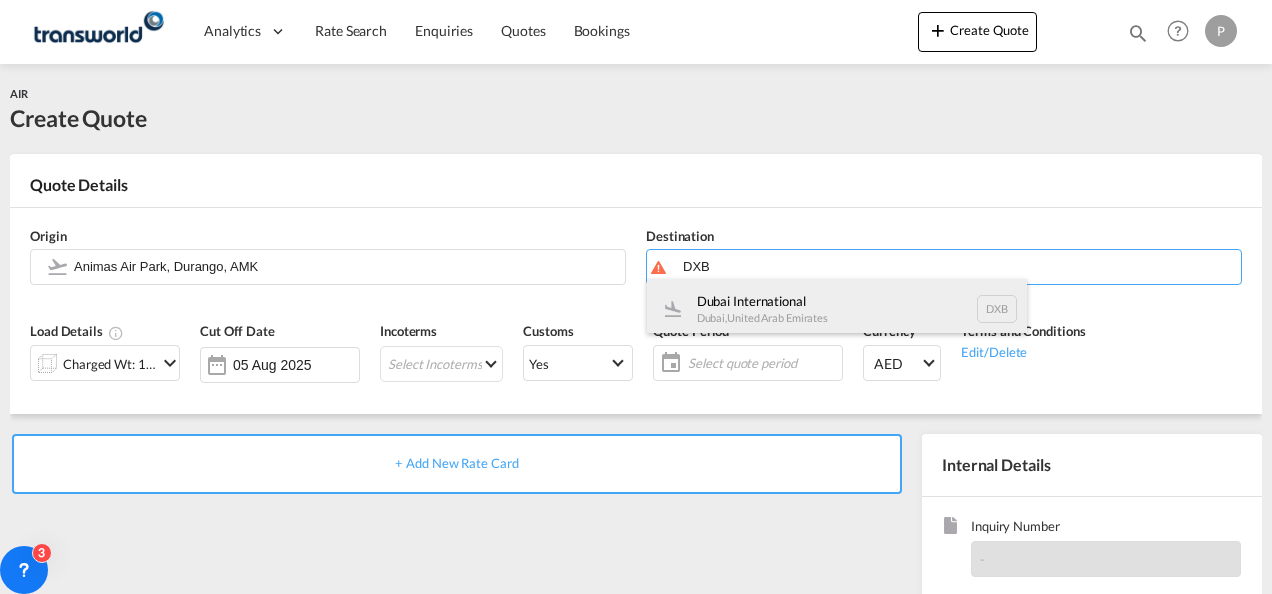 click on "[AIRPORT]
[CITY] ,  [COUNTRY]
[CODE]" at bounding box center (837, 309) 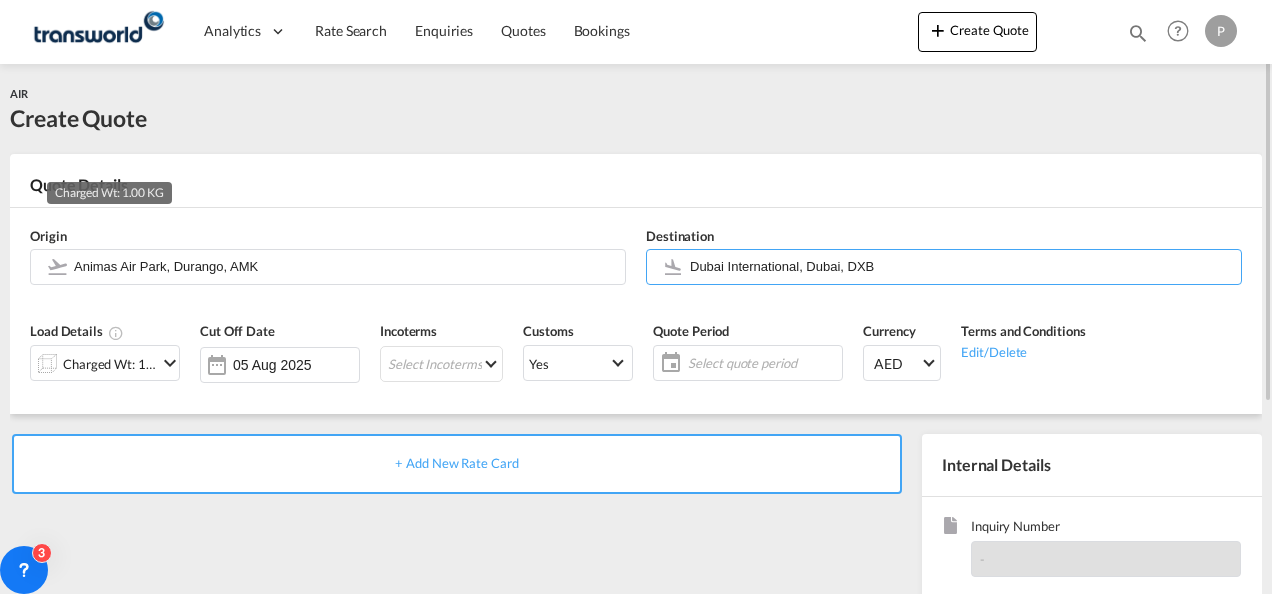 click on "Charged Wt: 1.00 KG" at bounding box center (110, 364) 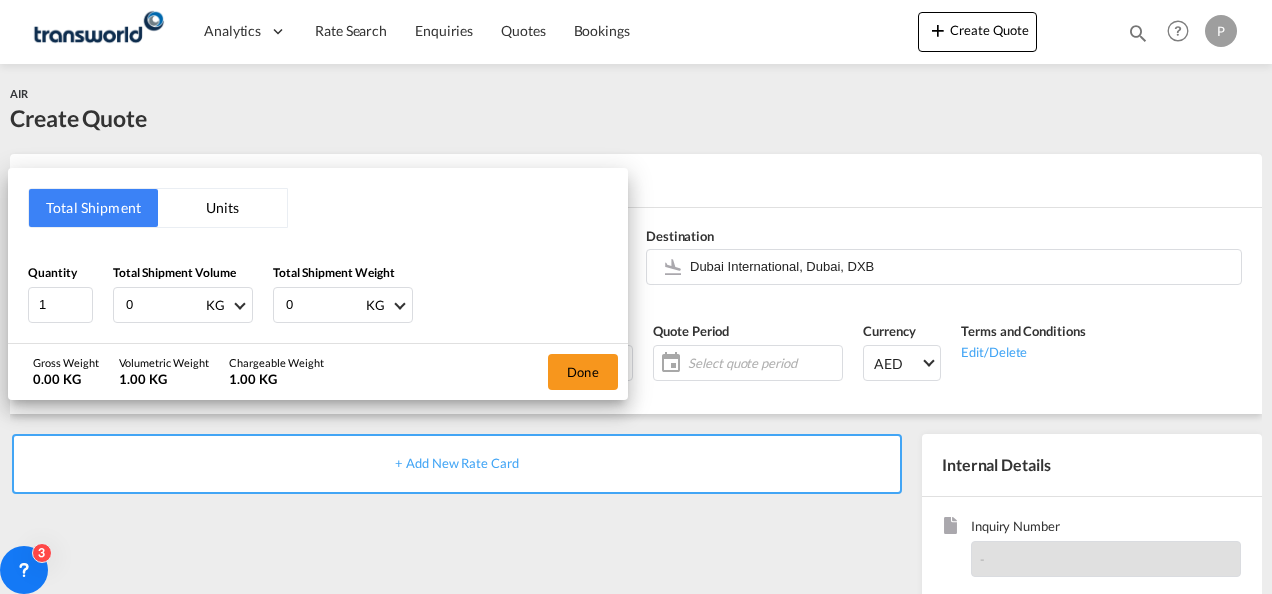 click on "0" at bounding box center (164, 305) 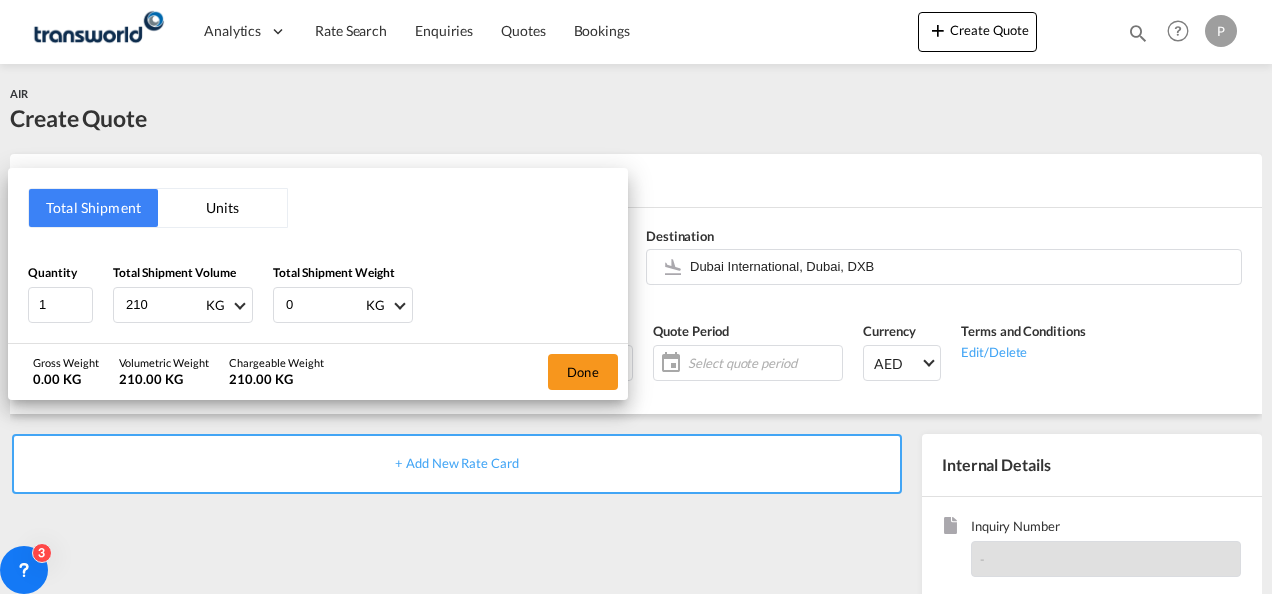 type on "210" 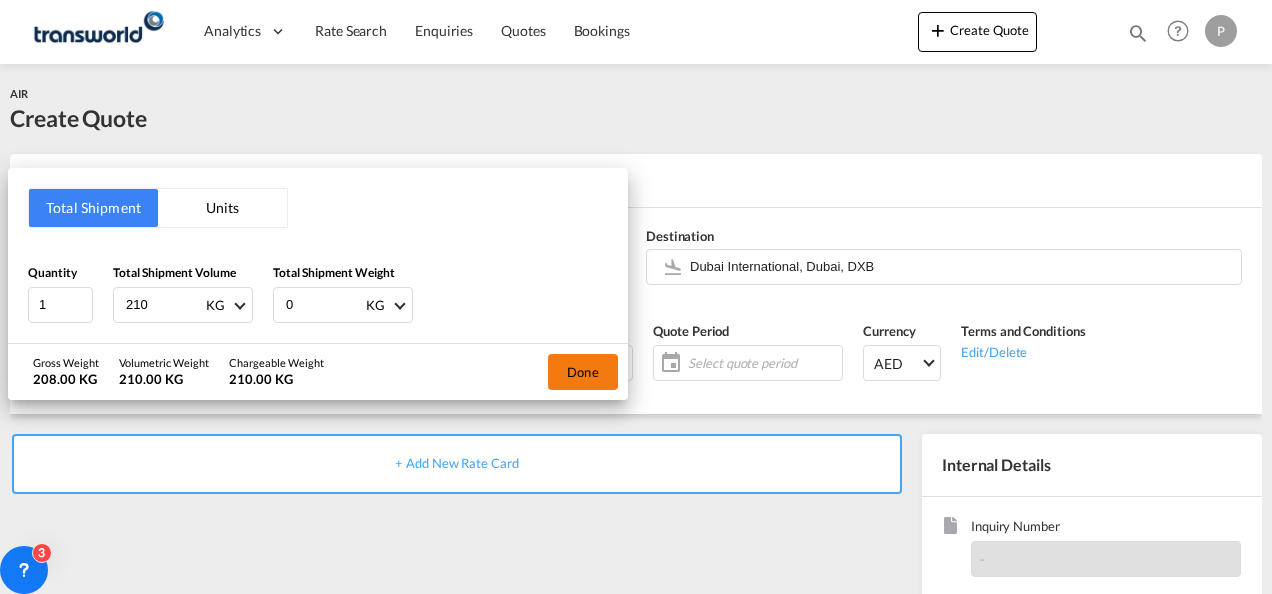 type on "[NUMBER]" 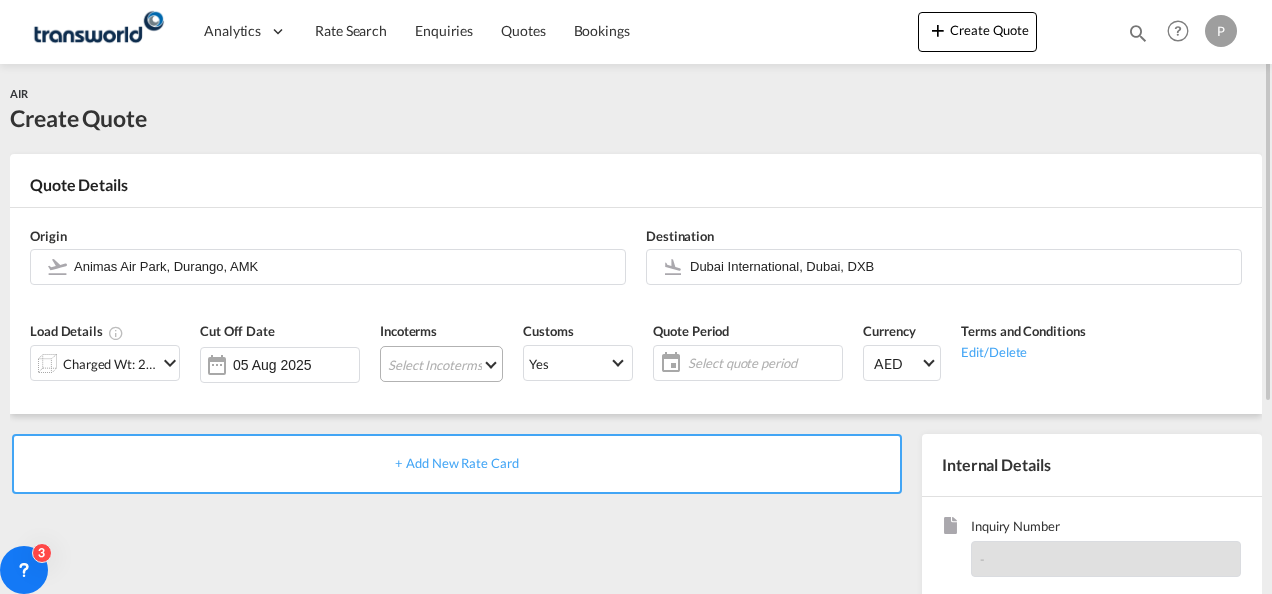 click on "Select Incoterms
FCA - import
Free Carrier DPU - export
Delivery at Place Unloaded DPU - import
Delivery at Place Unloaded CPT - export
Carrier Paid to DAP - import
Delivered at Place EXW - import
Ex Works FAS - import
Free Alongside Ship FOB - export
Free on Board CFR - export
Cost and Freight CIF - import
Cost,Insurance and Freight DDP - export
Delivery Duty Paid EXW - export
Ex Works FOB - import
Free on Board FAS - export
Free Alongside Ship CIP - import
Carriage and Insurance Paid to CPT - import
Carrier Paid to CIP - export
Carriage and Insurance Paid to DAP - export
Delivered at Place FCA - export
Free Carrier CFR - import
Cost and Freight CIF - export
Cost,Insurance and Freight" at bounding box center [441, 364] 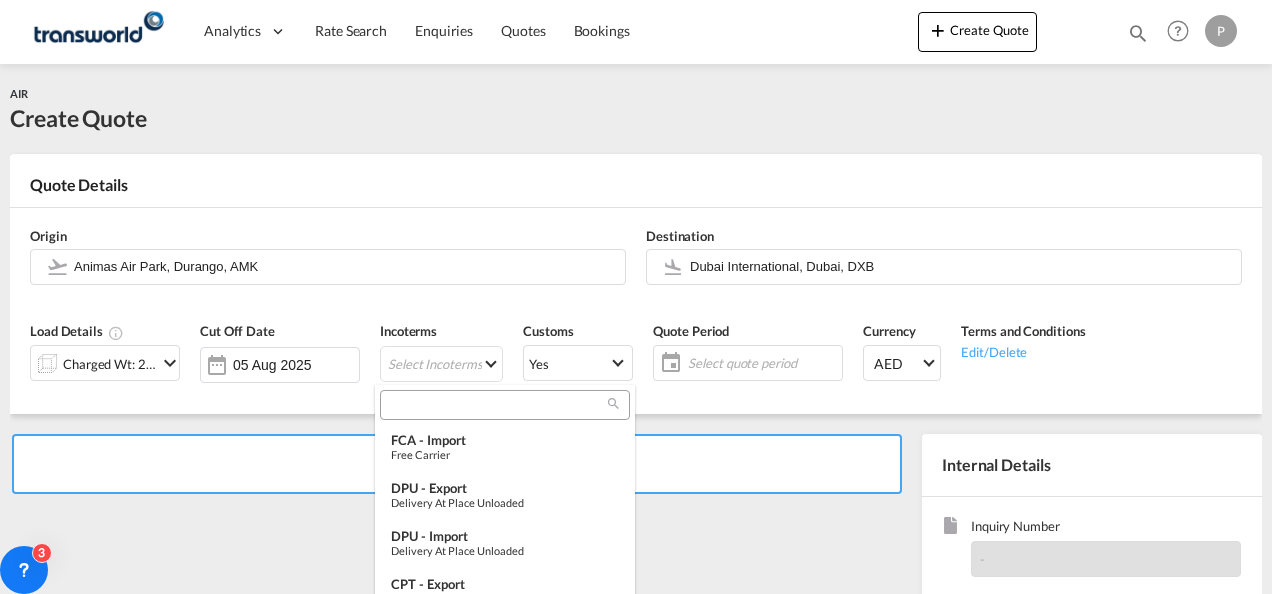 click at bounding box center (497, 405) 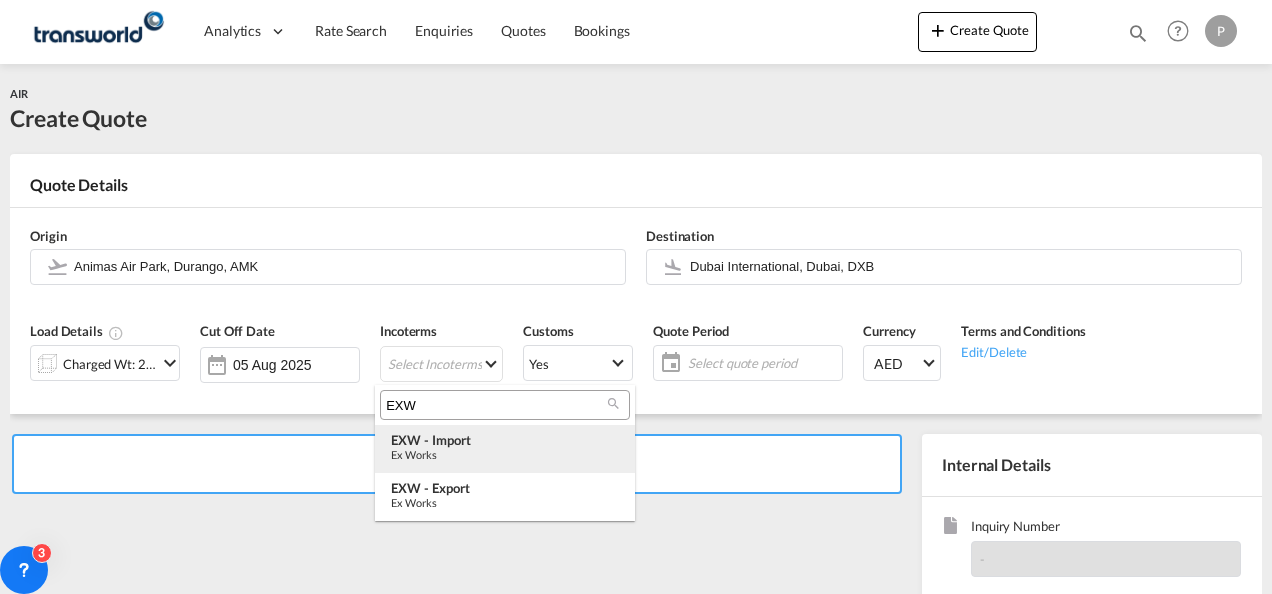 type on "EXW" 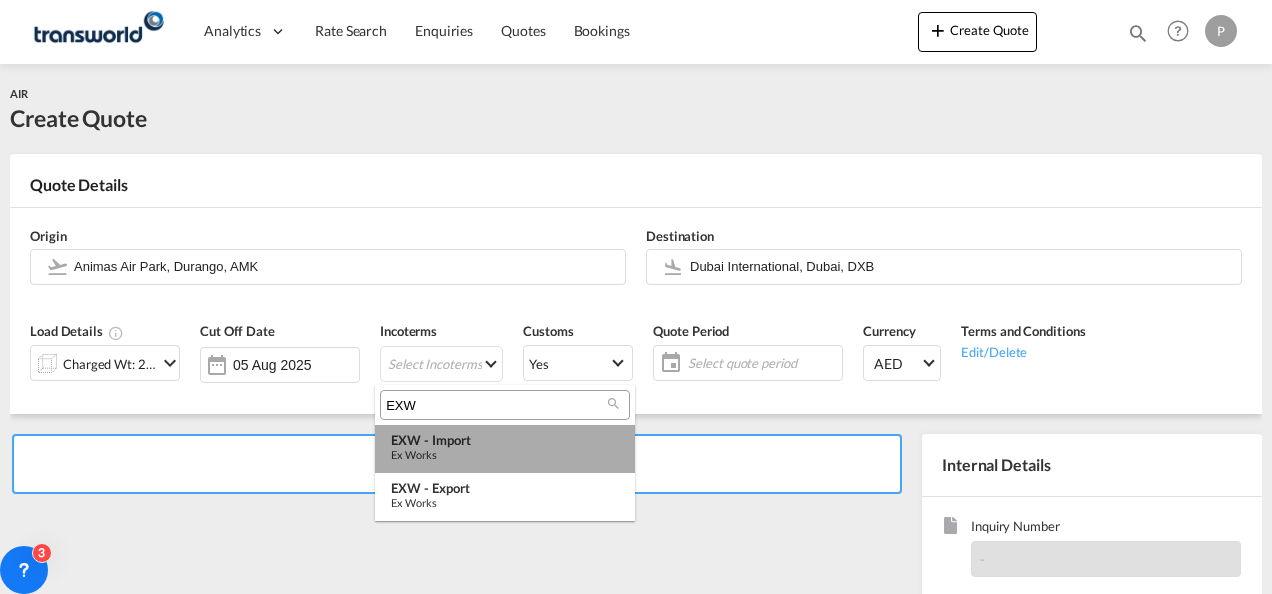 click on "Ex Works" at bounding box center [505, 454] 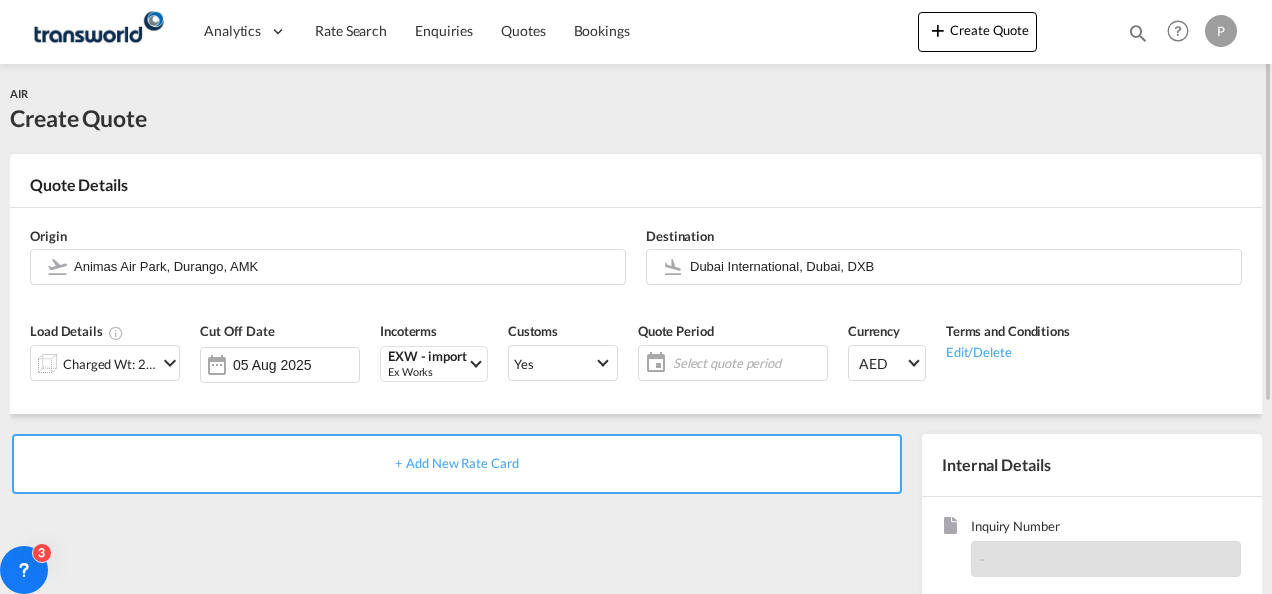 click on "Select quote period" 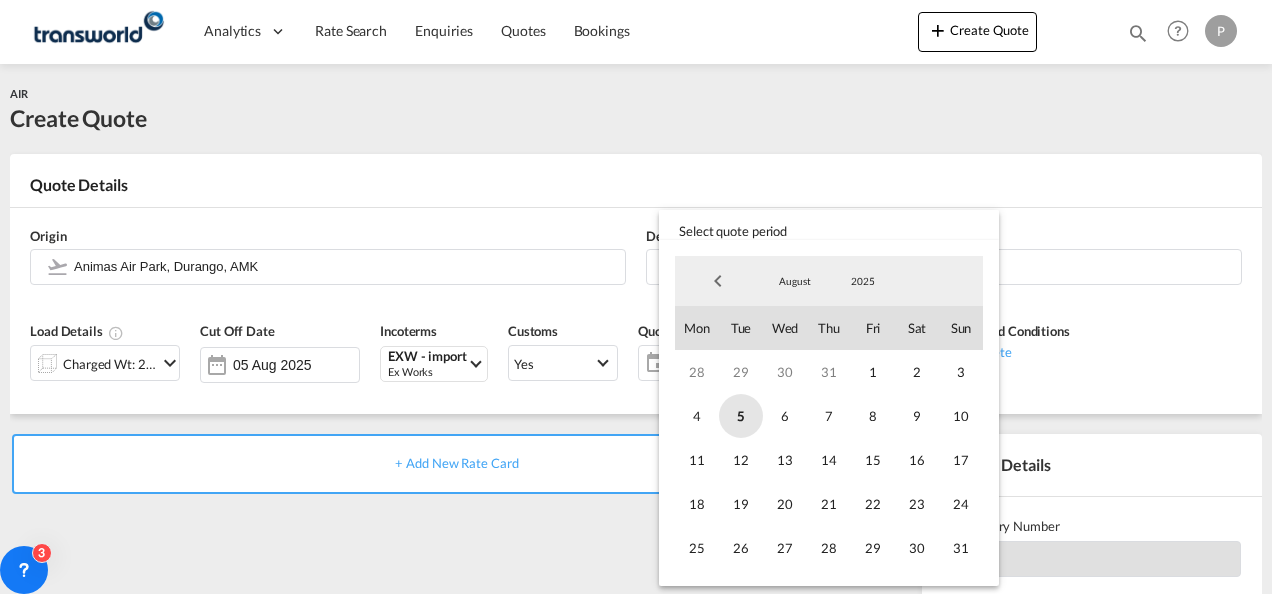 click on "5" at bounding box center (741, 416) 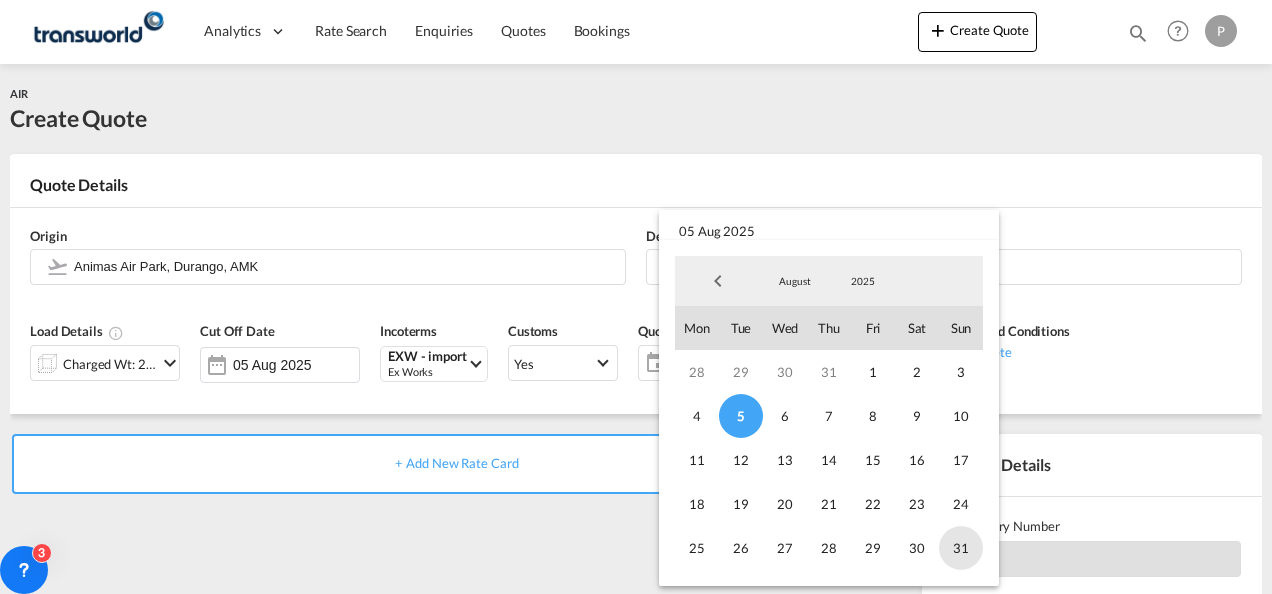 click on "31" at bounding box center (961, 548) 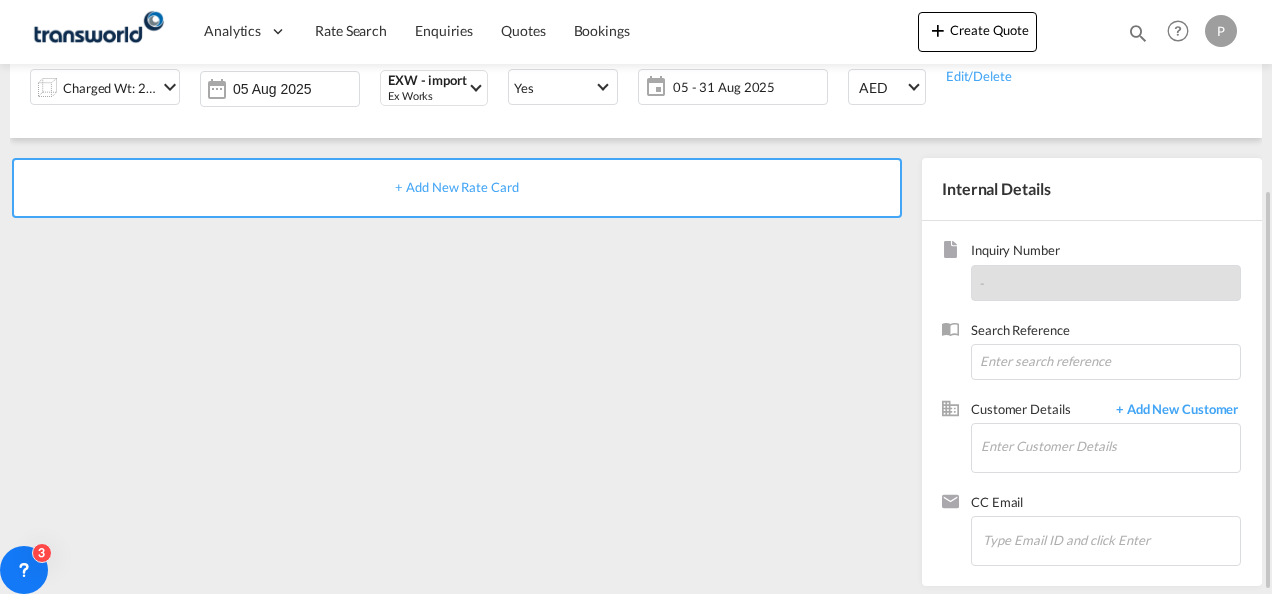 scroll, scrollTop: 279, scrollLeft: 0, axis: vertical 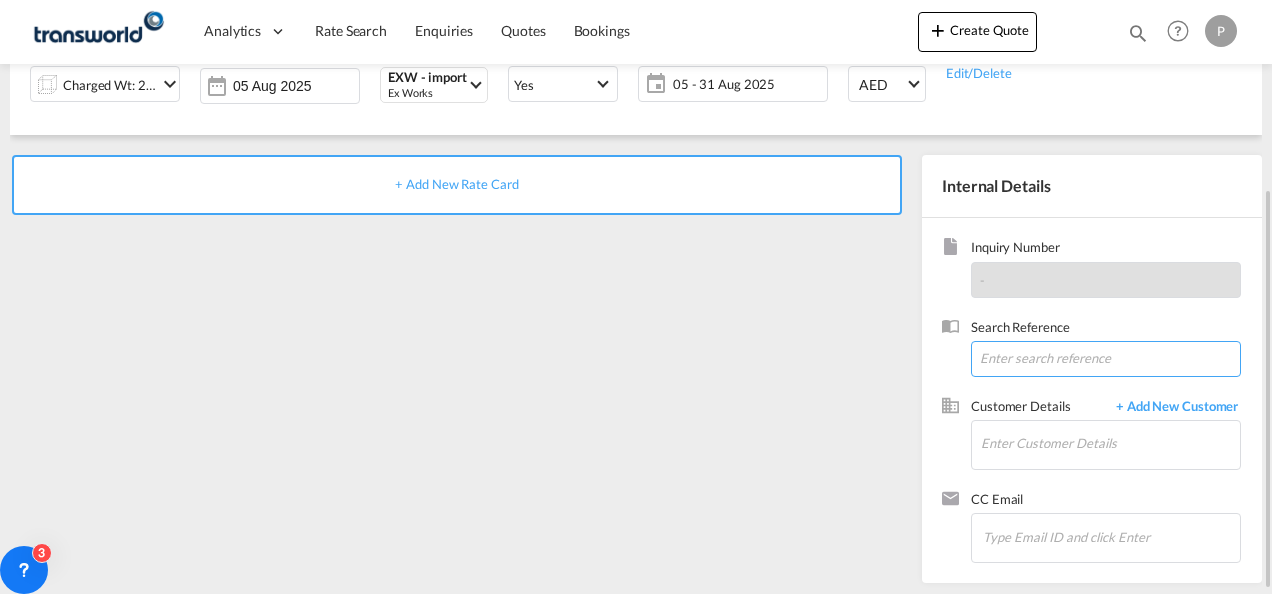 click at bounding box center (1106, 359) 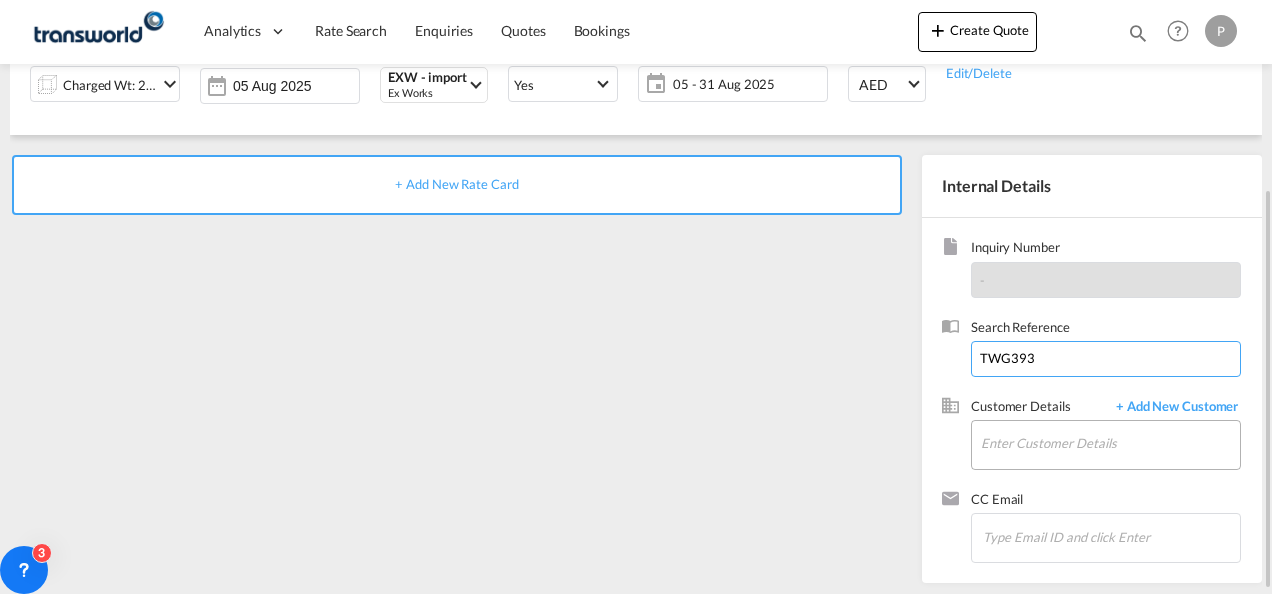 type on "TWG393" 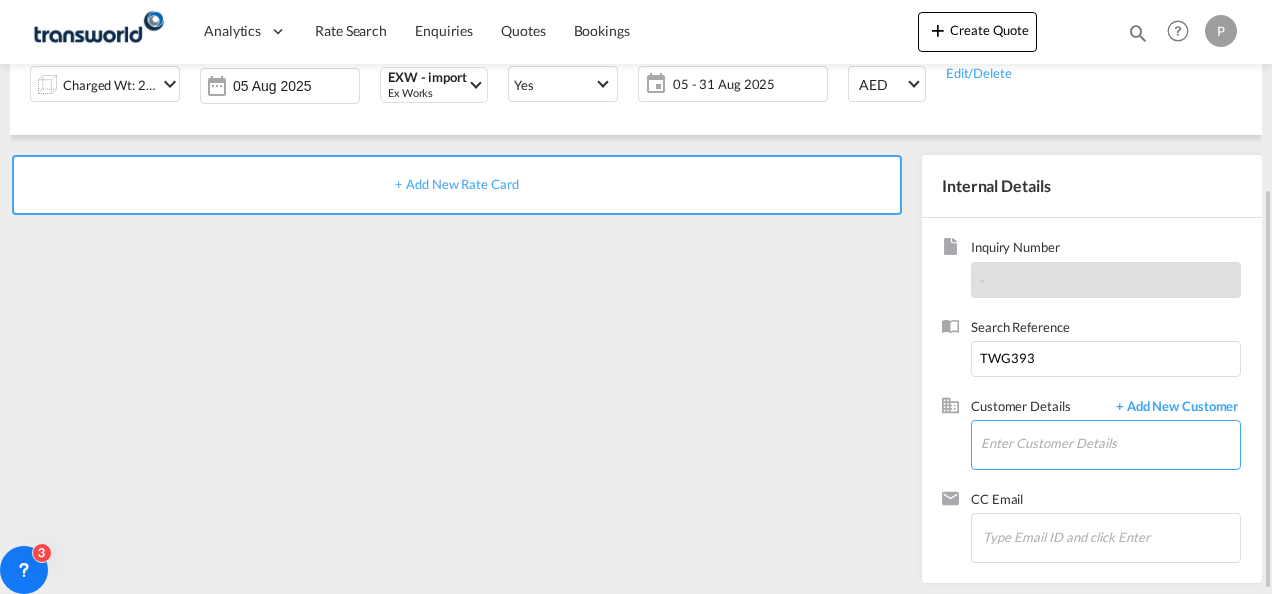 click on "Enter Customer Details" at bounding box center [1110, 443] 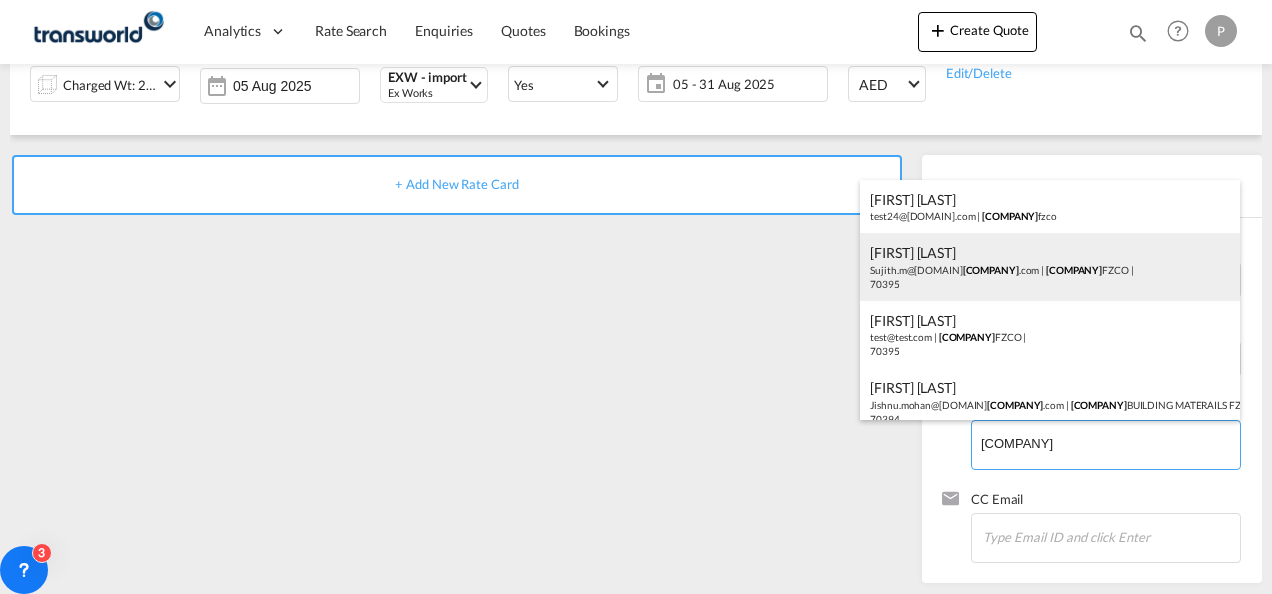 click on "Sujith M Sujith.m@[DOMAIN] .com    |    DANUBE  FZCO
|      [NUMBER]" at bounding box center [1050, 267] 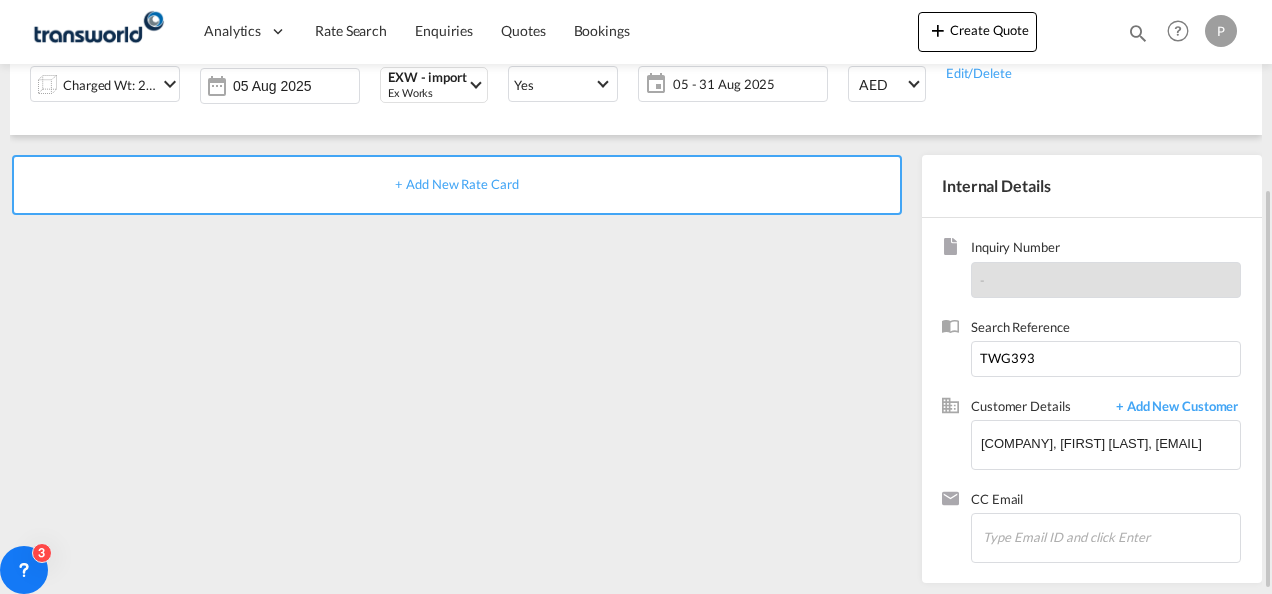 click on "+ Add New Rate Card" at bounding box center (456, 184) 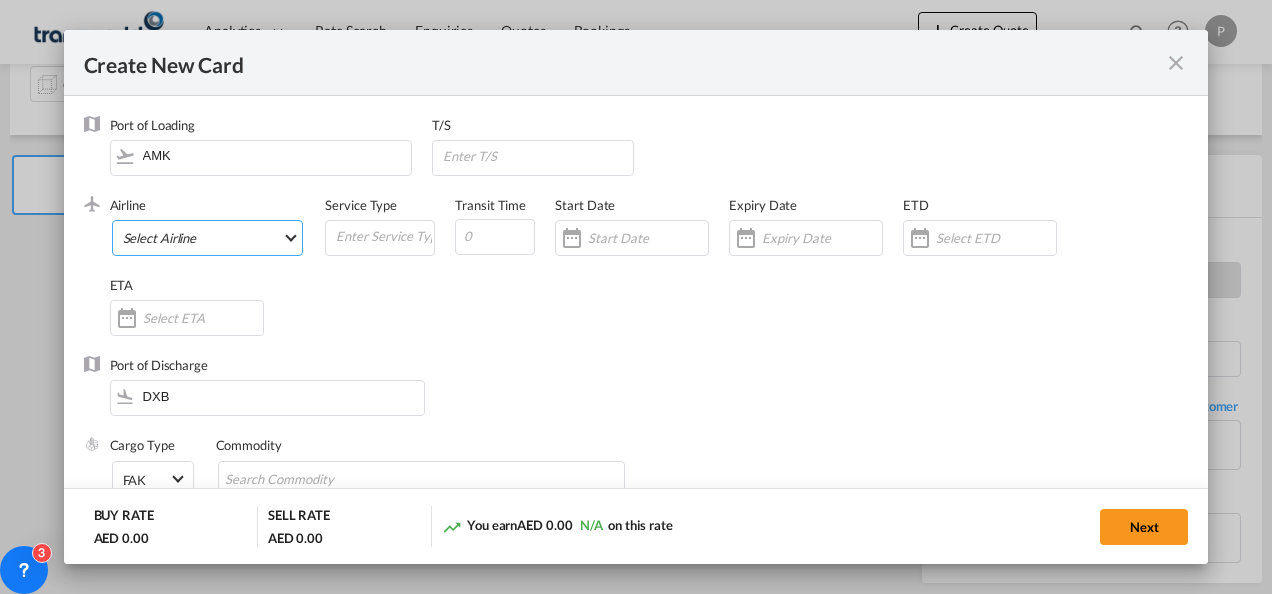 click on "Select Airline
AIR EXPRESS S.A. (1166- / -)
CMA CGM Air Cargo (1140-2C / -)
DDWL Logistics (1138-AU / -)
Fast Logistics (1150-AE / -)
NFS Airfreight (1137-NL / -)
PROAIR (1135-DE / -)
Transportdeal WW (1141-SE / -)
21 Air LLC (964-2I*-681-US / 681)
40-Mile Air, Ltd. (145-Q5* / -)
8165343 Canada Inc. dba Air Canada Rouge (164-RV / -)
9 Air Co Ltd (793-AQ-902-CN / 902)
9G Rail Limited (1101-9G* / -)
A.P.G. Distribution System (847-A1 / -)
AB AVIATION (821-Y6 / -)
ABC Aerolineas S.A. de C.V. (935-4O*-837-MX / 837)
ABSA  -  Aerolinhas Brasileiras S.A dba LATAM Cargo Brasil (95-M3-549-BR / 549)
ABX Air, Inc. (32-GB-832-US / 832)
AccesRail and Partner Railways (772-9B* / -)
ACE Belgium Freighters S.A. (222-X7-744-BE / 744)
ACP fly (1147-PA / -)
ACT Havayollari A.S. (624-9T*-556-TR / 556)
Adria Airways (JP / -)
Advanced Air, LLC (1055-AN / -)
Aegean Airlines (575-A3-390-GR / 390)
Aeko Kula, LLC dba Aloha Air Cargo (427-KH-687-US / 687)
Aer Lingus Limited (369-EI-53-IE / 53)" at bounding box center (208, 238) 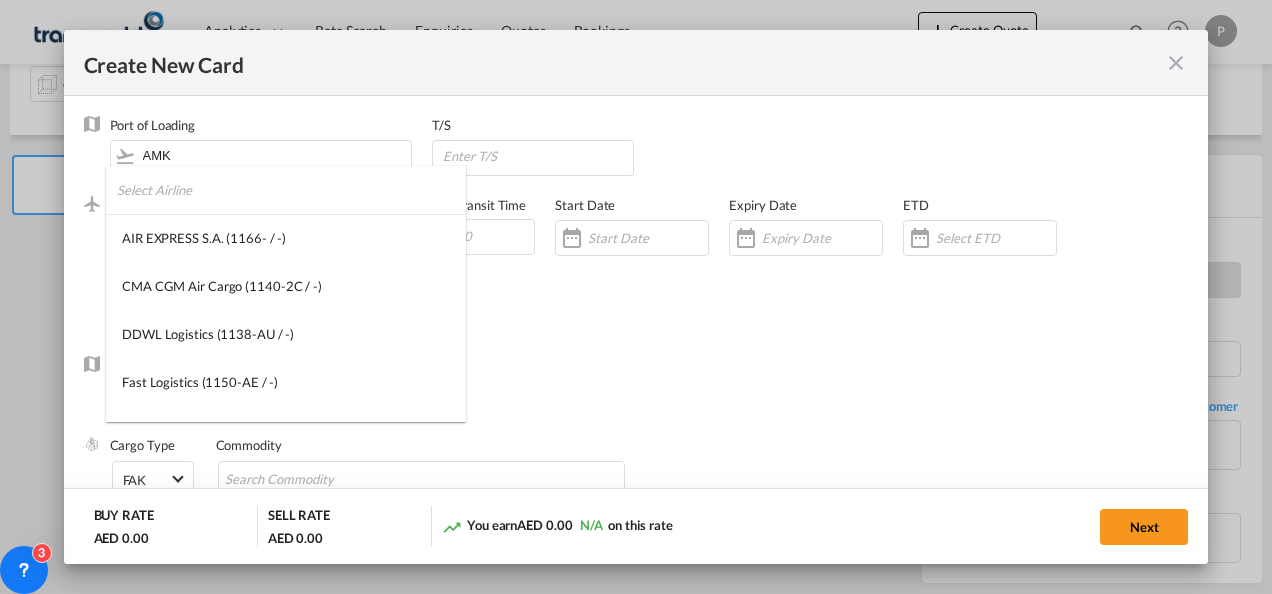 click at bounding box center (291, 190) 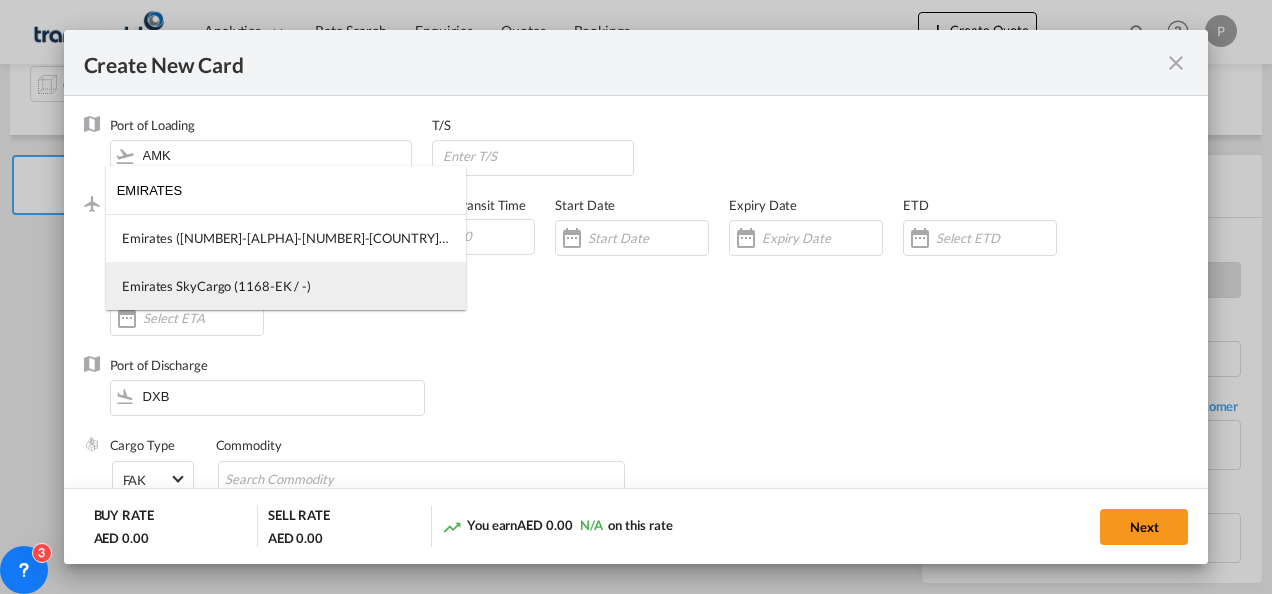 type on "EMIRATES" 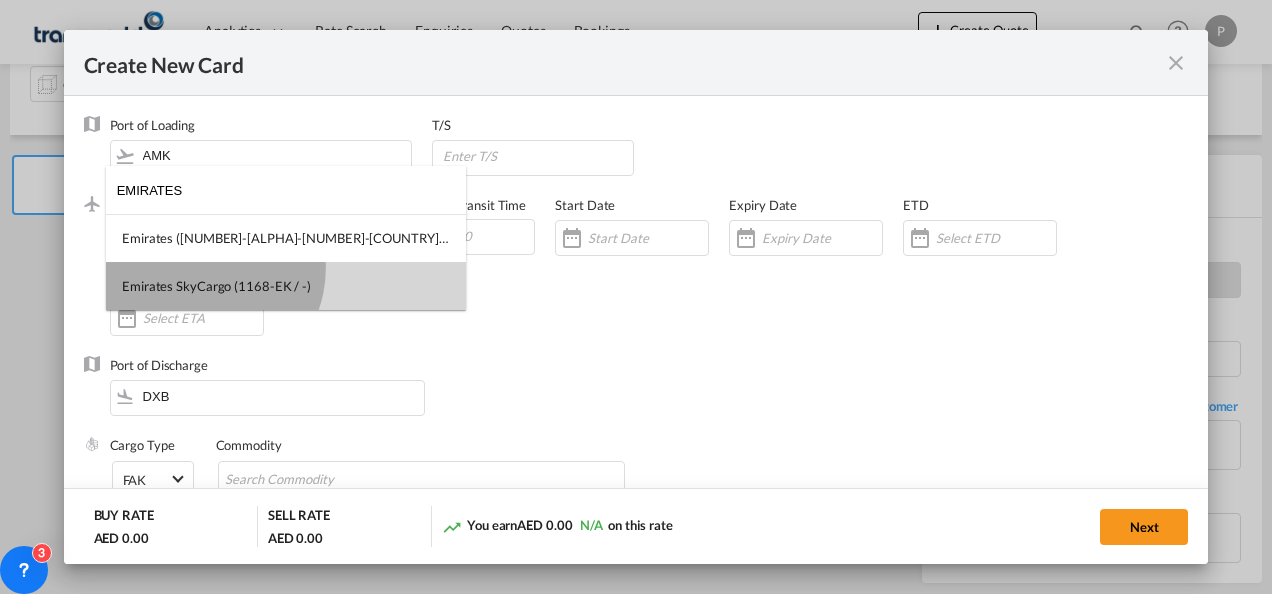 click on "Emirates SkyCargo (1168-EK / -)" at bounding box center [286, 286] 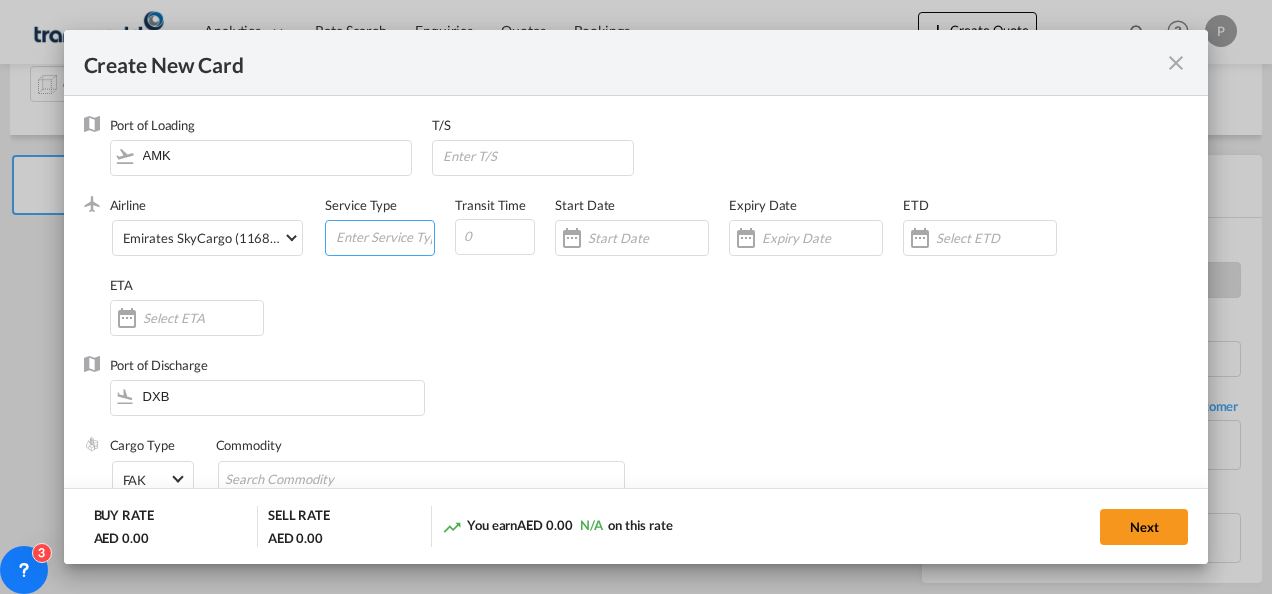click at bounding box center [384, 236] 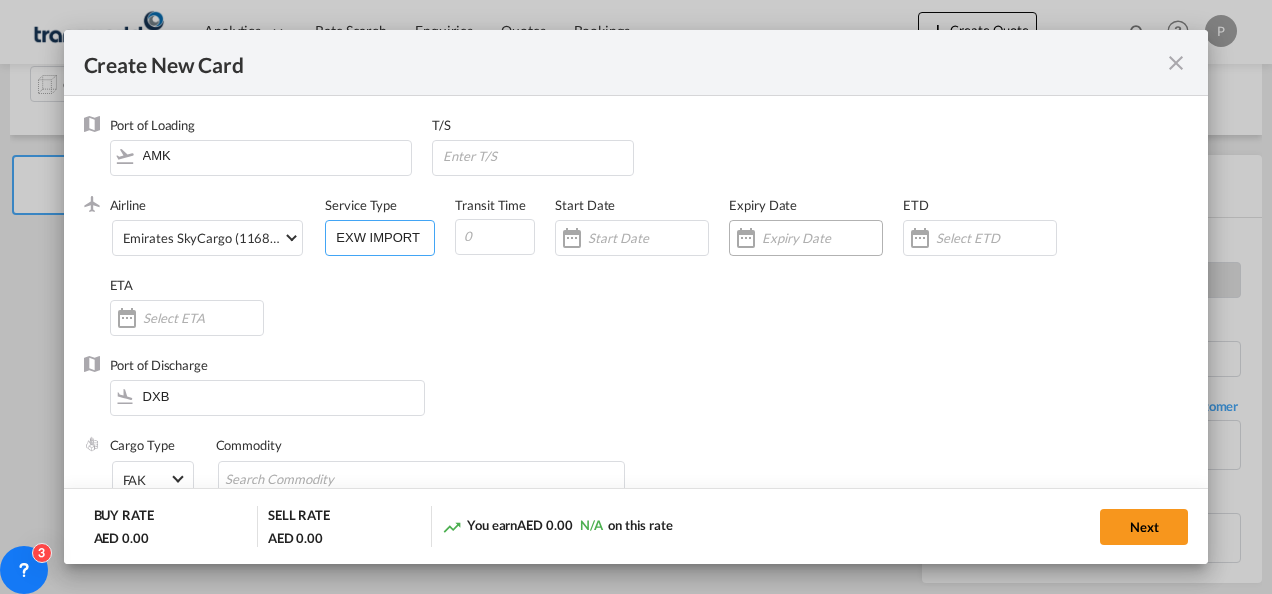 type on "EXW IMPORT" 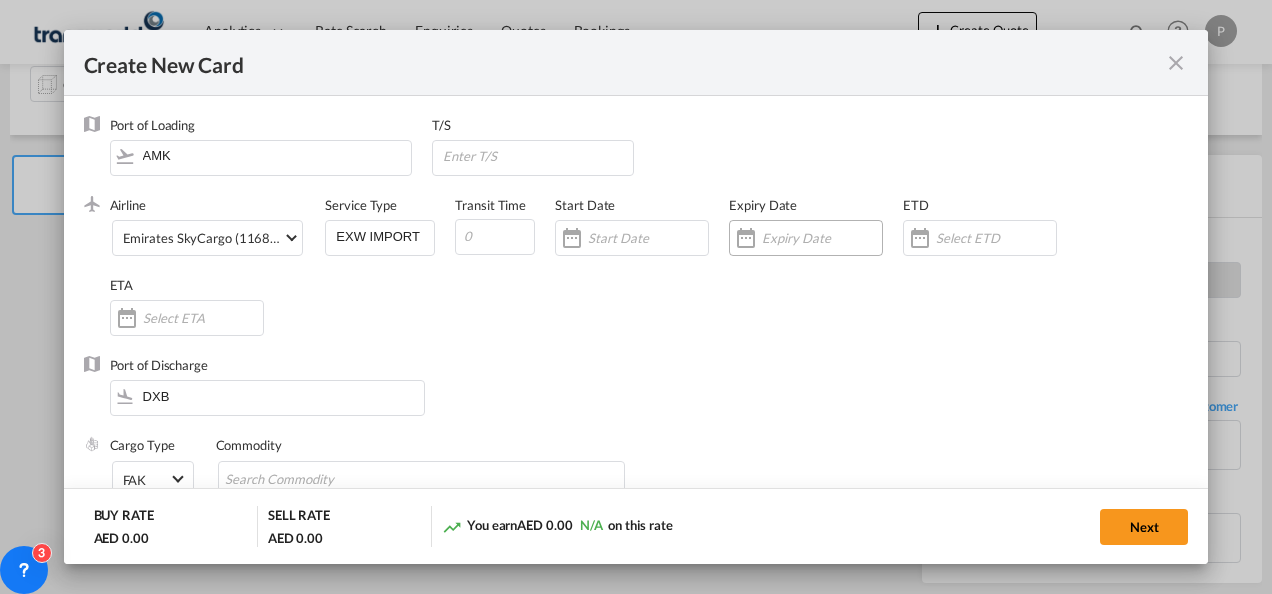 click at bounding box center [822, 238] 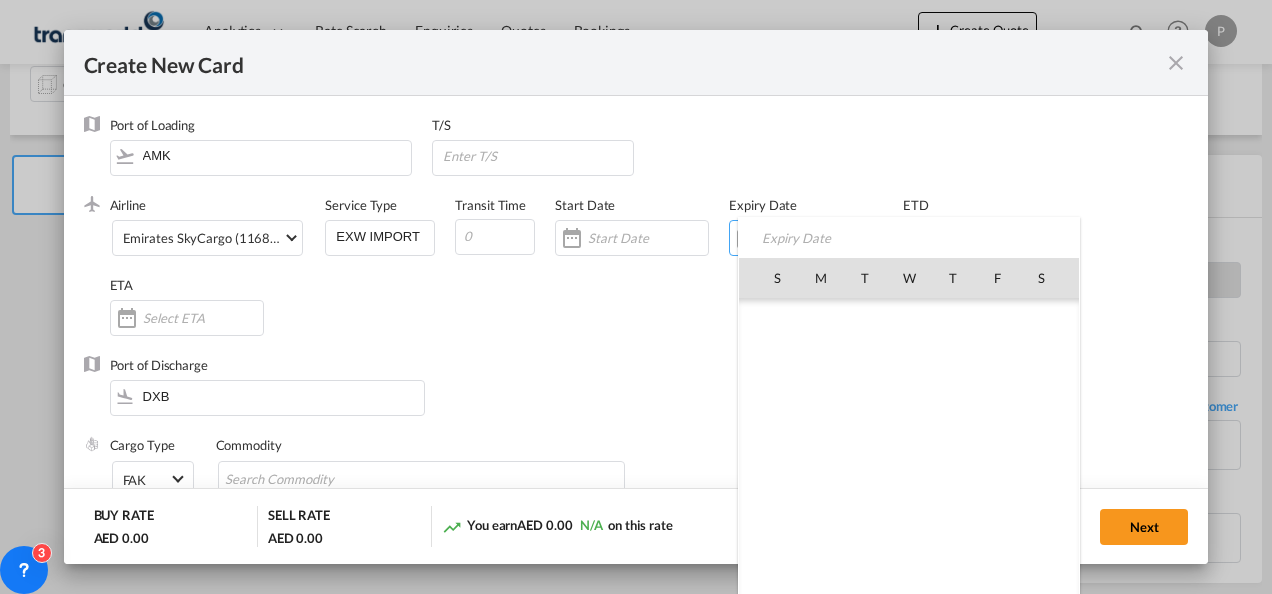 scroll, scrollTop: 462955, scrollLeft: 0, axis: vertical 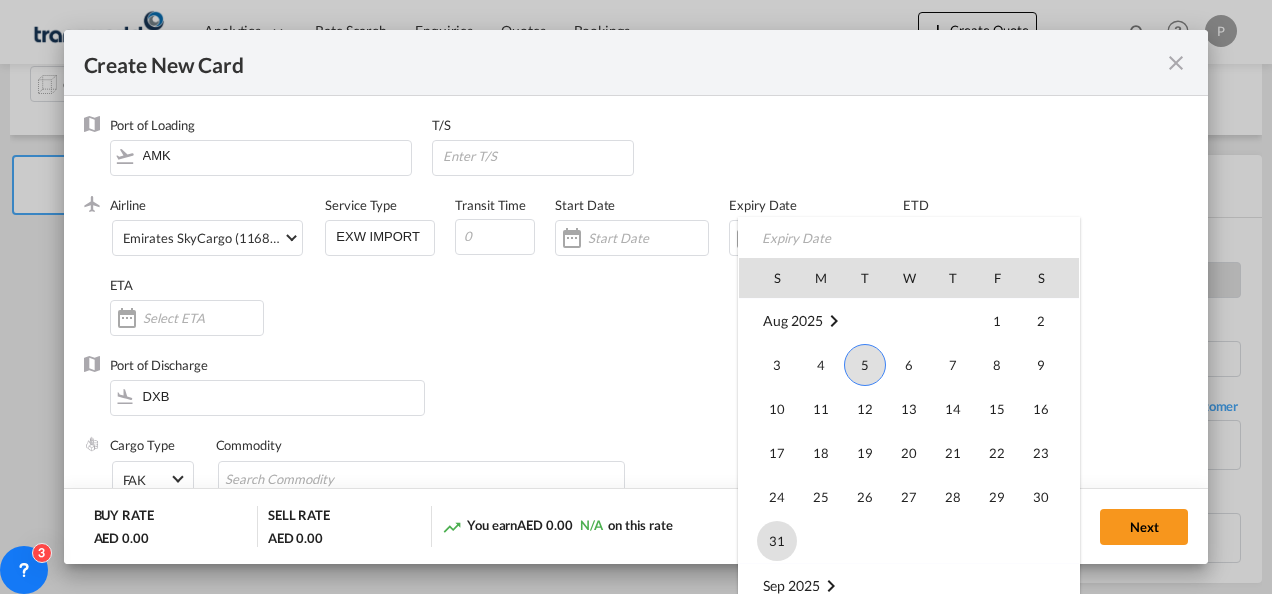 click on "31" at bounding box center (777, 541) 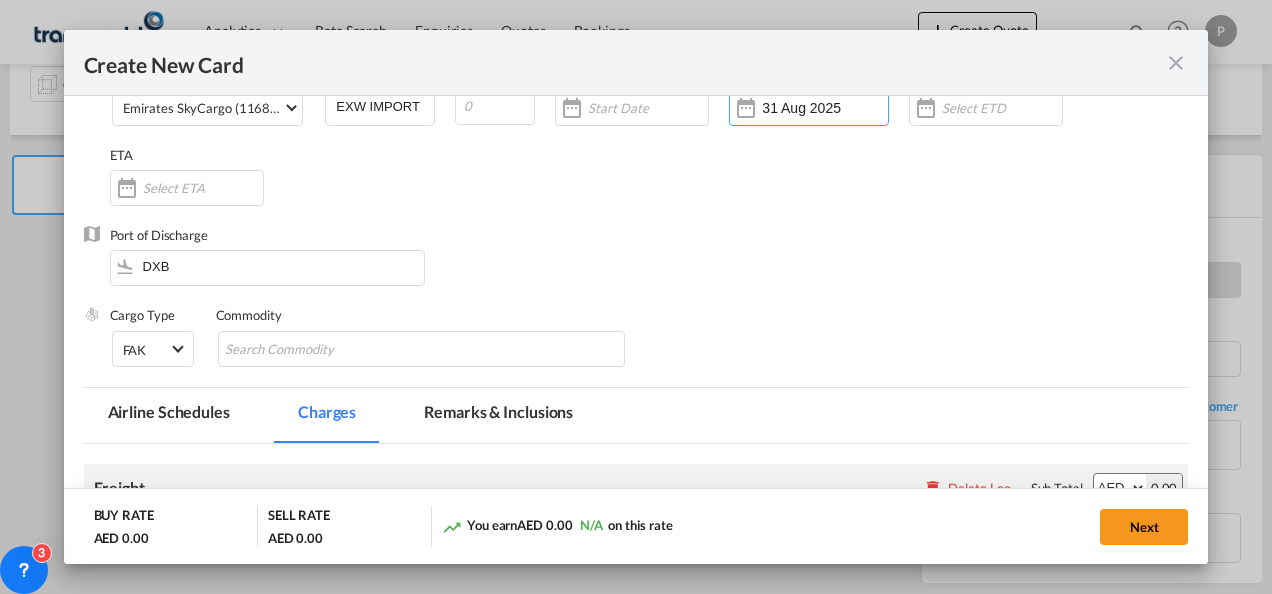 scroll, scrollTop: 138, scrollLeft: 0, axis: vertical 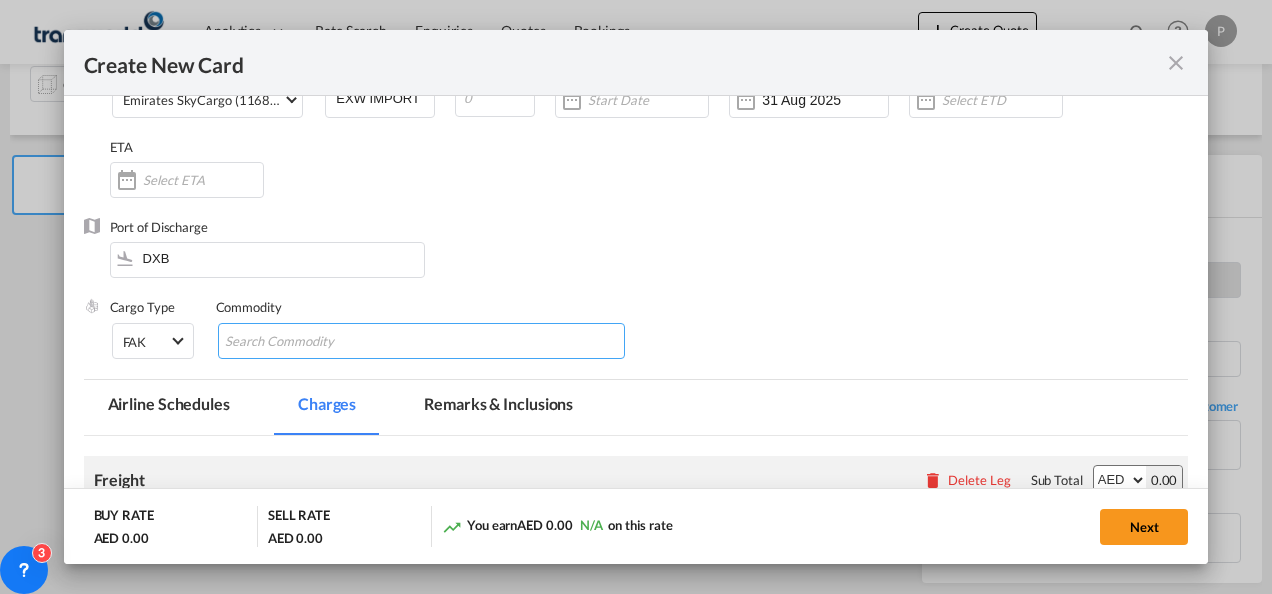 click at bounding box center (316, 342) 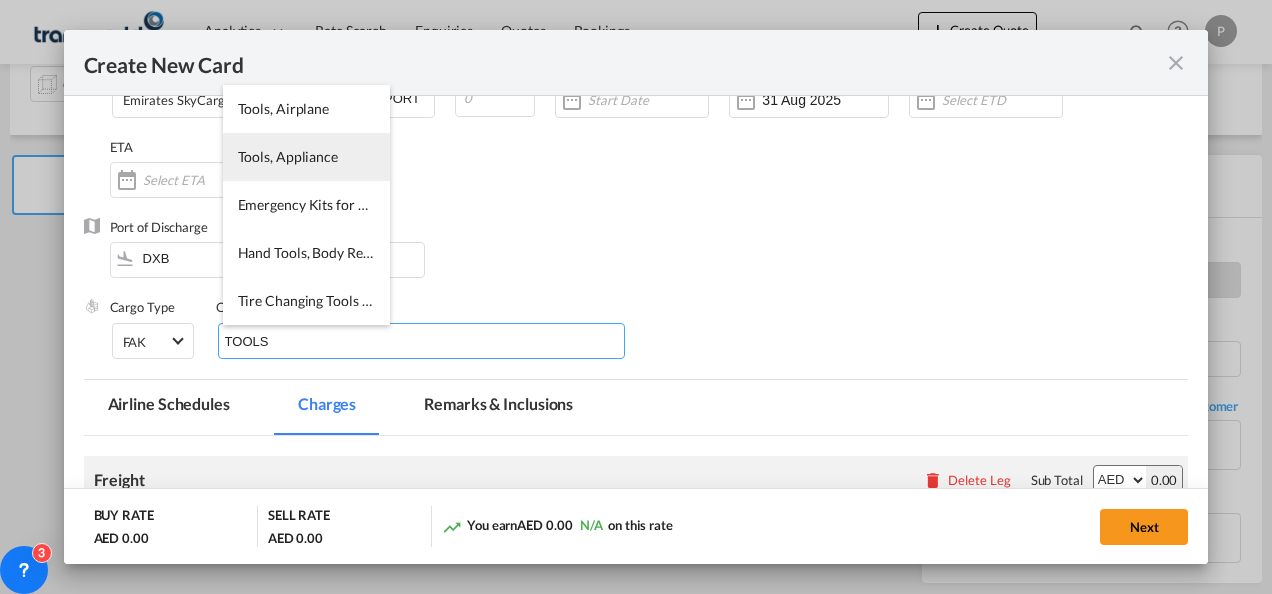 type on "TOOLS" 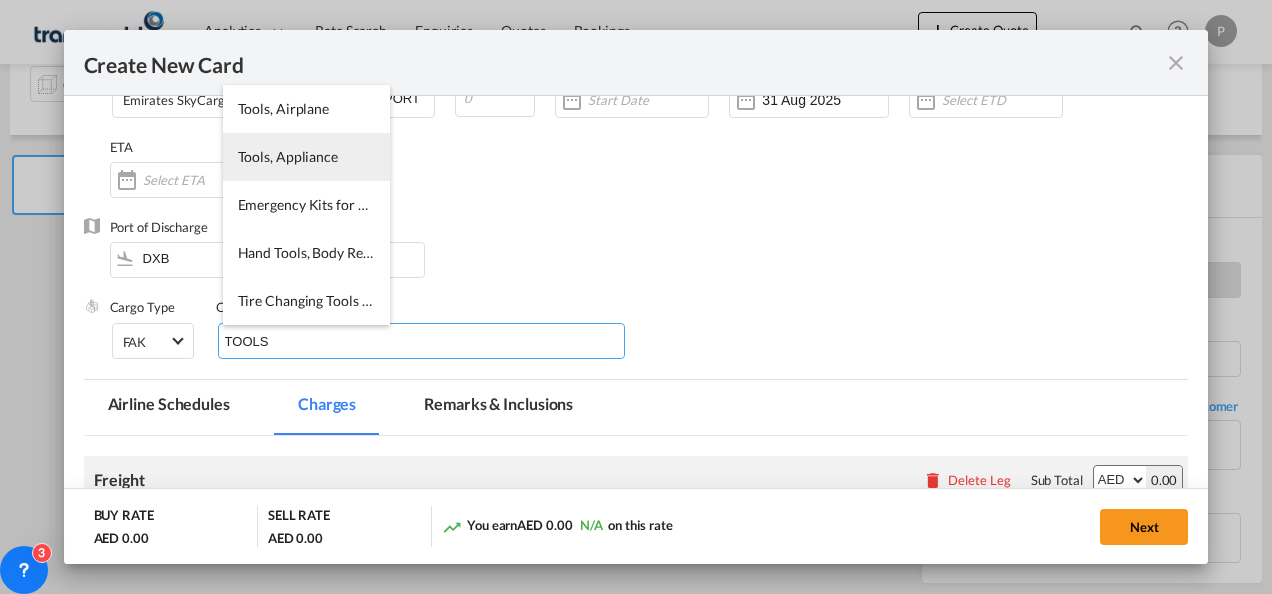 click on "Tools, Appliance" at bounding box center (288, 156) 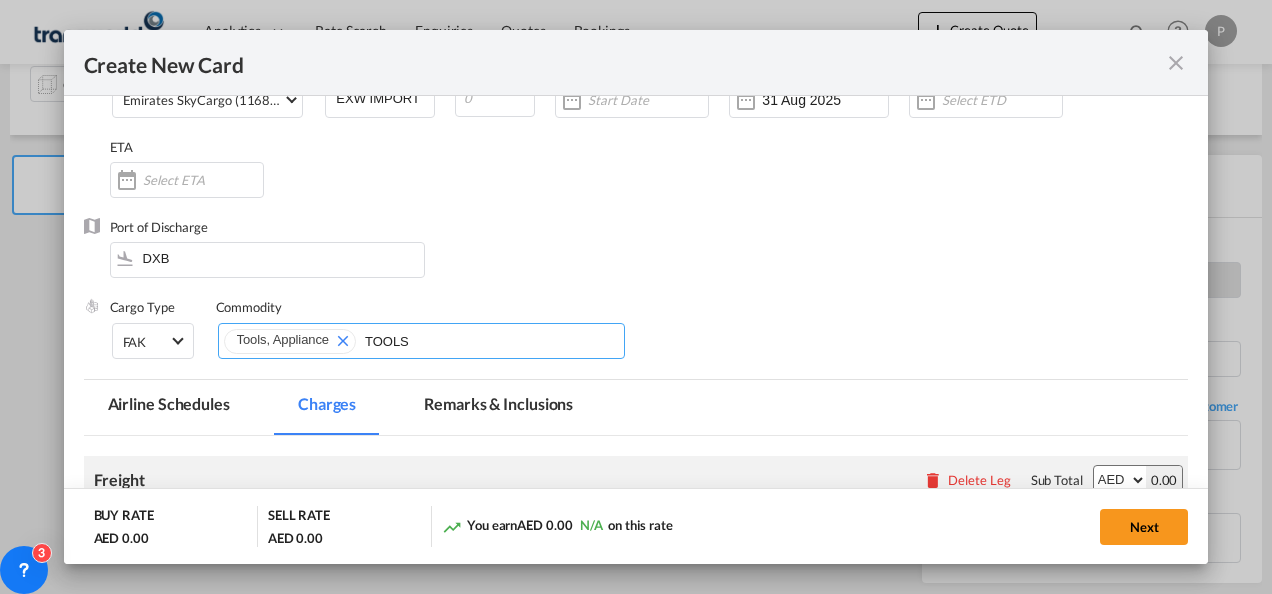 type 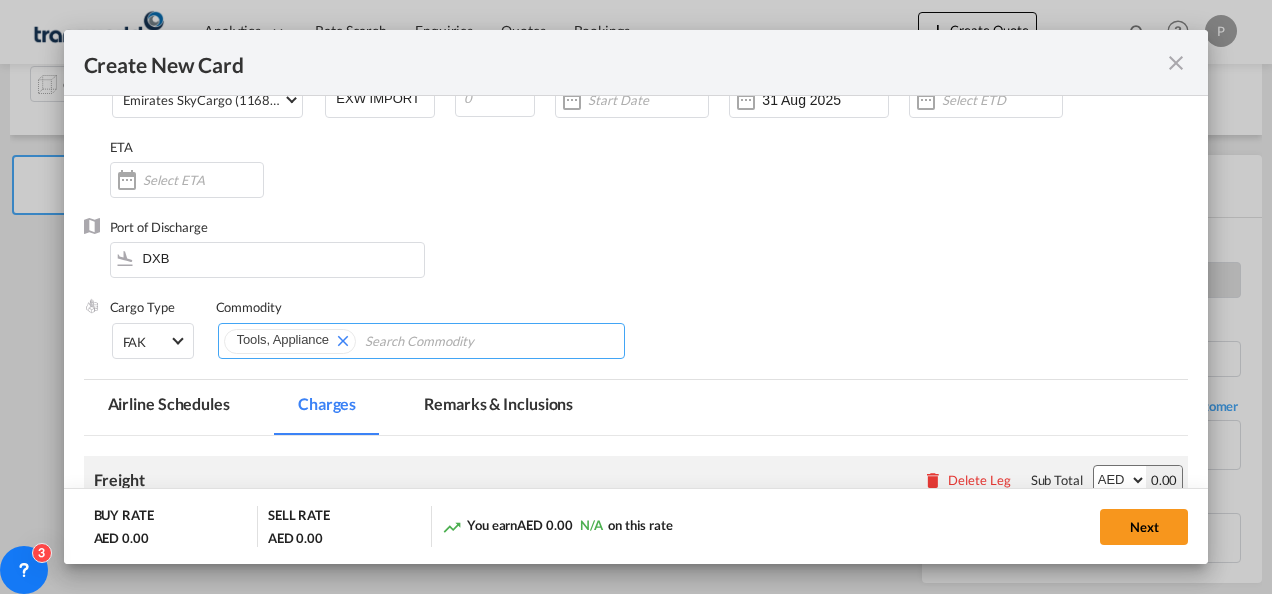 scroll, scrollTop: 406, scrollLeft: 0, axis: vertical 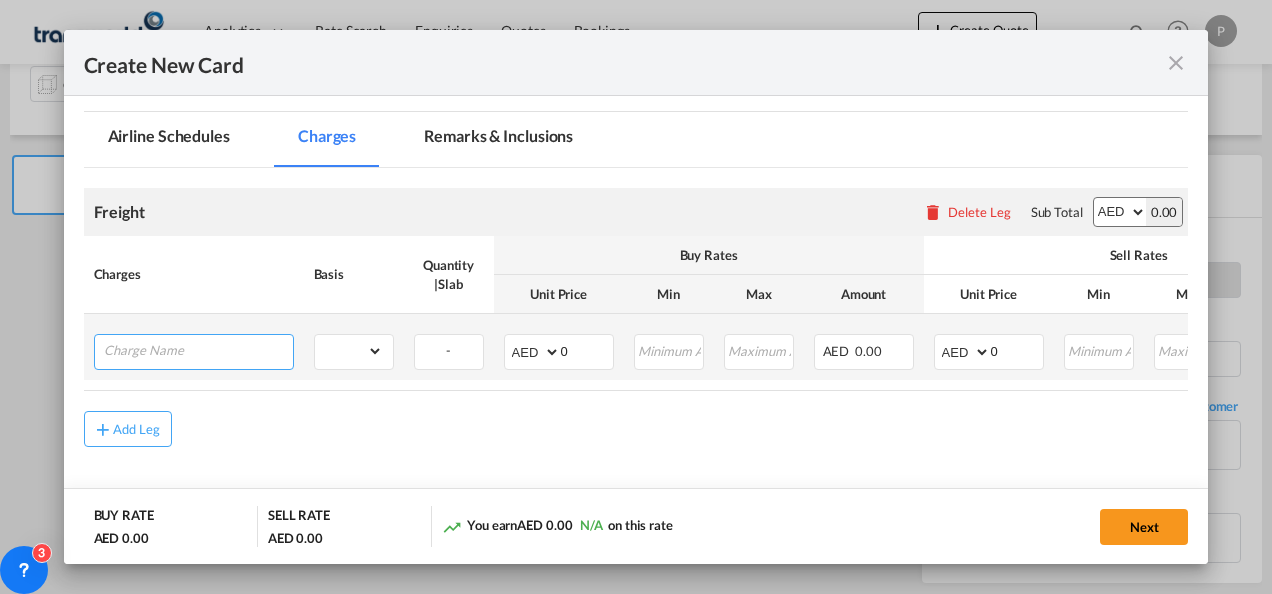 click at bounding box center [198, 350] 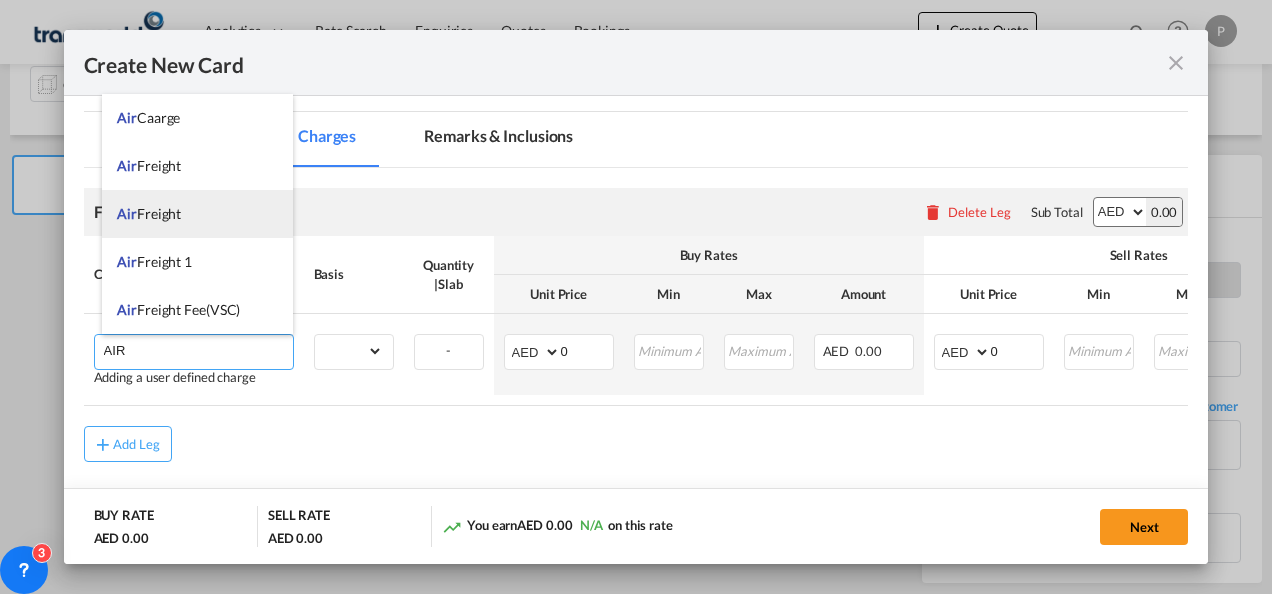 click on "Air  Freight" at bounding box center [197, 214] 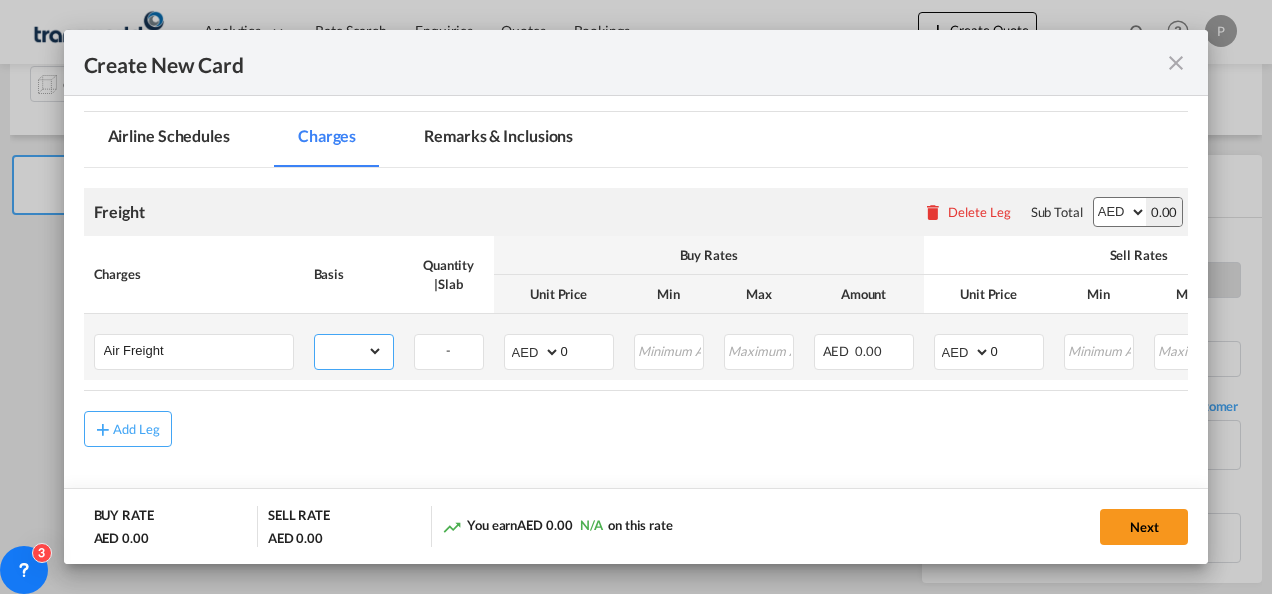 click on "gross_weight
volumetric_weight
per_shipment
per_bl
per_km
% on air freight
per_hawb
per_kg
per_pallet
per_carton
flat
chargeable_weight
per_ton
per_cbm
per_hbl
per_w/m
per_awb
per_sbl
per shipping bill
per_quintal
per_lbs
per_vehicle
per_shift
per_invoice
per_package
per_day
per_revalidation
per_declaration
per_document
per clearance" at bounding box center [349, 351] 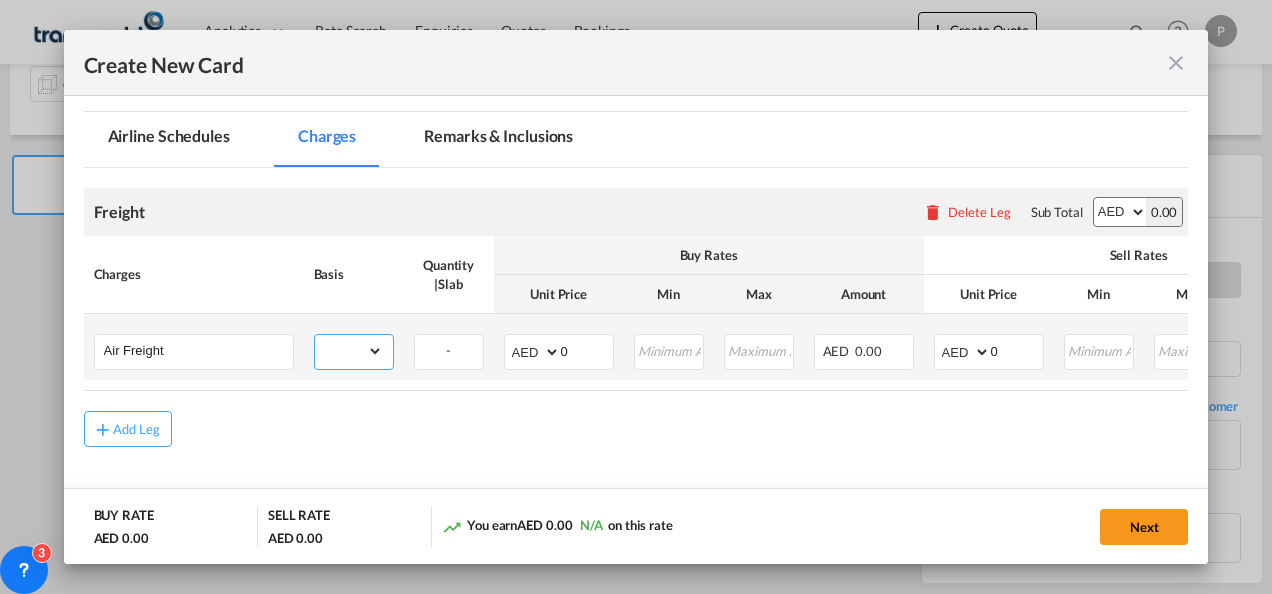 select on "per_shipment" 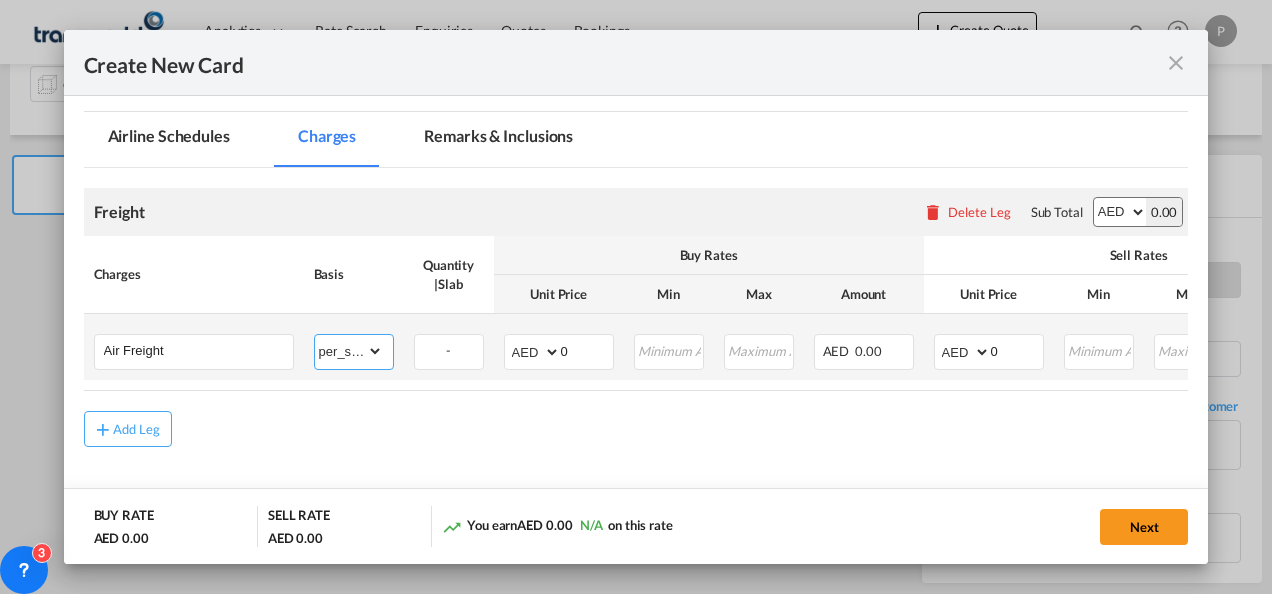 click on "gross_weight
volumetric_weight
per_shipment
per_bl
per_km
% on air freight
per_hawb
per_kg
per_pallet
per_carton
flat
chargeable_weight
per_ton
per_cbm
per_hbl
per_w/m
per_awb
per_sbl
per shipping bill
per_quintal
per_lbs
per_vehicle
per_shift
per_invoice
per_package
per_day
per_revalidation
per_declaration
per_document
per clearance" at bounding box center [349, 351] 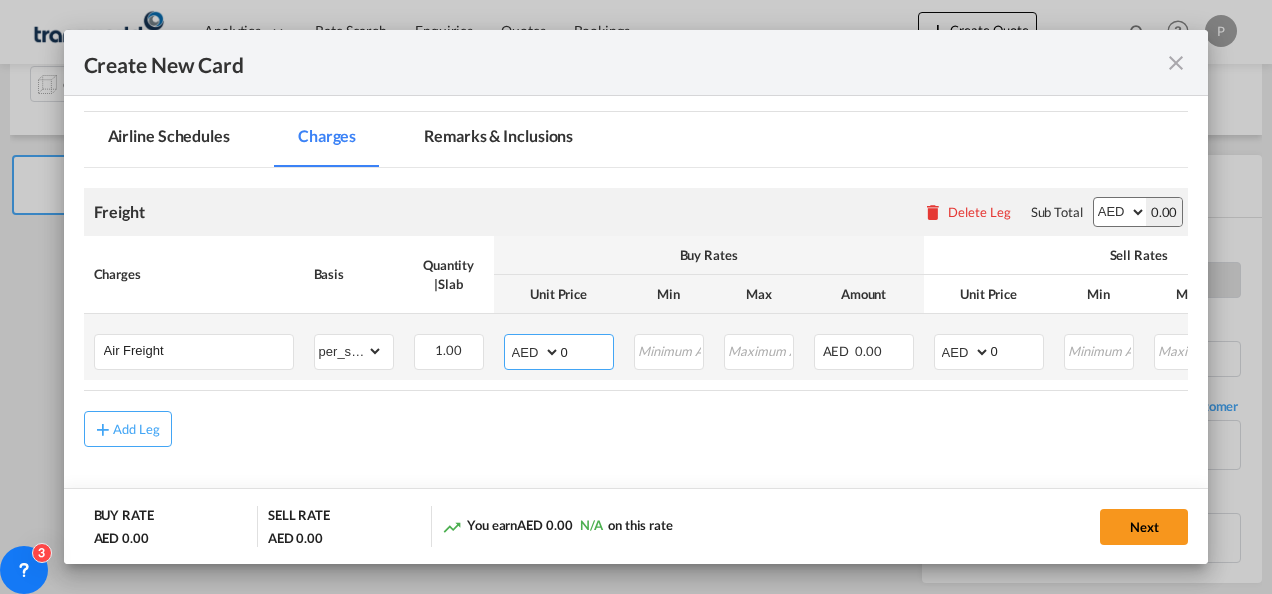 click on "0" at bounding box center [587, 350] 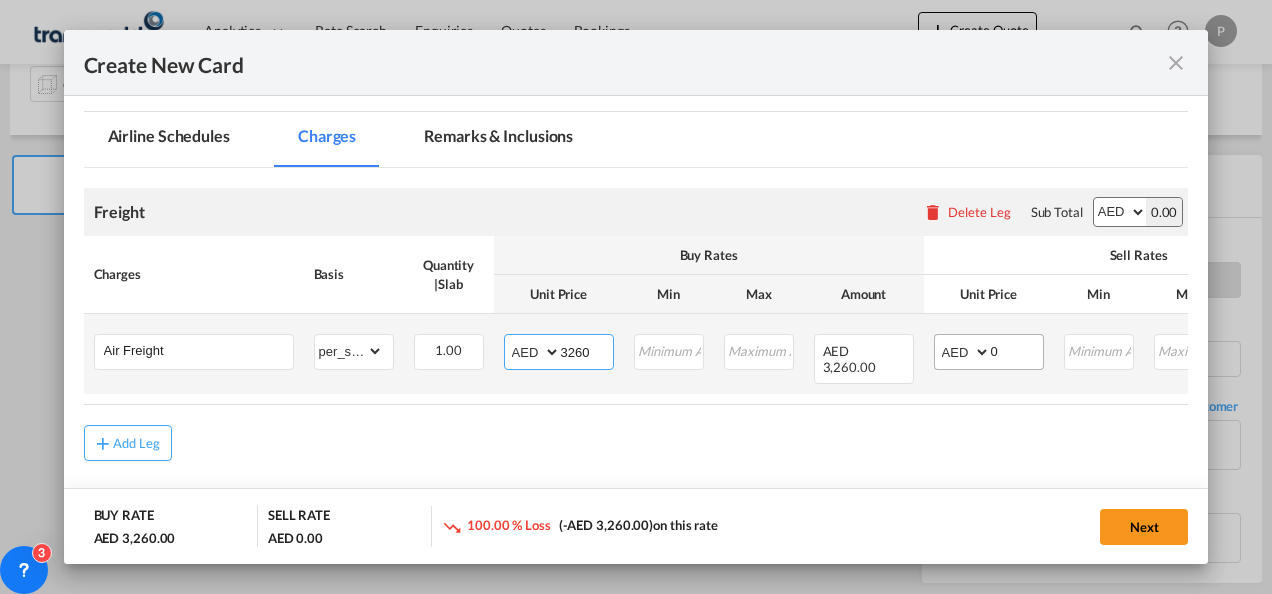 type on "3260" 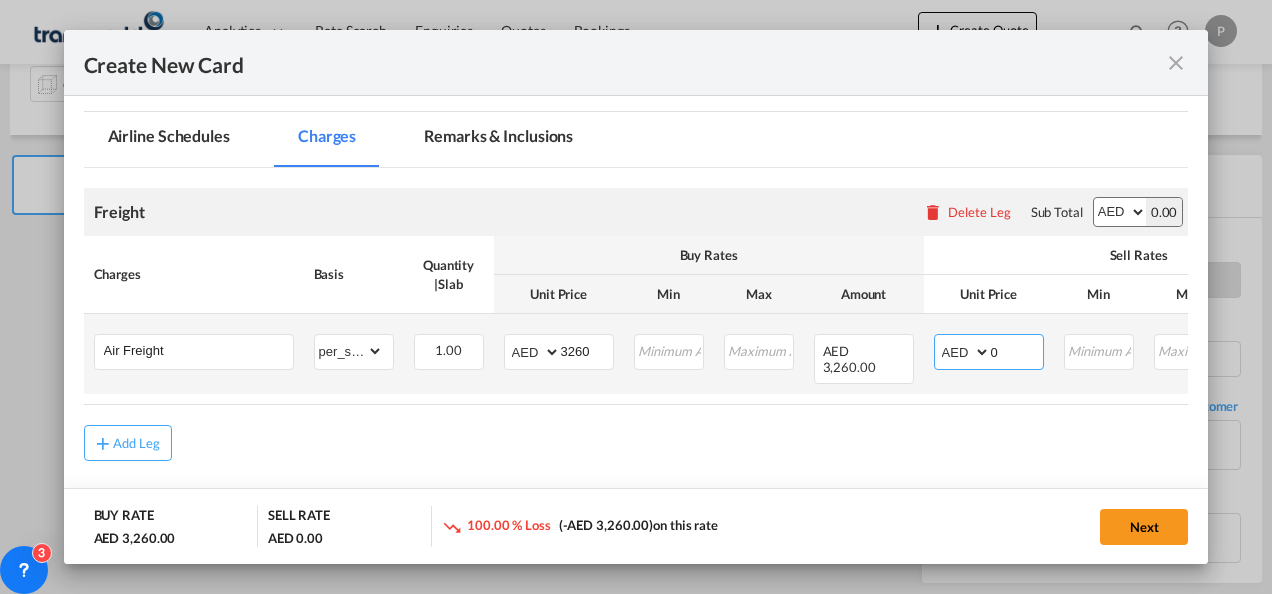 click on "0" at bounding box center [1017, 350] 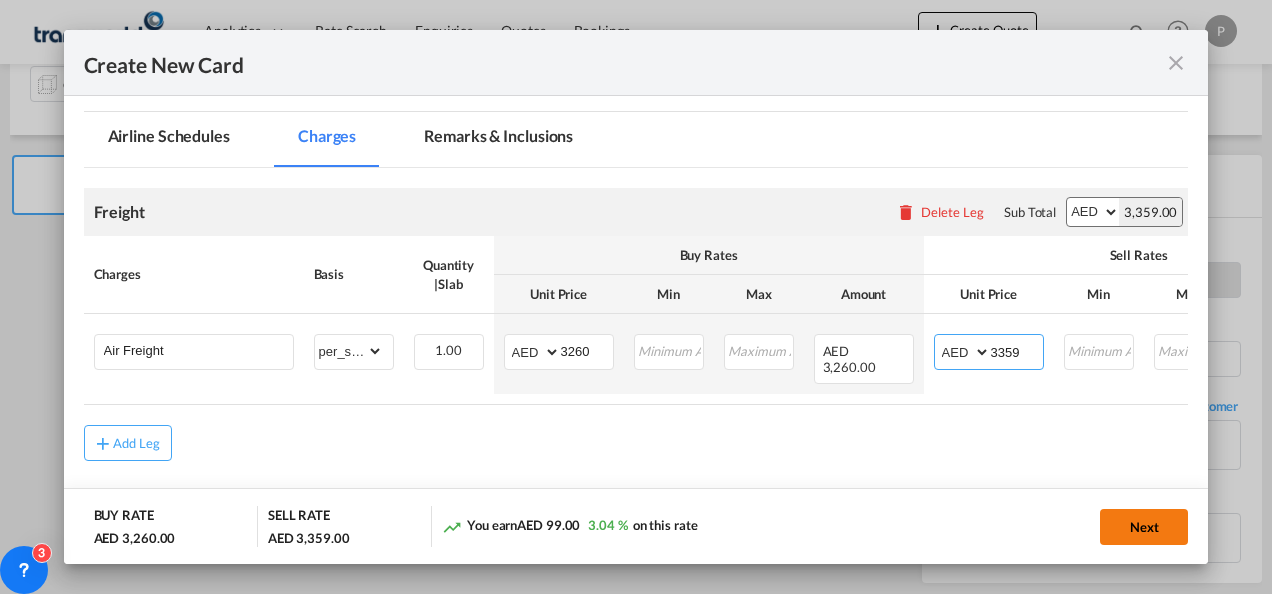 type on "3359" 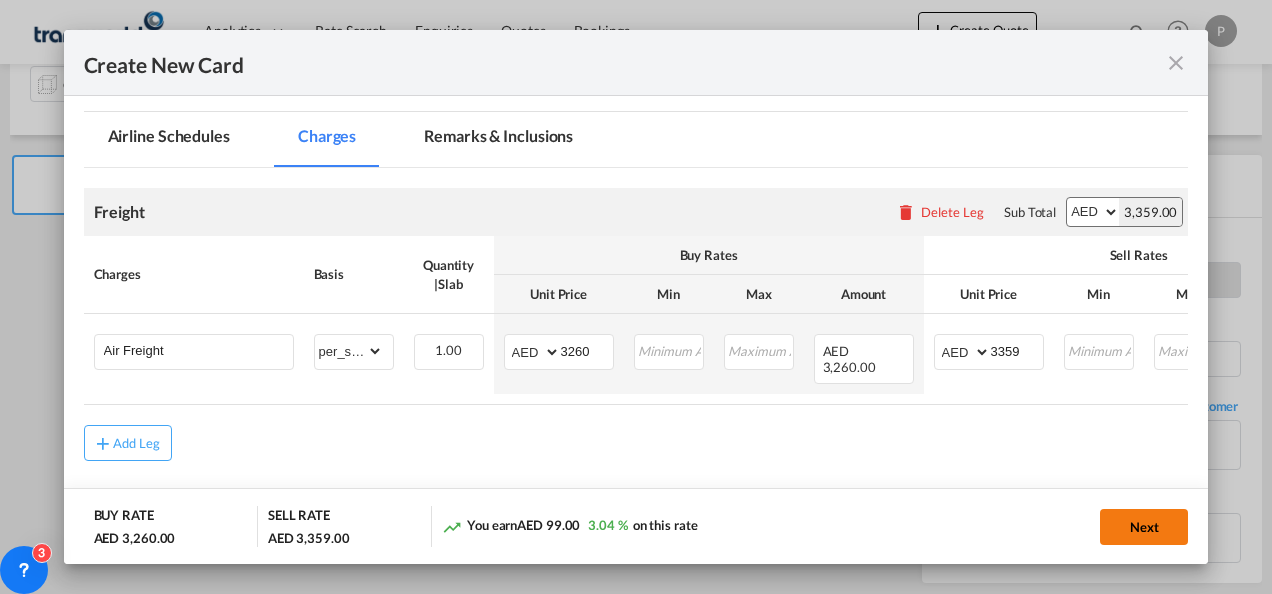 click on "Next" 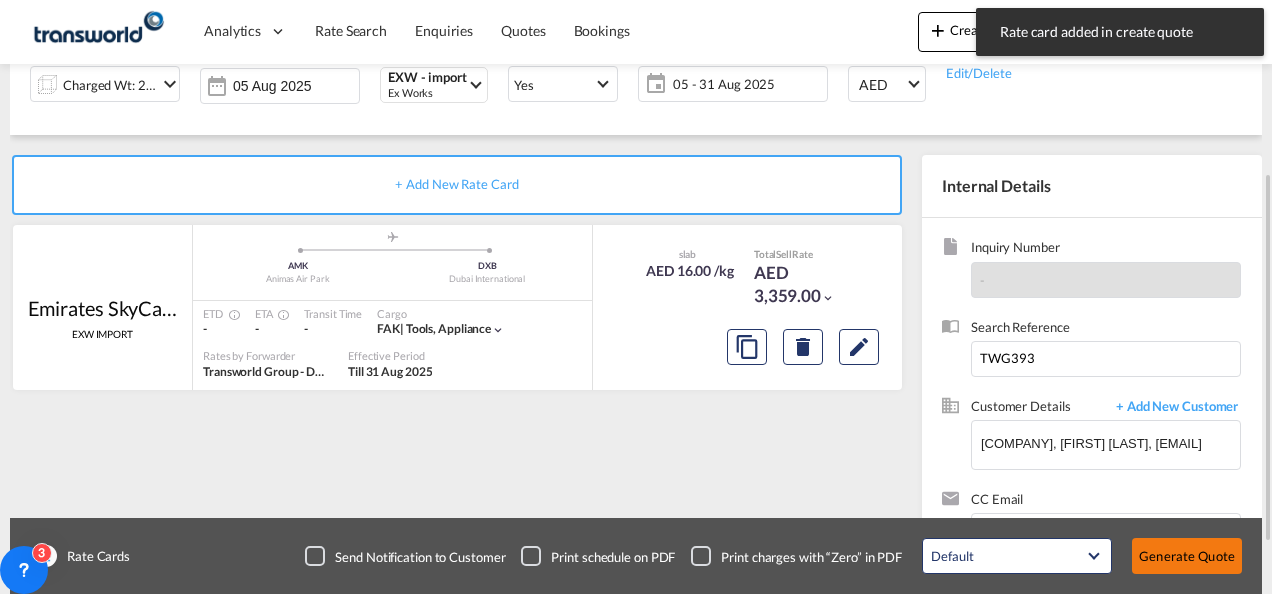 click on "Generate Quote" at bounding box center [1187, 556] 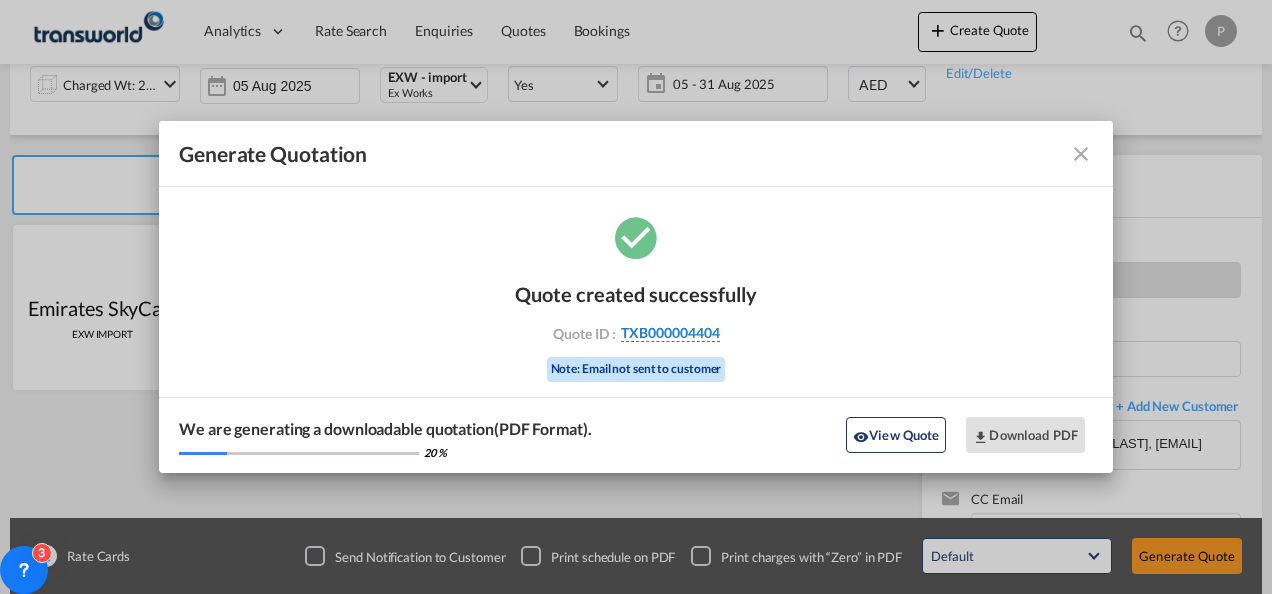click on "TXB000004404" at bounding box center (670, 333) 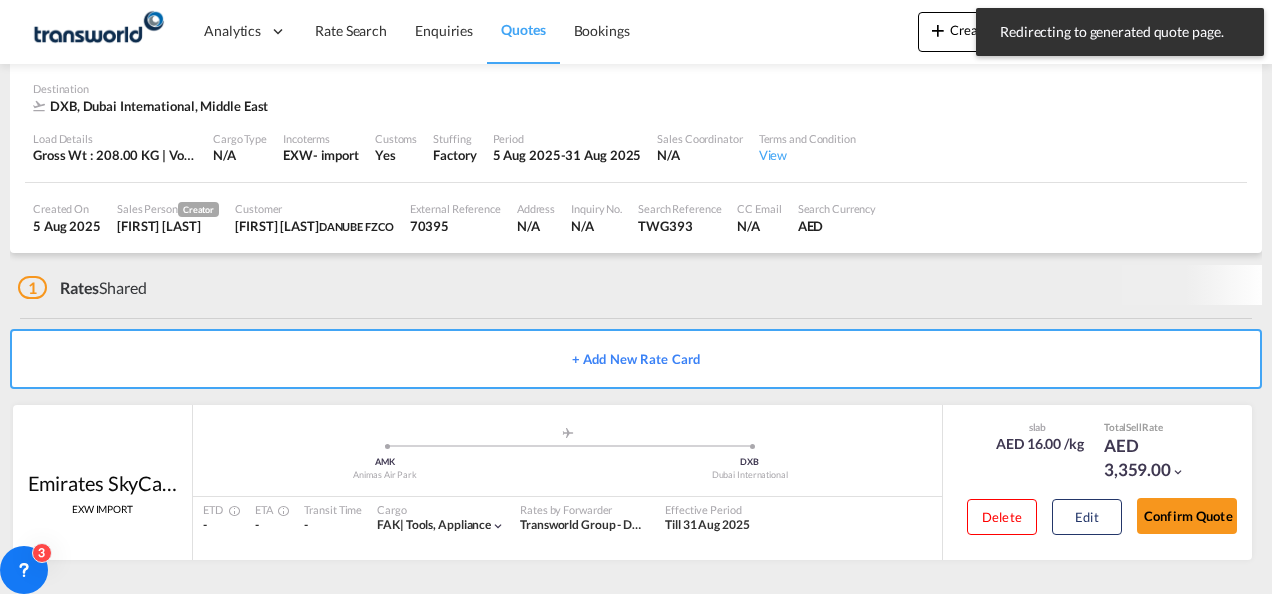 scroll, scrollTop: 122, scrollLeft: 0, axis: vertical 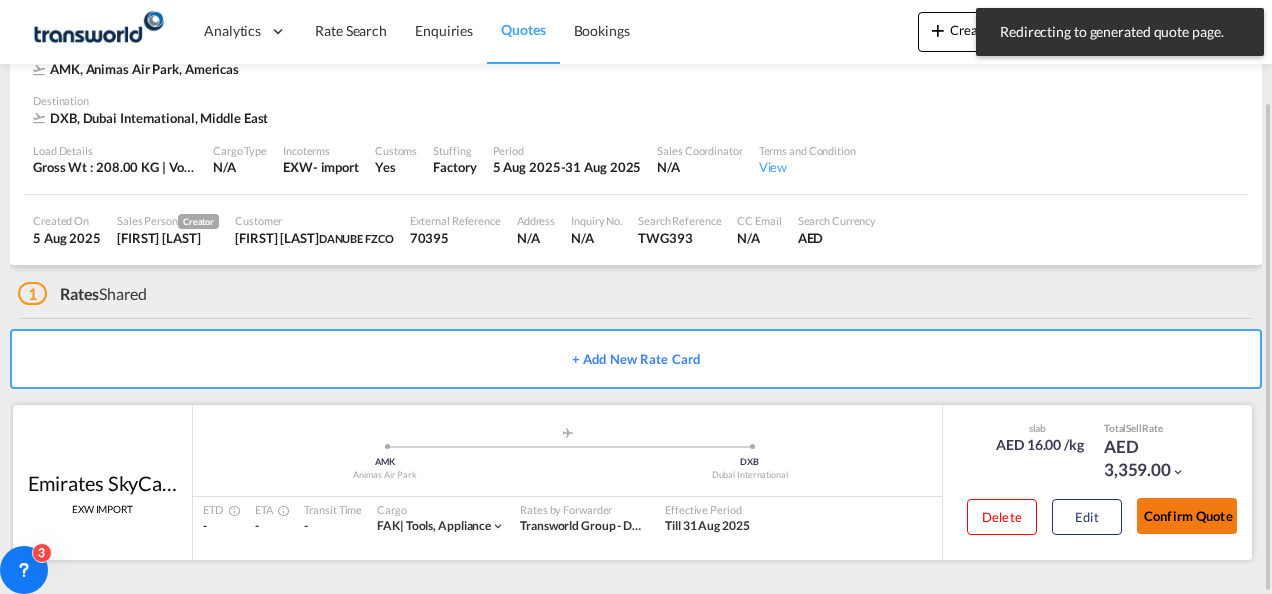 click on "Confirm Quote" at bounding box center (1187, 516) 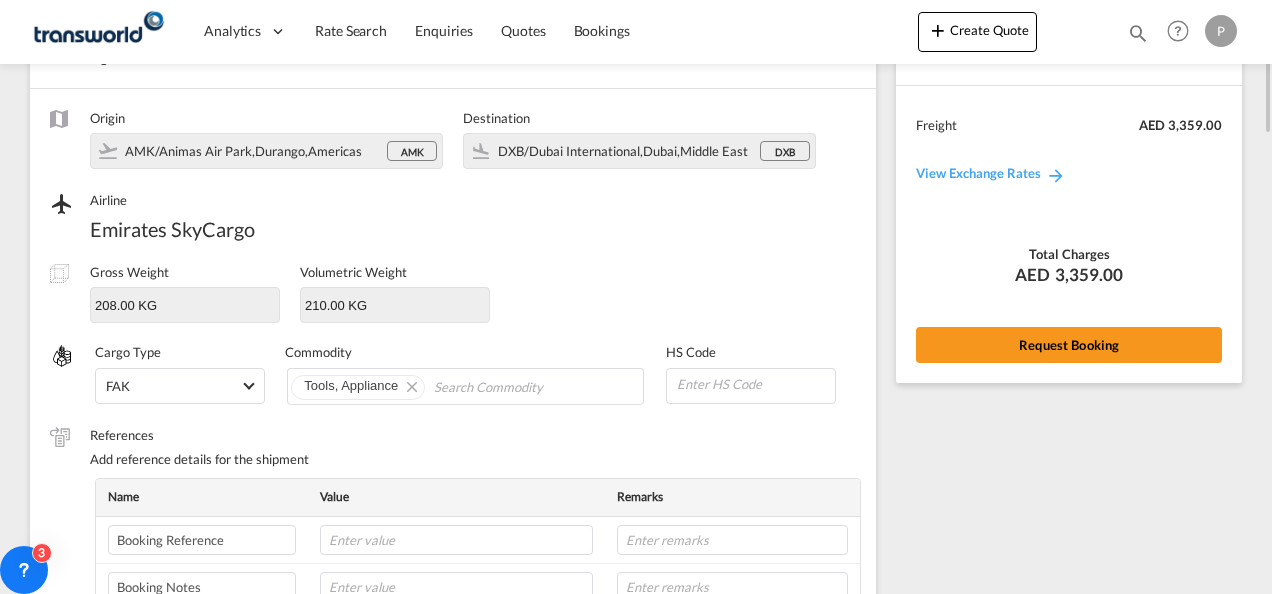 scroll, scrollTop: 0, scrollLeft: 0, axis: both 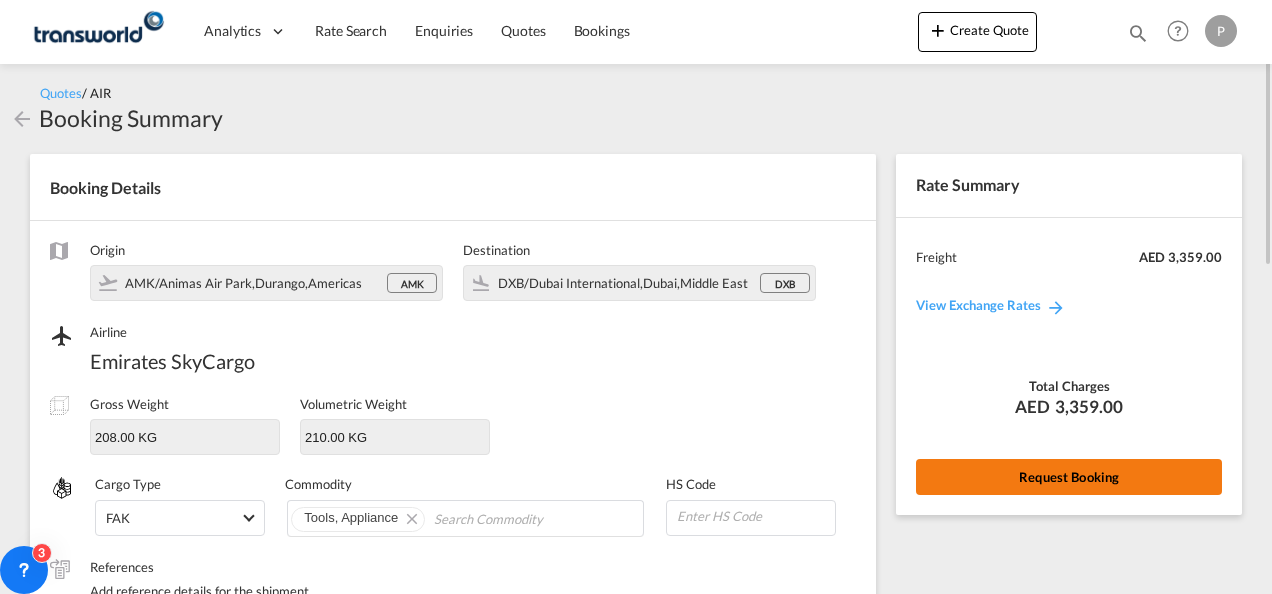 click on "Request Booking" at bounding box center [1069, 477] 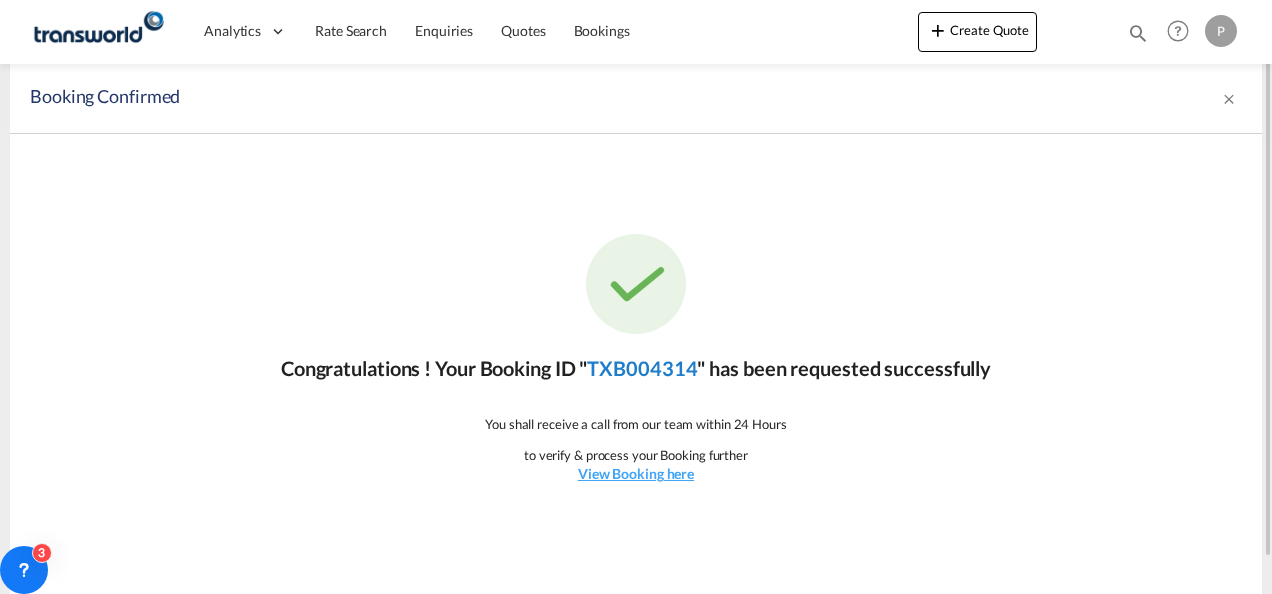 click on "TXB004314" 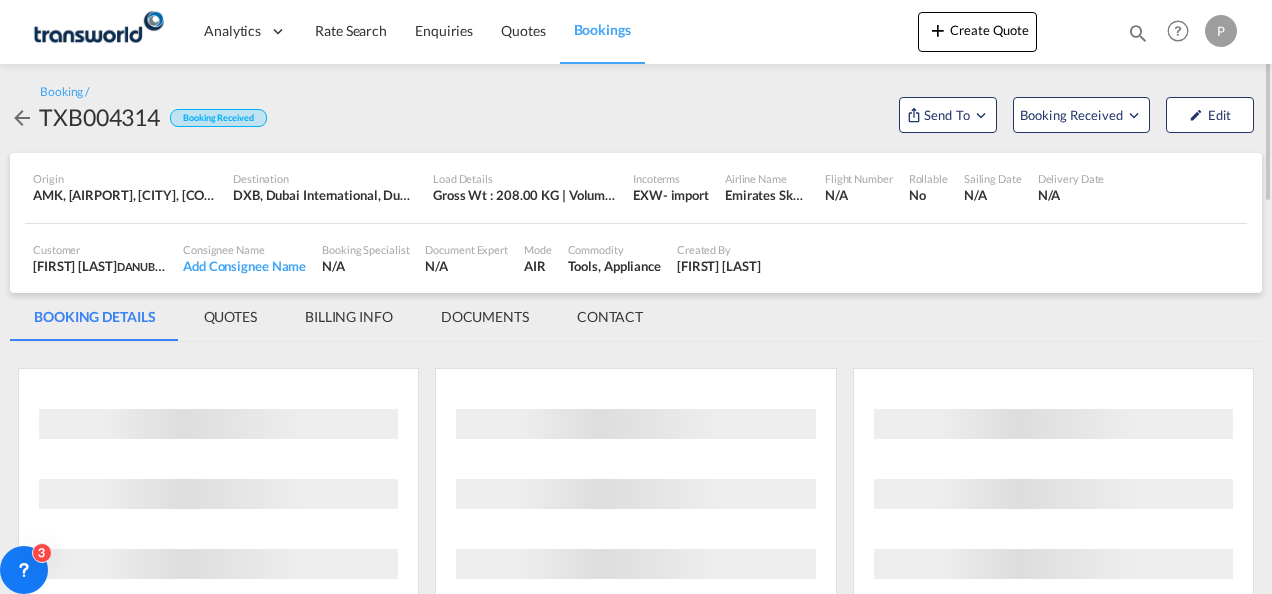 scroll, scrollTop: 0, scrollLeft: 0, axis: both 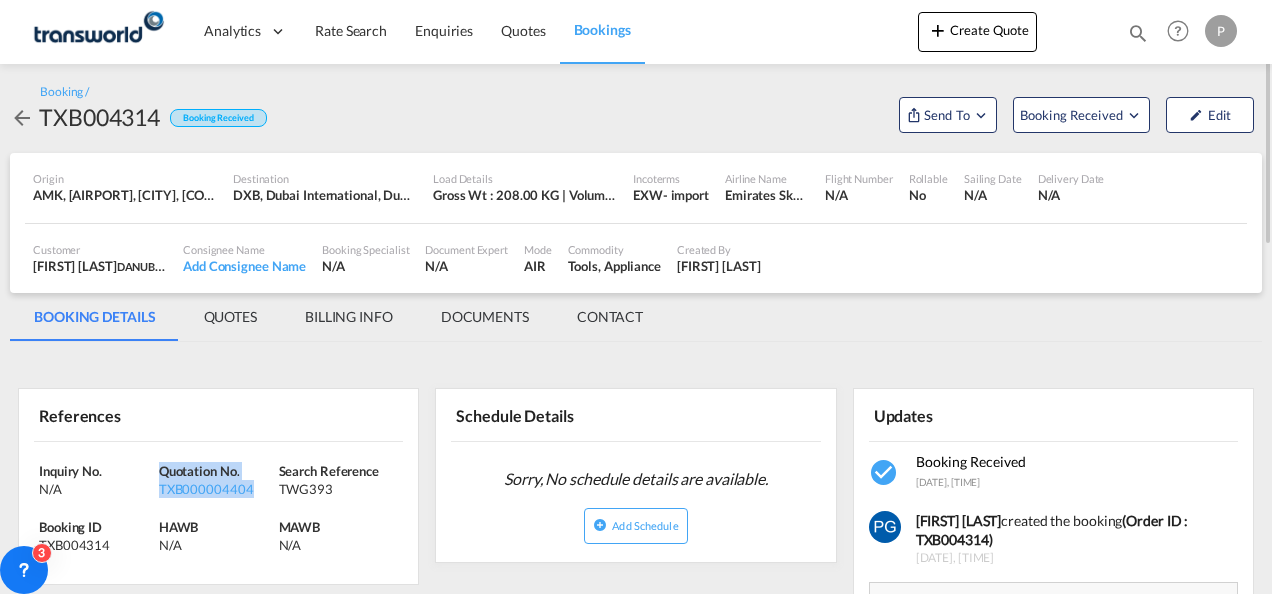 drag, startPoint x: 256, startPoint y: 486, endPoint x: 161, endPoint y: 468, distance: 96.69022 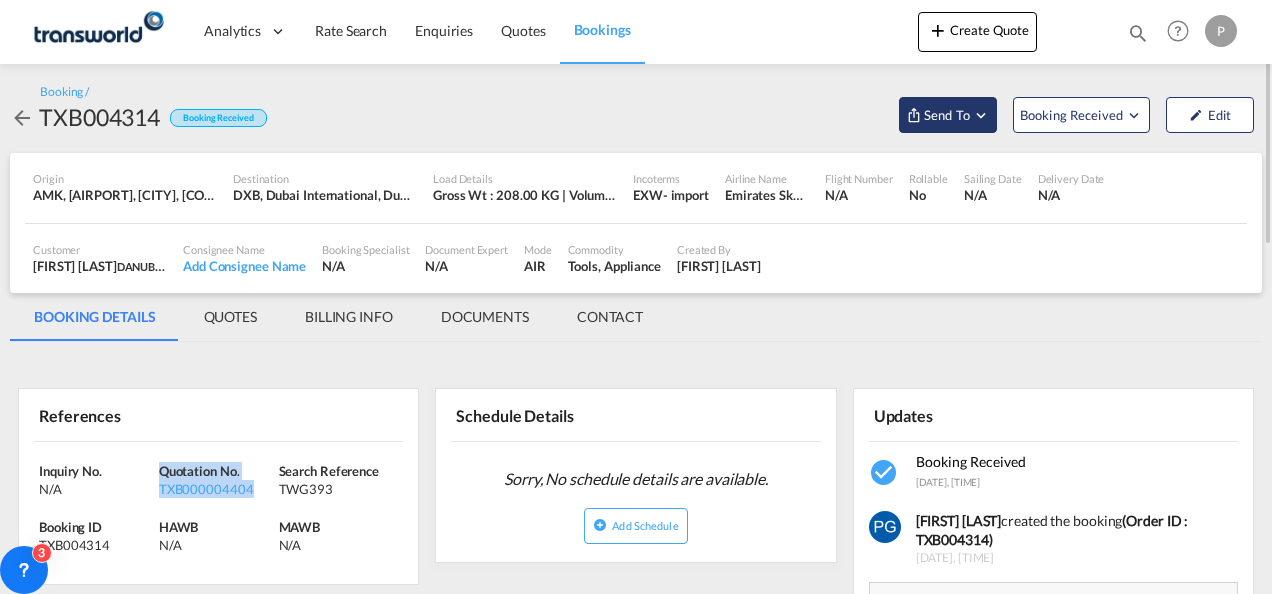 click on "Send To" at bounding box center [948, 115] 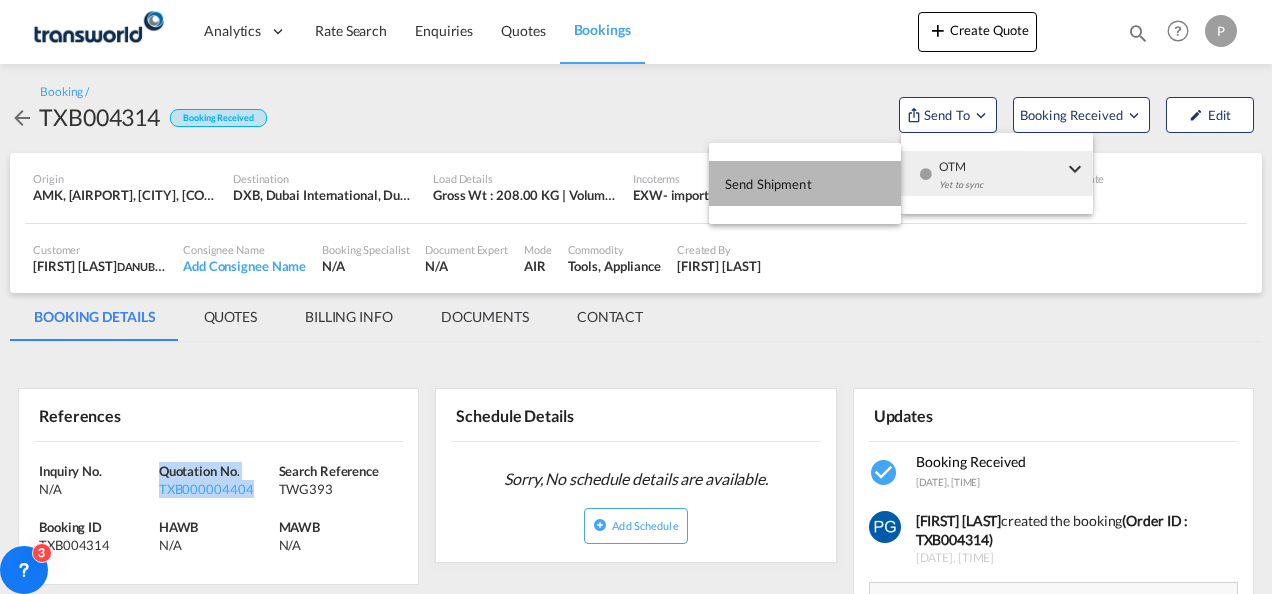 click on "Send Shipment" at bounding box center (768, 184) 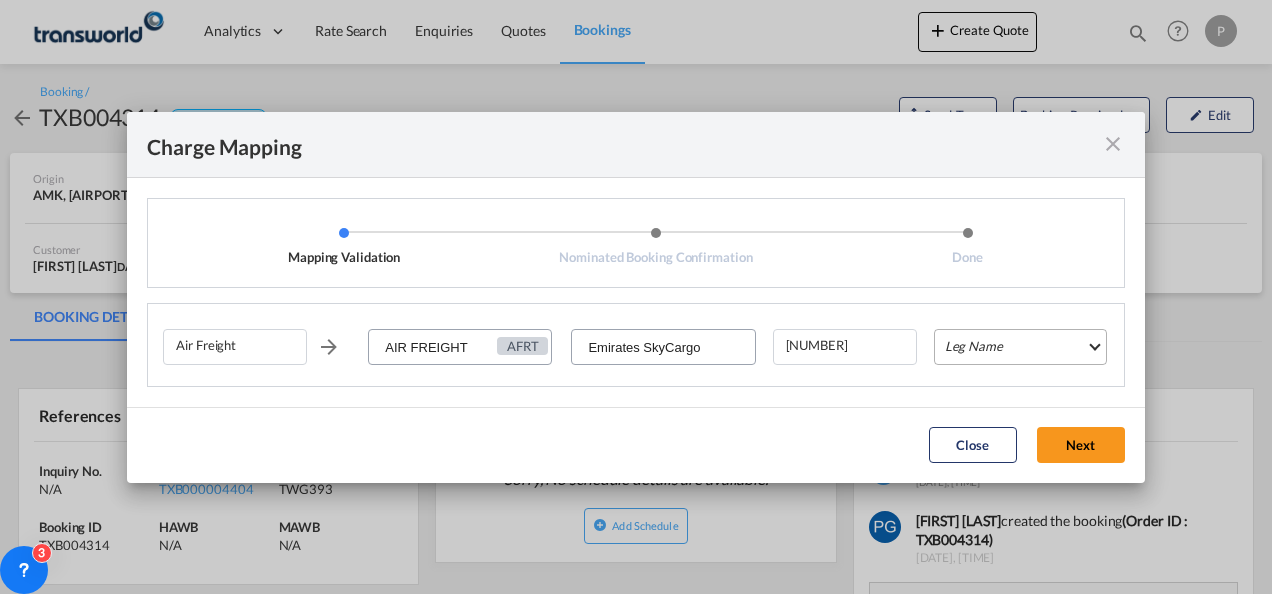 click on "Leg Name HANDLING ORIGIN HANDLING DESTINATION OTHERS TL PICK UP CUSTOMS ORIGIN AIR CUSTOMS DESTINATION TL DELIVERY" at bounding box center (1020, 347) 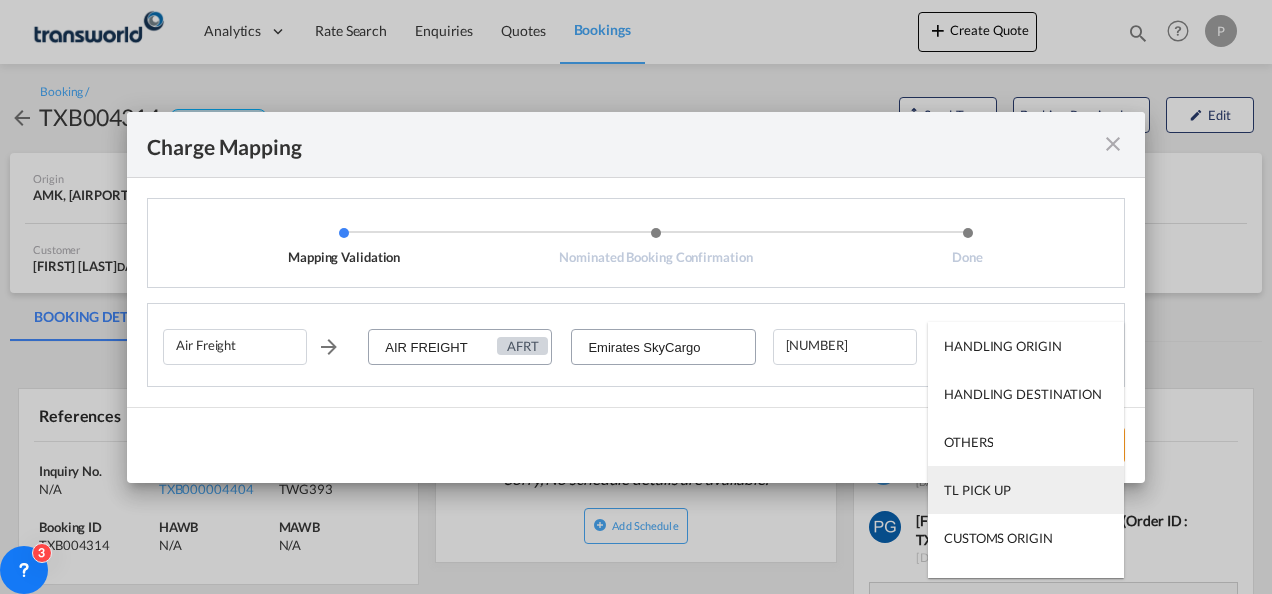 scroll, scrollTop: 128, scrollLeft: 0, axis: vertical 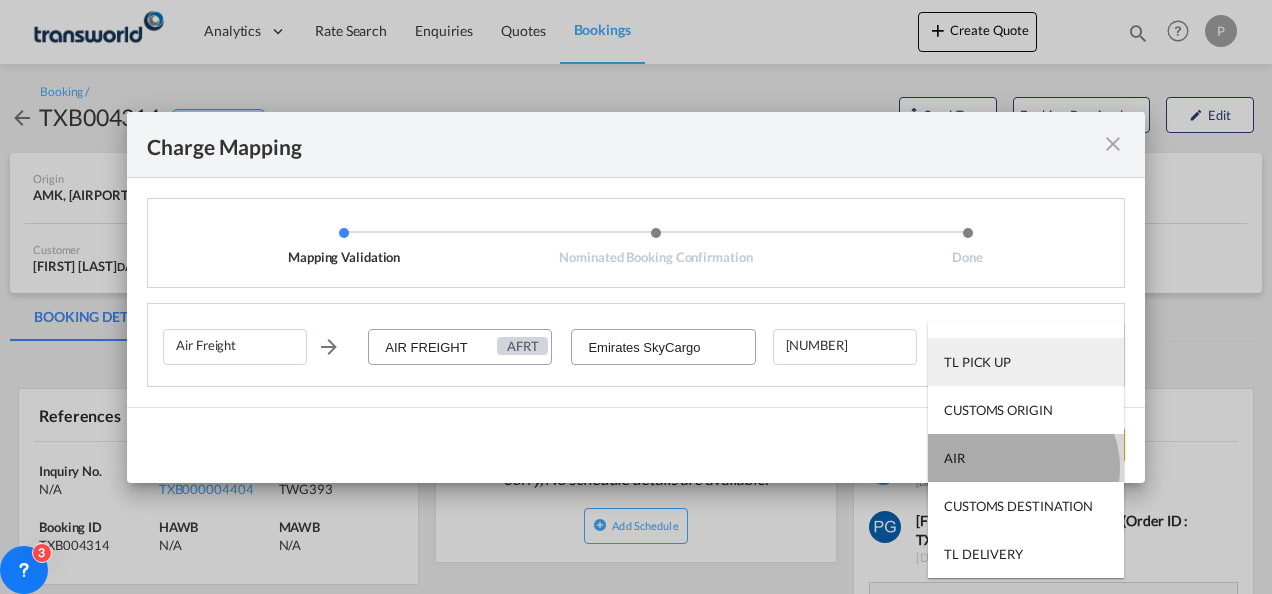 click on "AIR" at bounding box center [1026, 458] 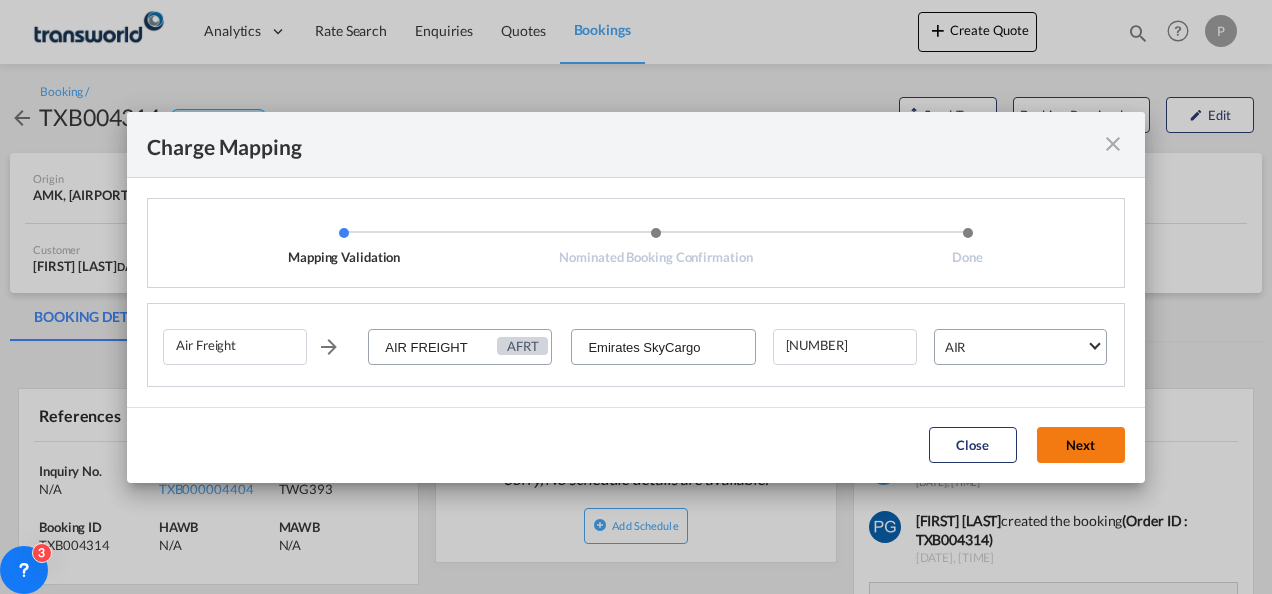 click on "Next" 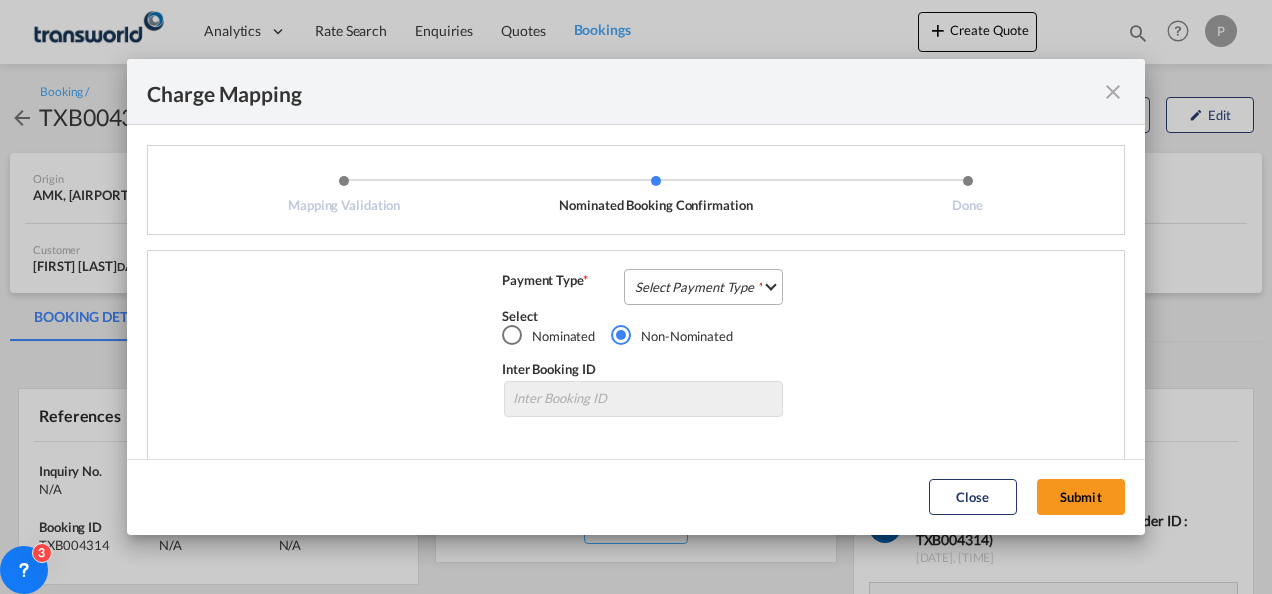 click on "Select Payment Type
COLLECT
PREPAID" at bounding box center [703, 287] 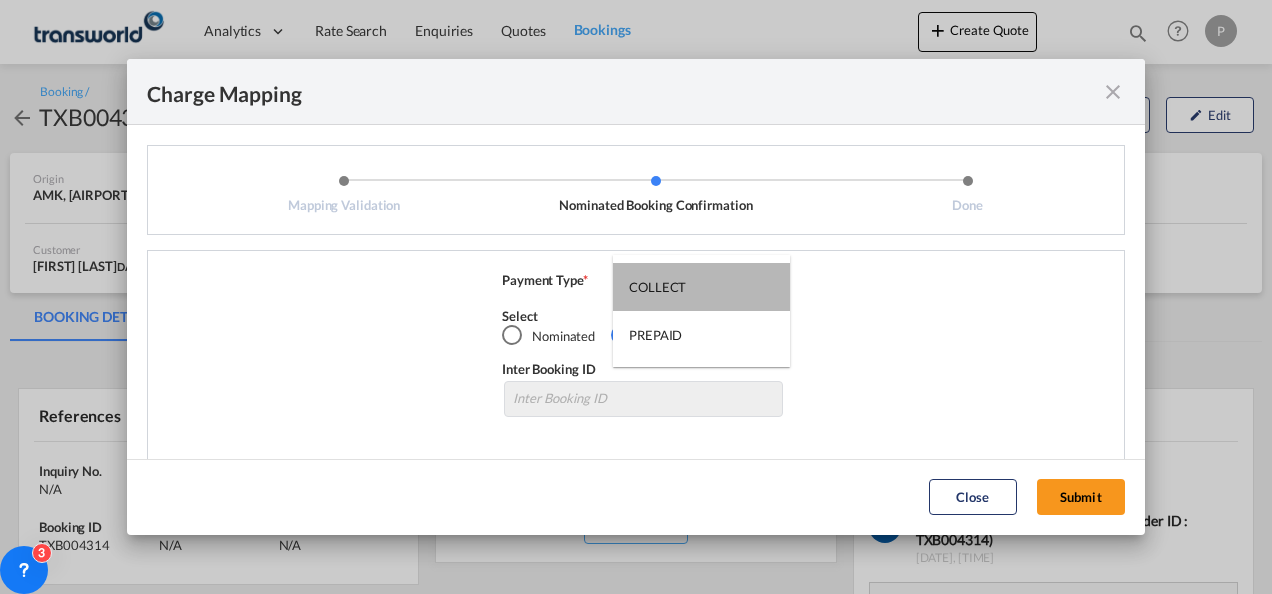 click on "COLLECT" at bounding box center (701, 287) 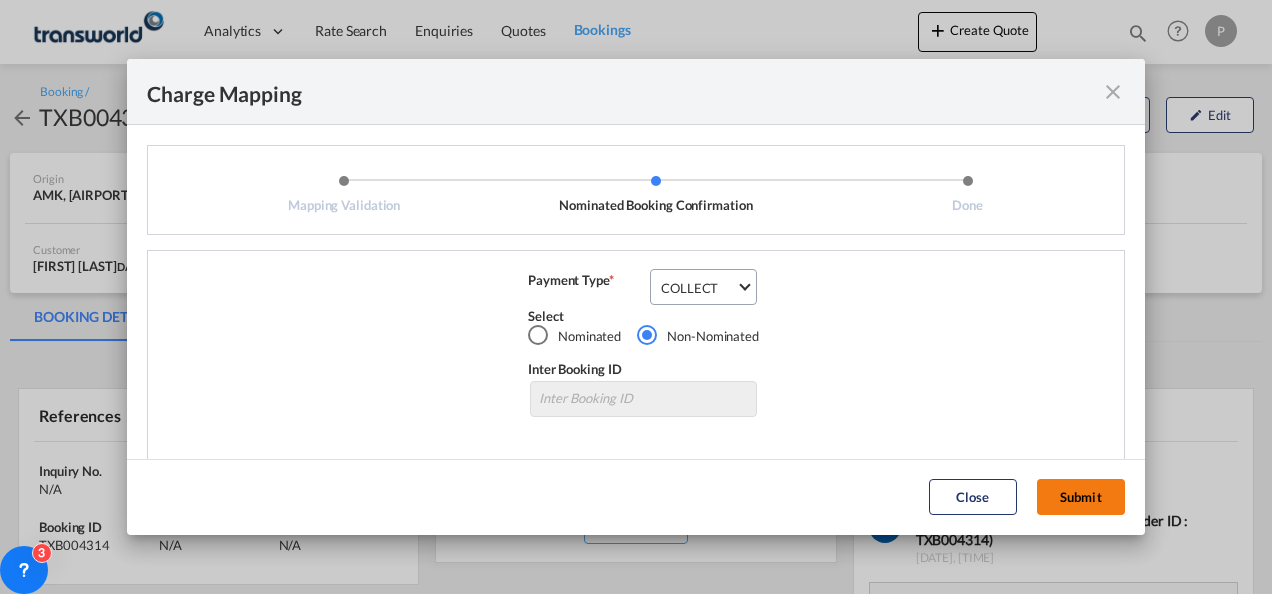 click on "Submit" 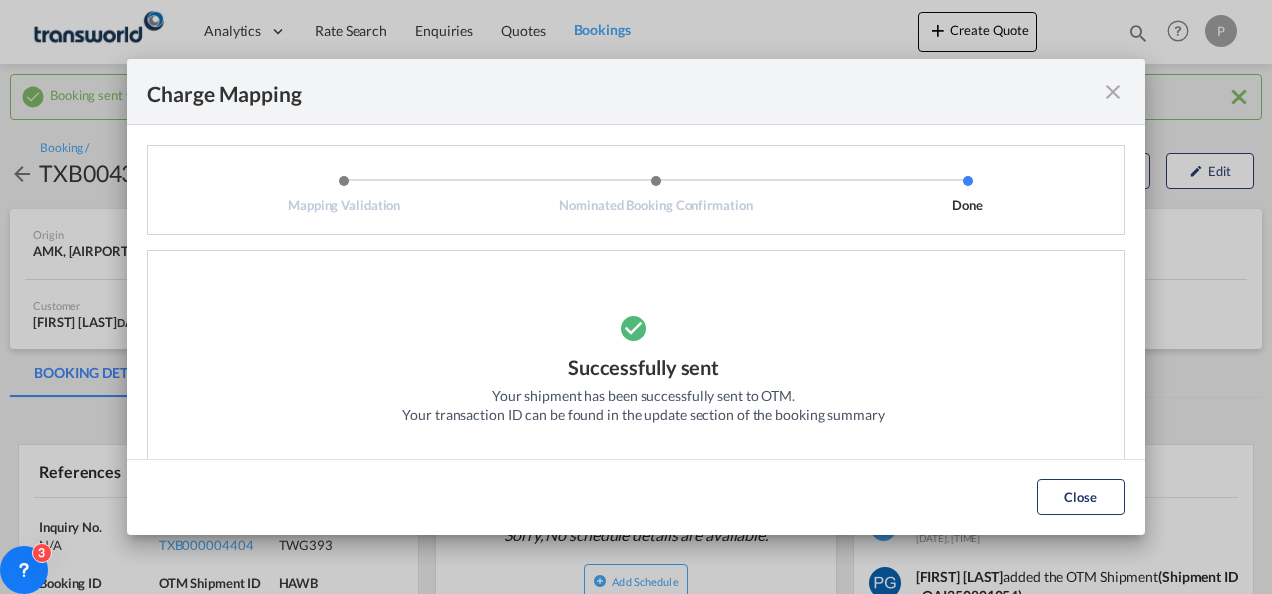click at bounding box center (1113, 92) 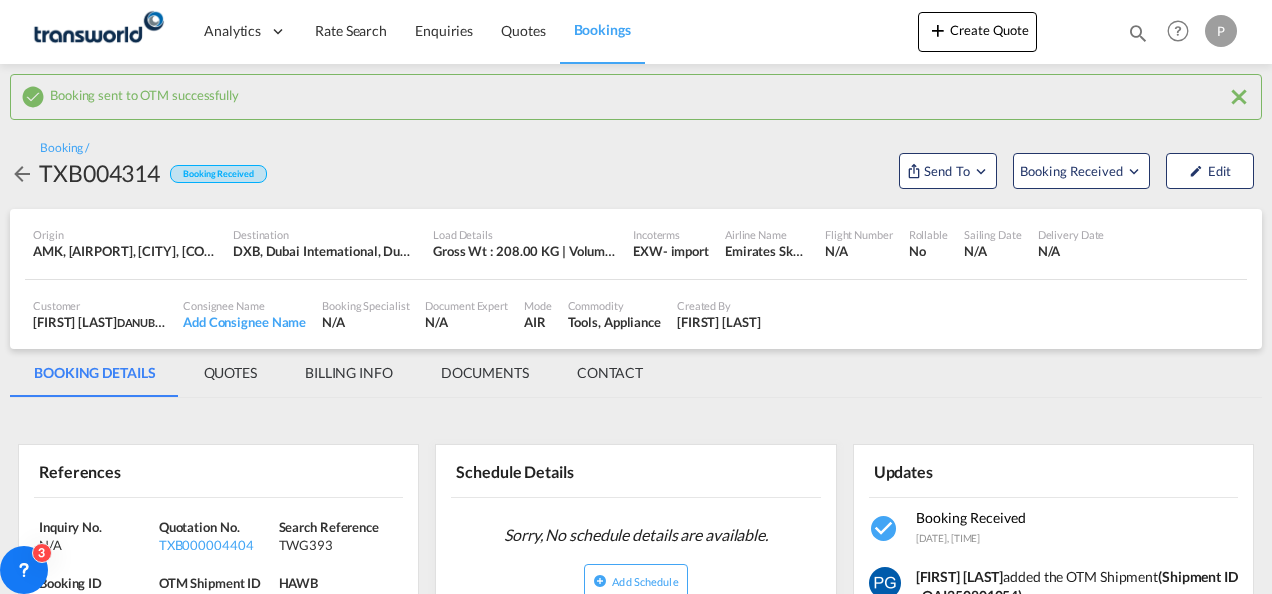 scroll, scrollTop: 206, scrollLeft: 0, axis: vertical 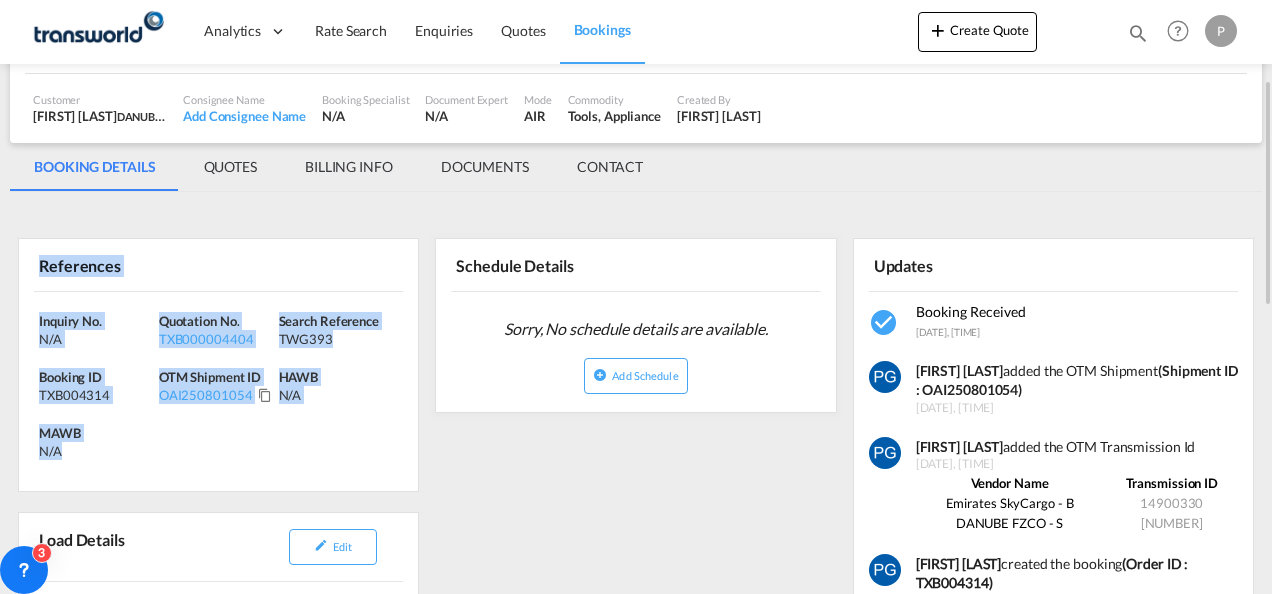 drag, startPoint x: 32, startPoint y: 264, endPoint x: 110, endPoint y: 456, distance: 207.239 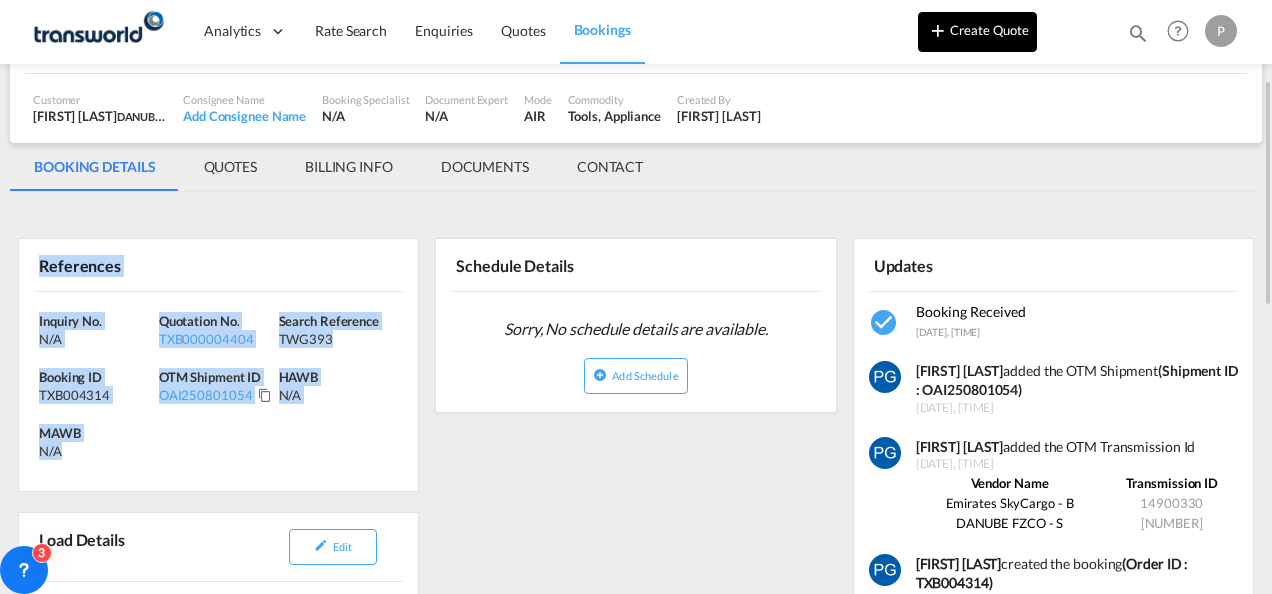 click on "Create Quote" at bounding box center (977, 32) 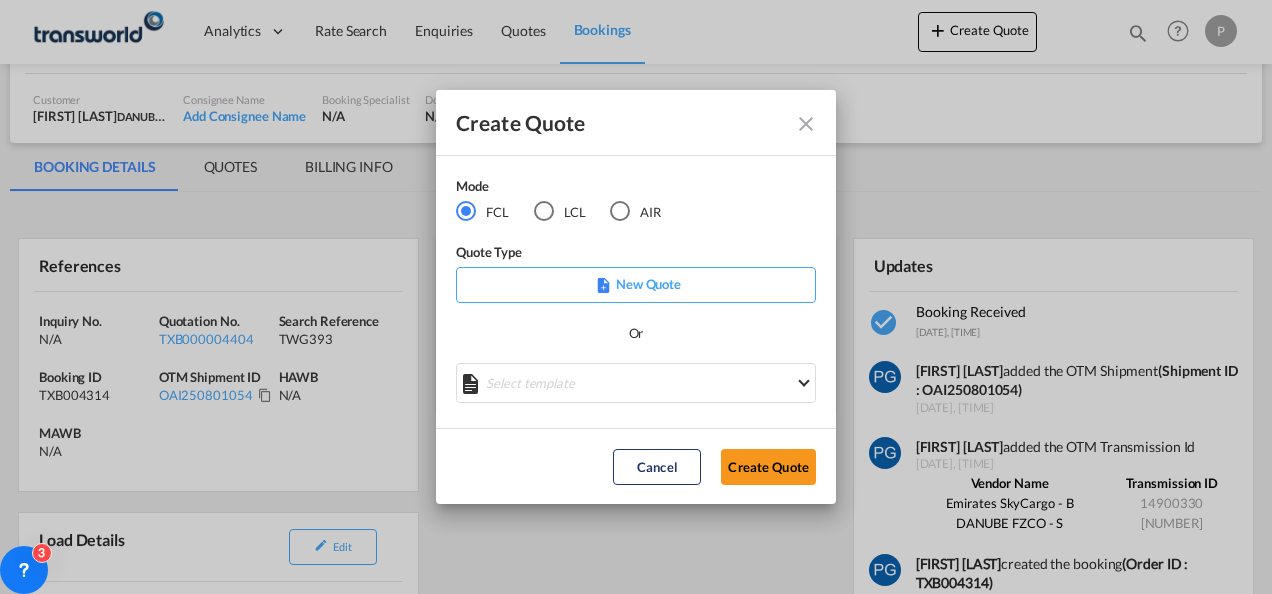 click at bounding box center (620, 211) 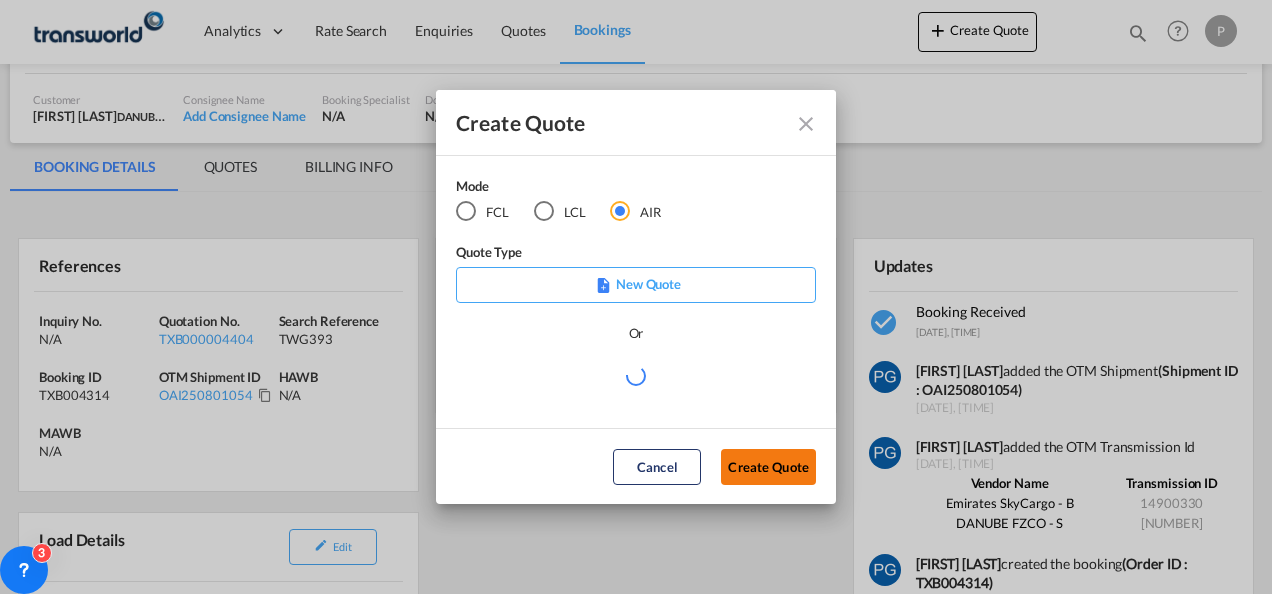 click on "Create Quote" 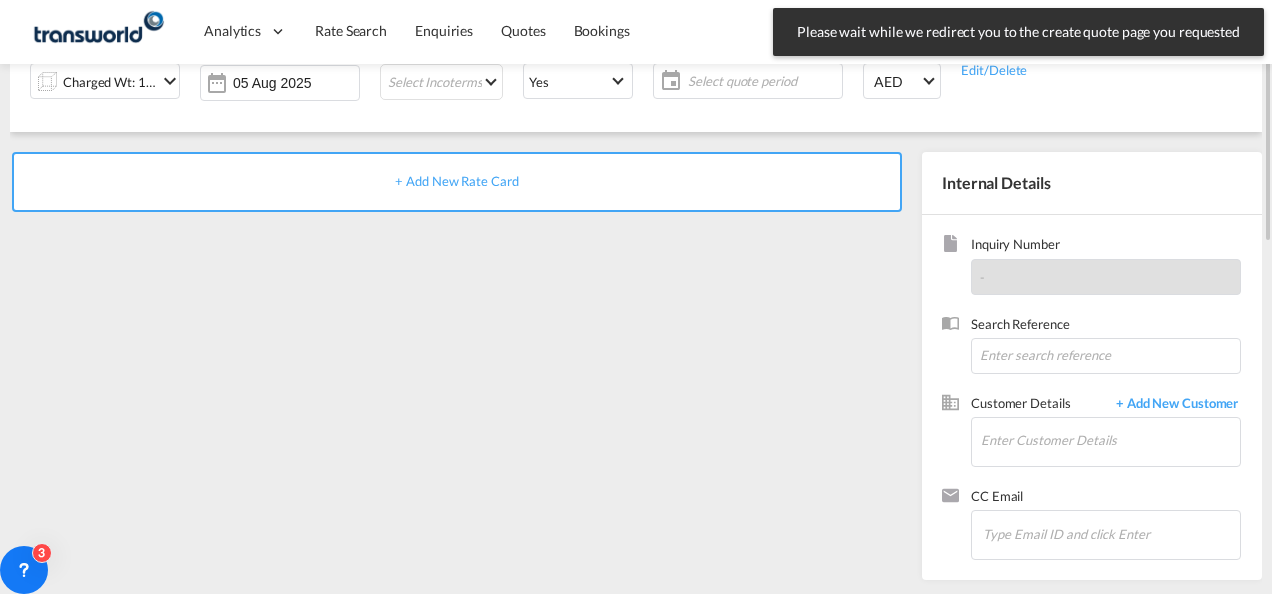 scroll, scrollTop: 0, scrollLeft: 0, axis: both 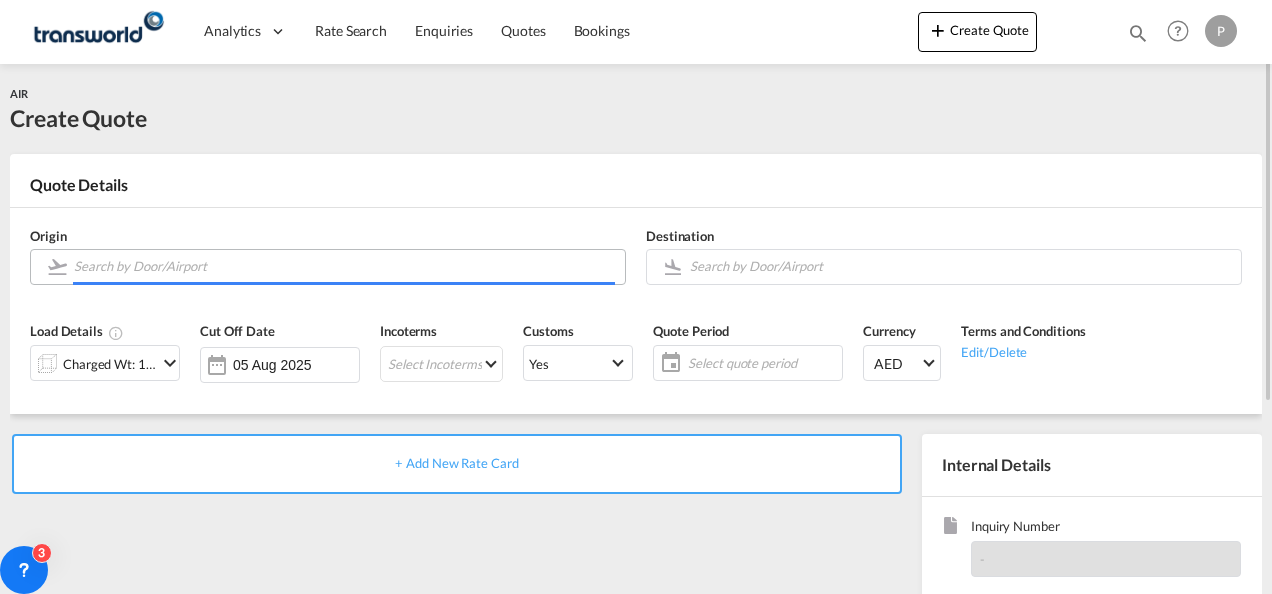 click at bounding box center [344, 266] 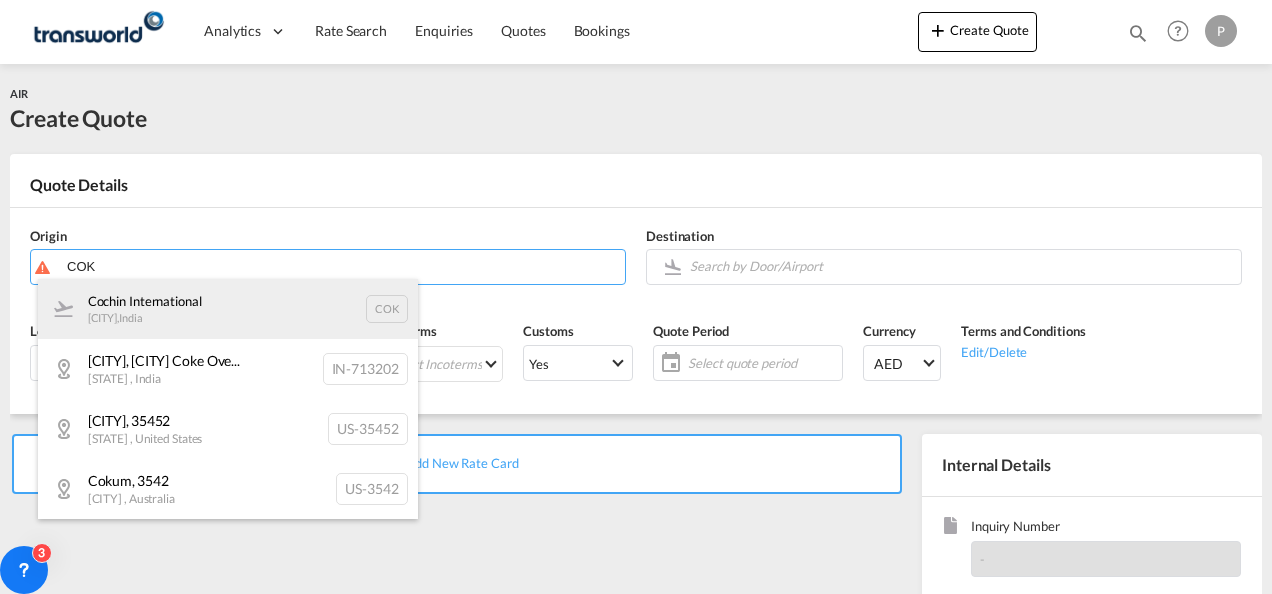 click on "[CITY] International [CITY] ,  India
COK" at bounding box center [228, 309] 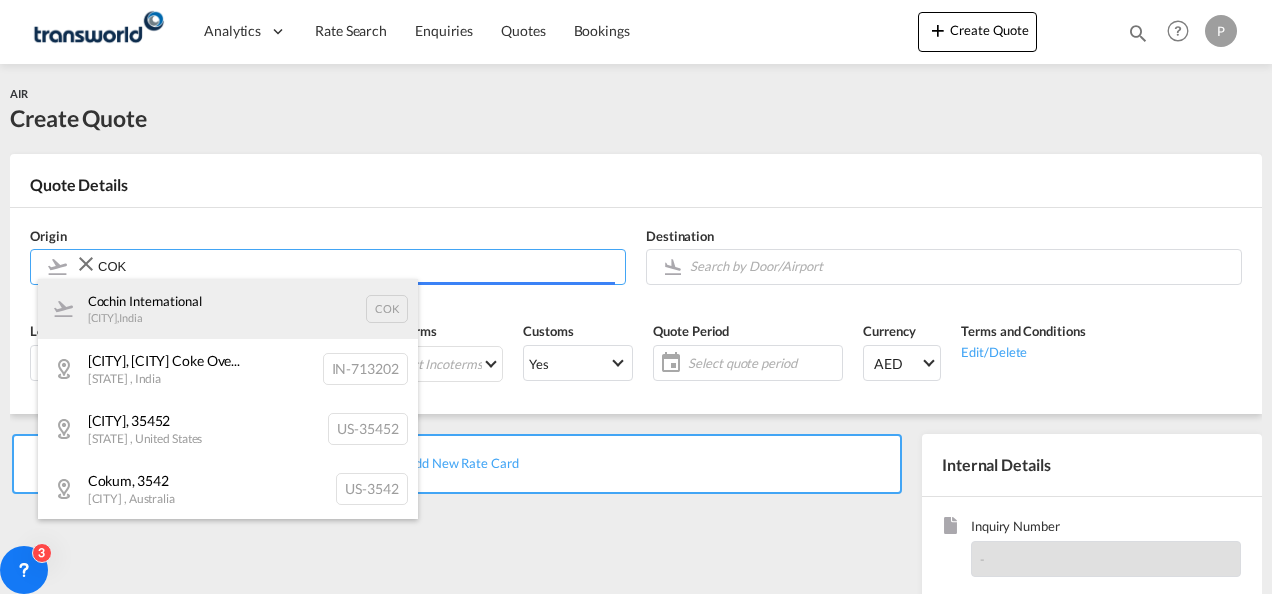type on "[AIRPORT], [CITY], [CODE]" 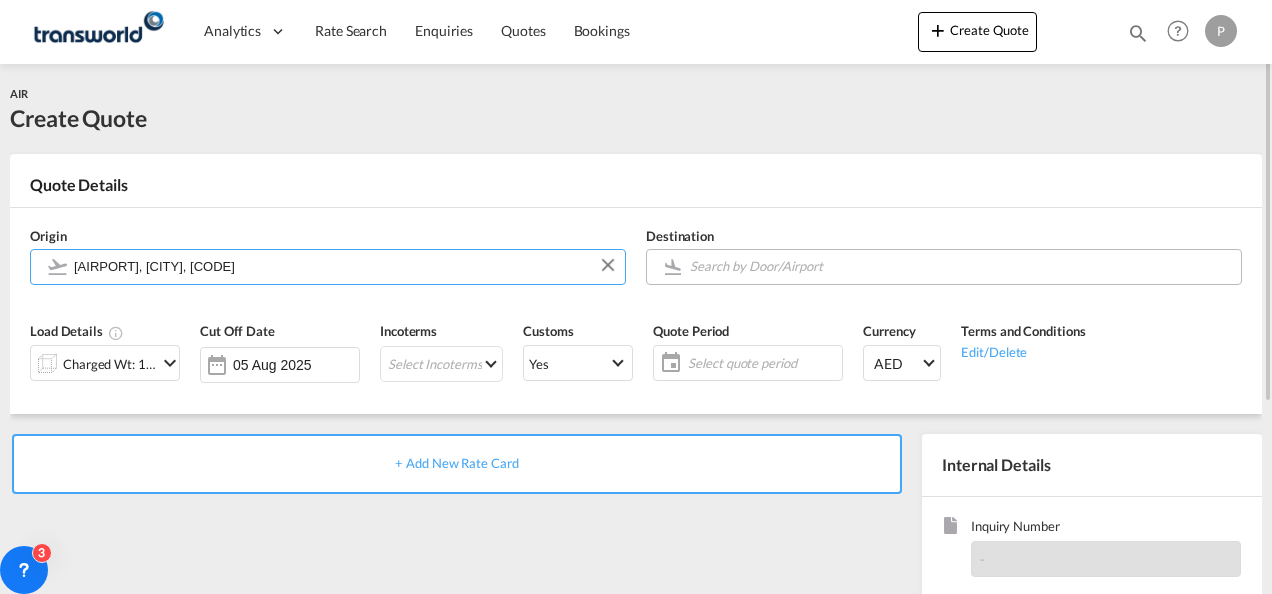 click at bounding box center (960, 266) 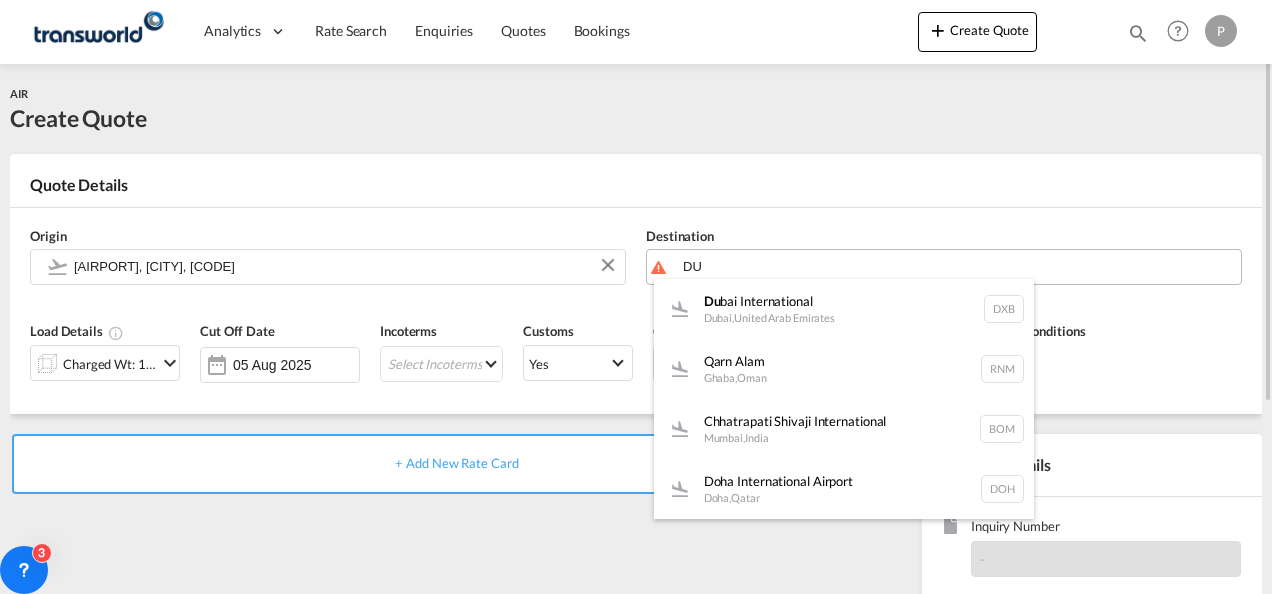 type on "D" 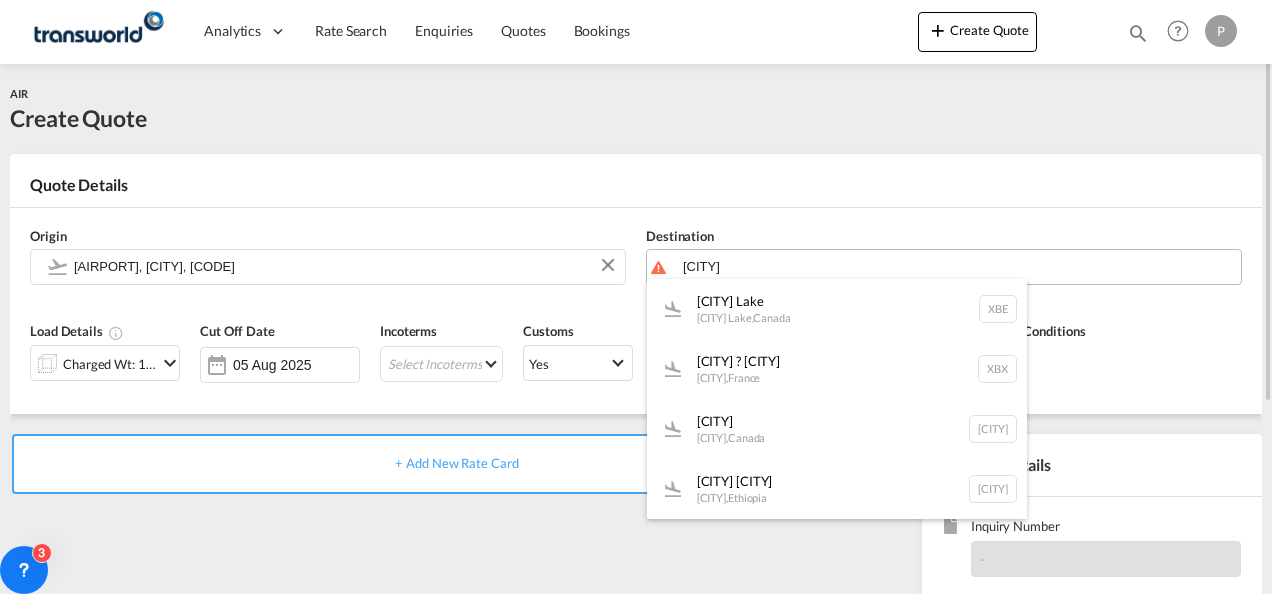 type on "X" 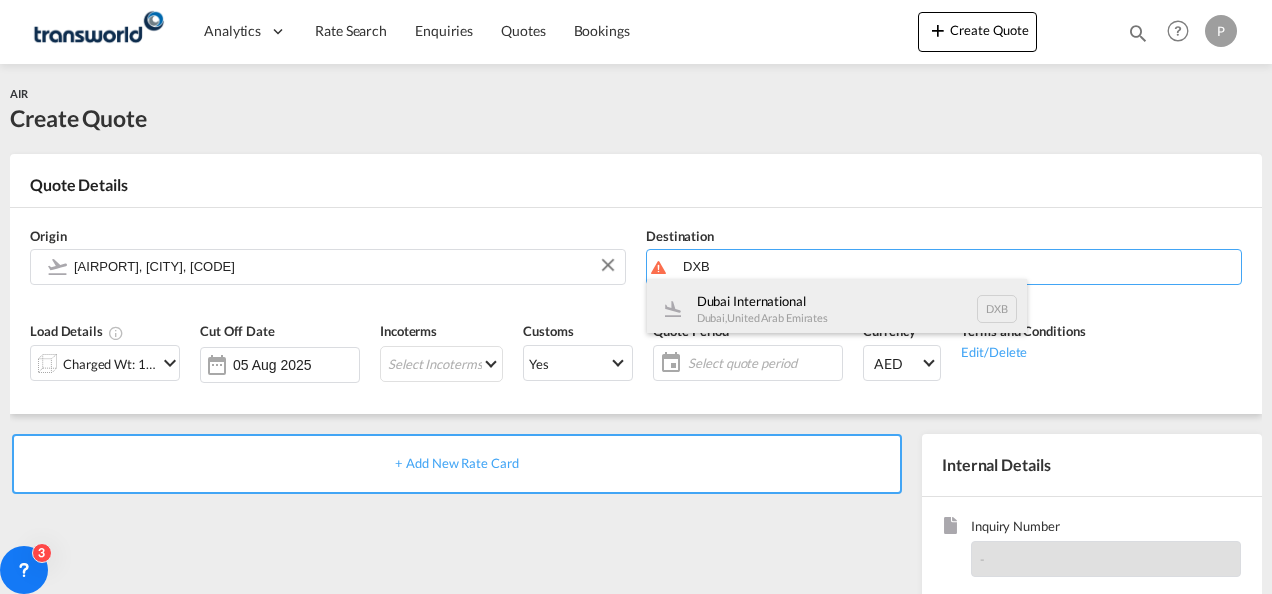 click on "[AIRPORT]
[CITY] ,  [COUNTRY]
[CODE]" at bounding box center [837, 309] 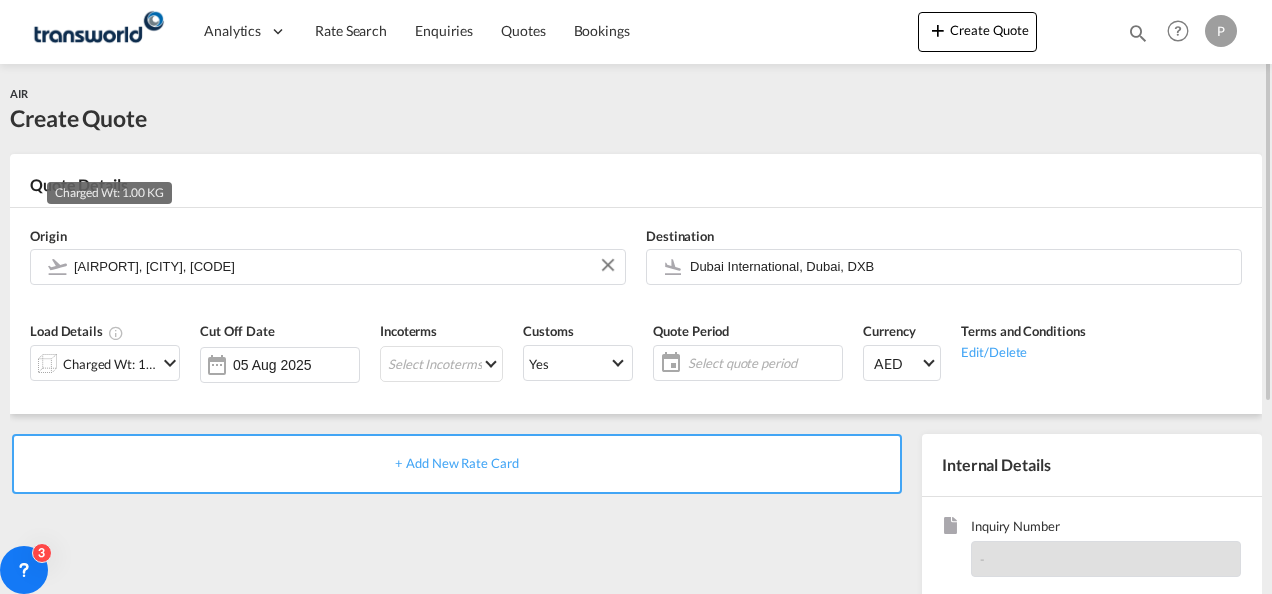 click on "Charged Wt: 1.00 KG" at bounding box center [110, 364] 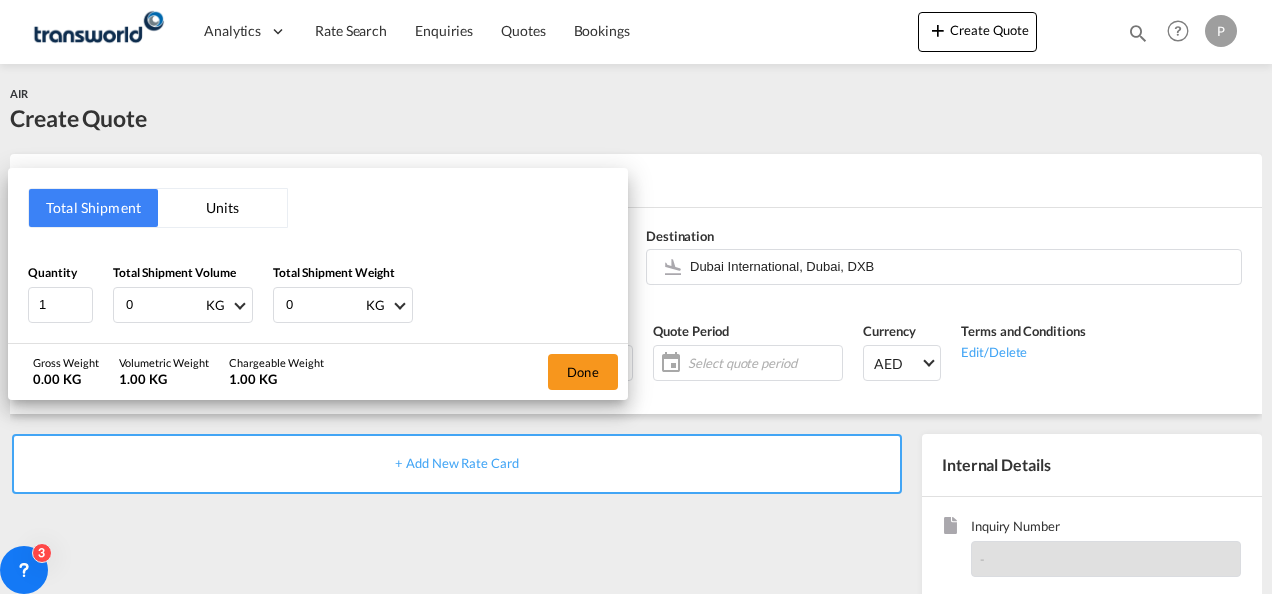 click on "0" at bounding box center (164, 305) 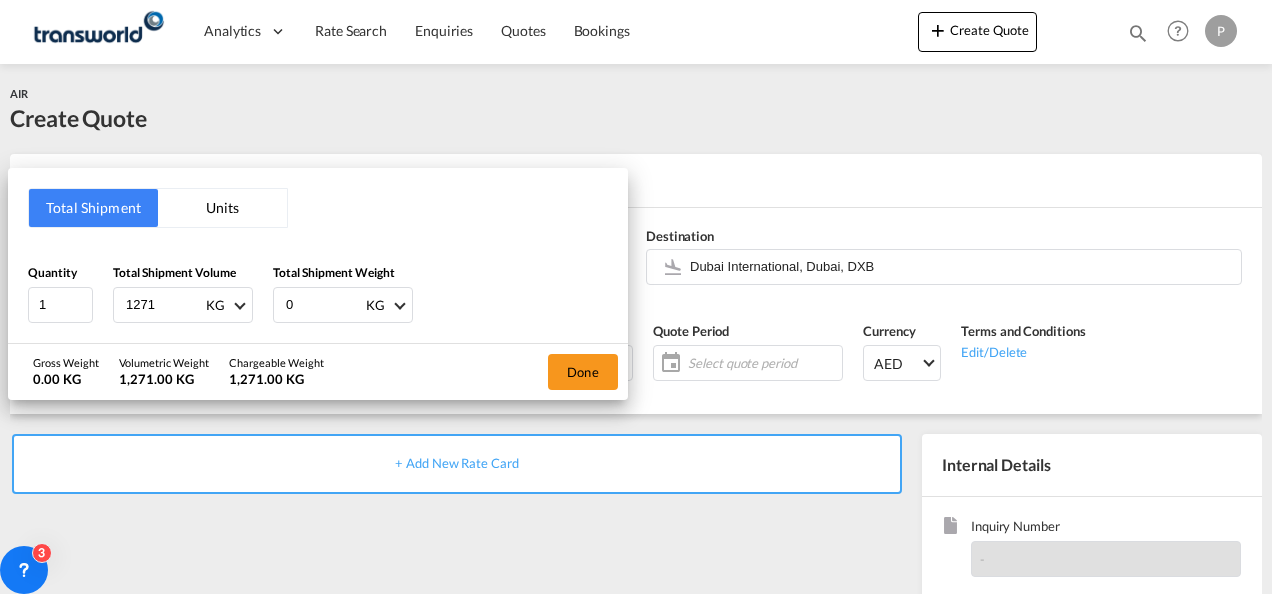 type on "1271" 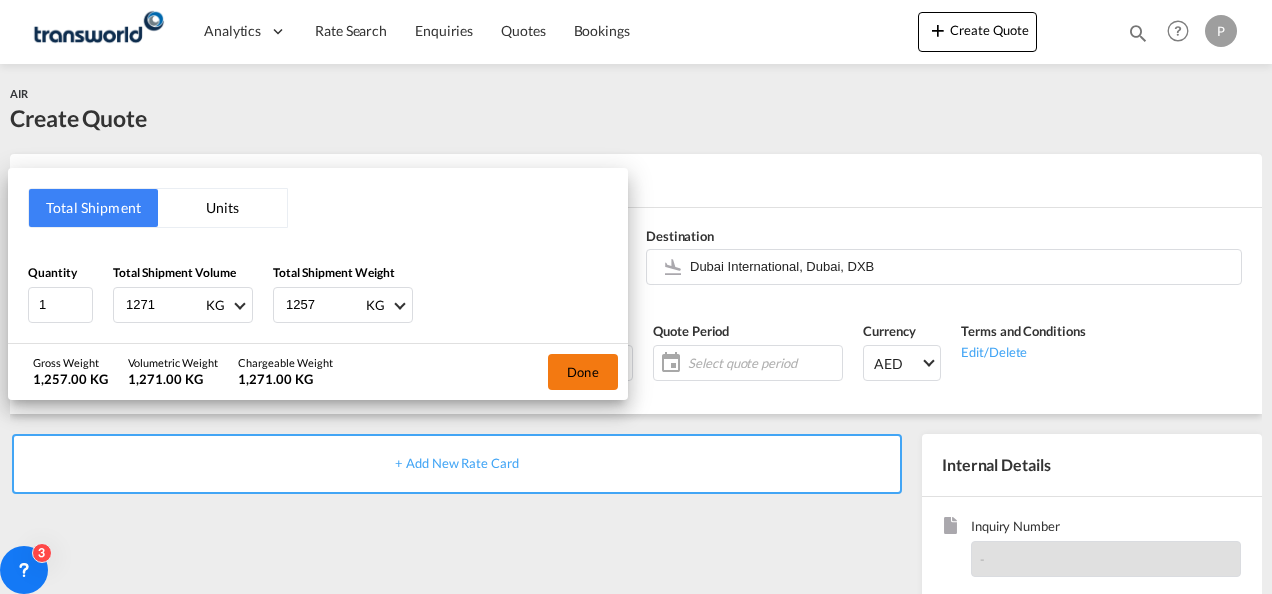 type on "1257" 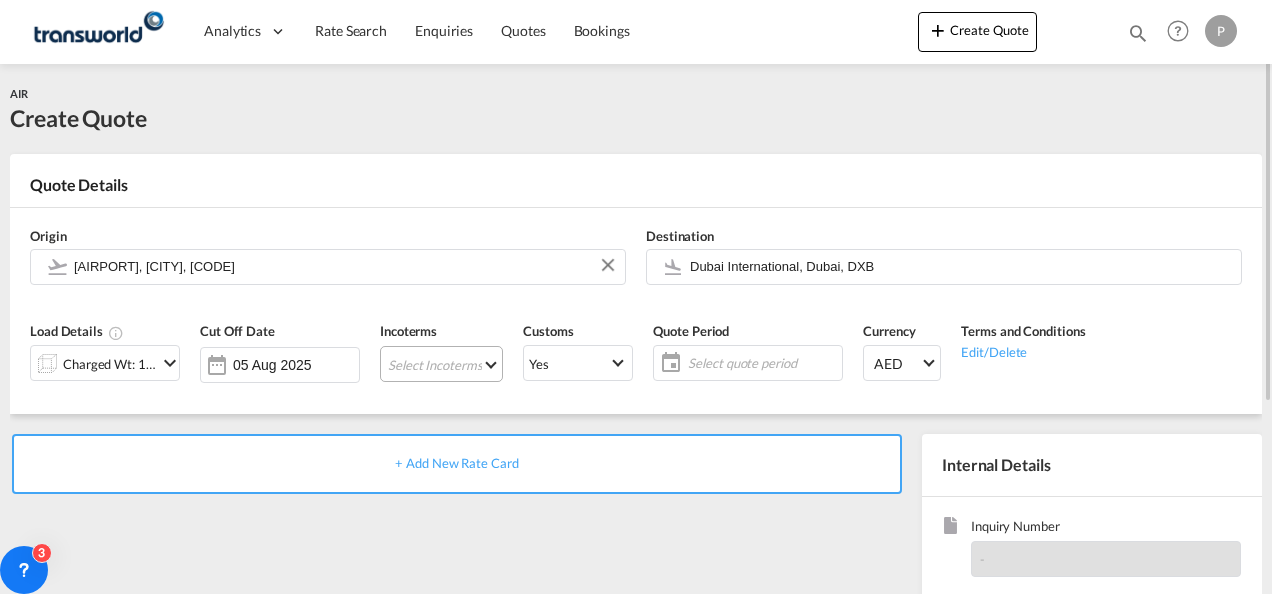 click on "Select Incoterms
FCA - import
Free Carrier DPU - export
Delivery at Place Unloaded DPU - import
Delivery at Place Unloaded CPT - export
Carrier Paid to DAP - import
Delivered at Place EXW - import
Ex Works FAS - import
Free Alongside Ship FOB - export
Free on Board CFR - export
Cost and Freight CIF - import
Cost,Insurance and Freight DDP - export
Delivery Duty Paid EXW - export
Ex Works FOB - import
Free on Board FAS - export
Free Alongside Ship CIP - import
Carriage and Insurance Paid to CPT - import
Carrier Paid to CIP - export
Carriage and Insurance Paid to DAP - export
Delivered at Place FCA - export
Free Carrier CFR - import
Cost and Freight CIF - export
Cost,Insurance and Freight" at bounding box center [441, 364] 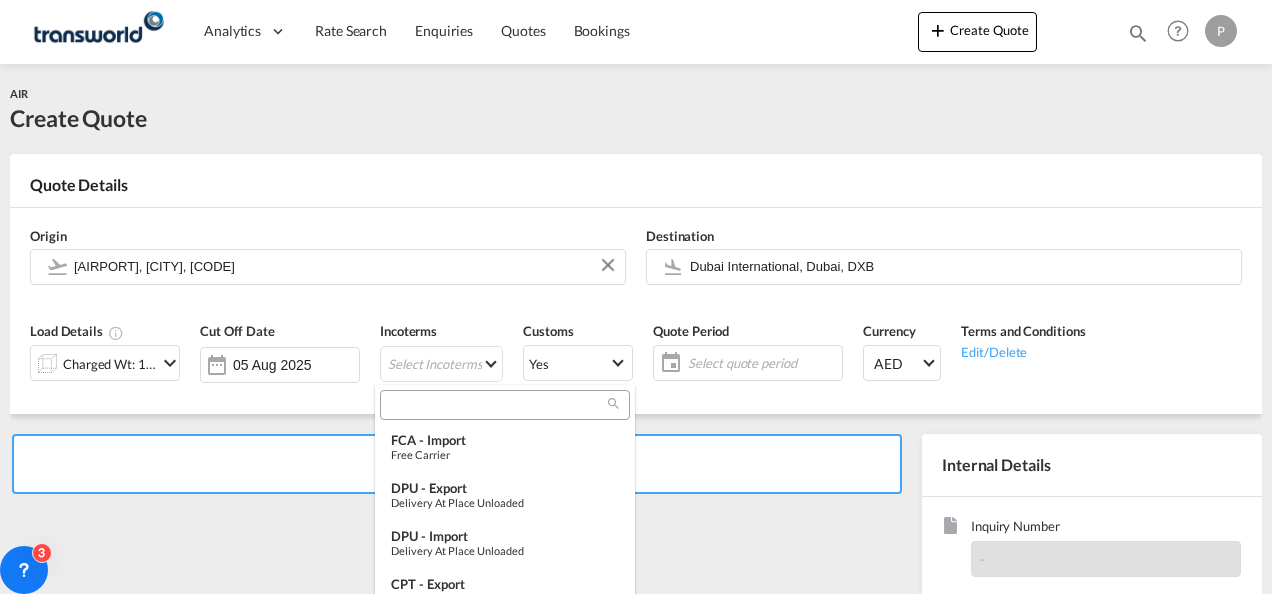 click at bounding box center (497, 405) 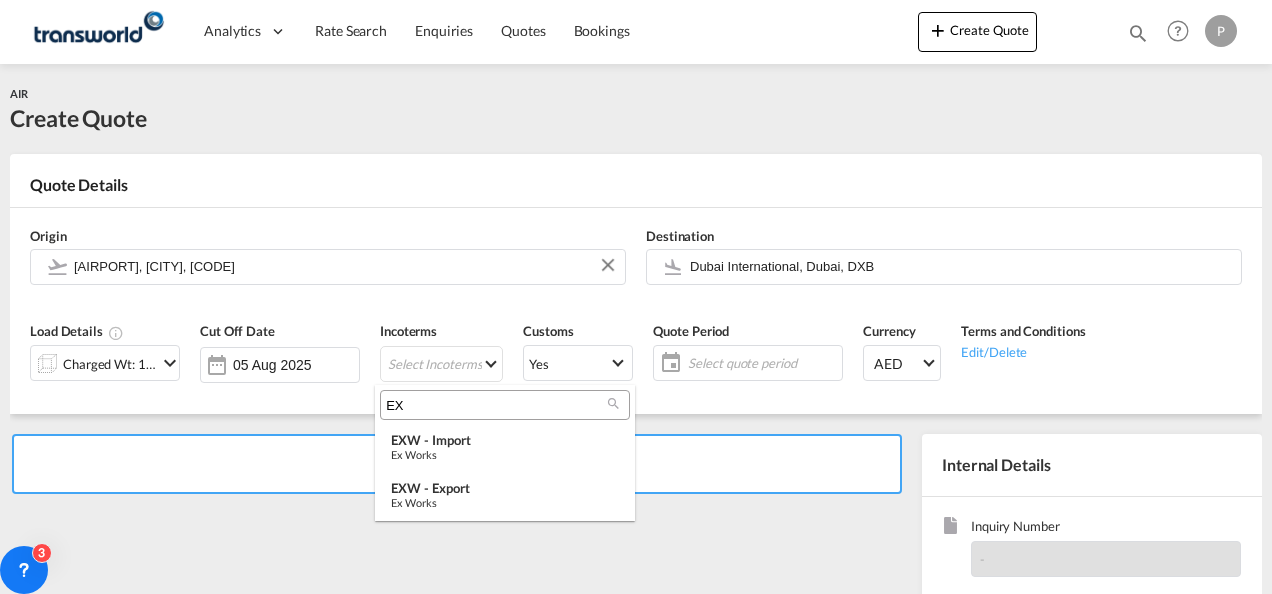 type on "E" 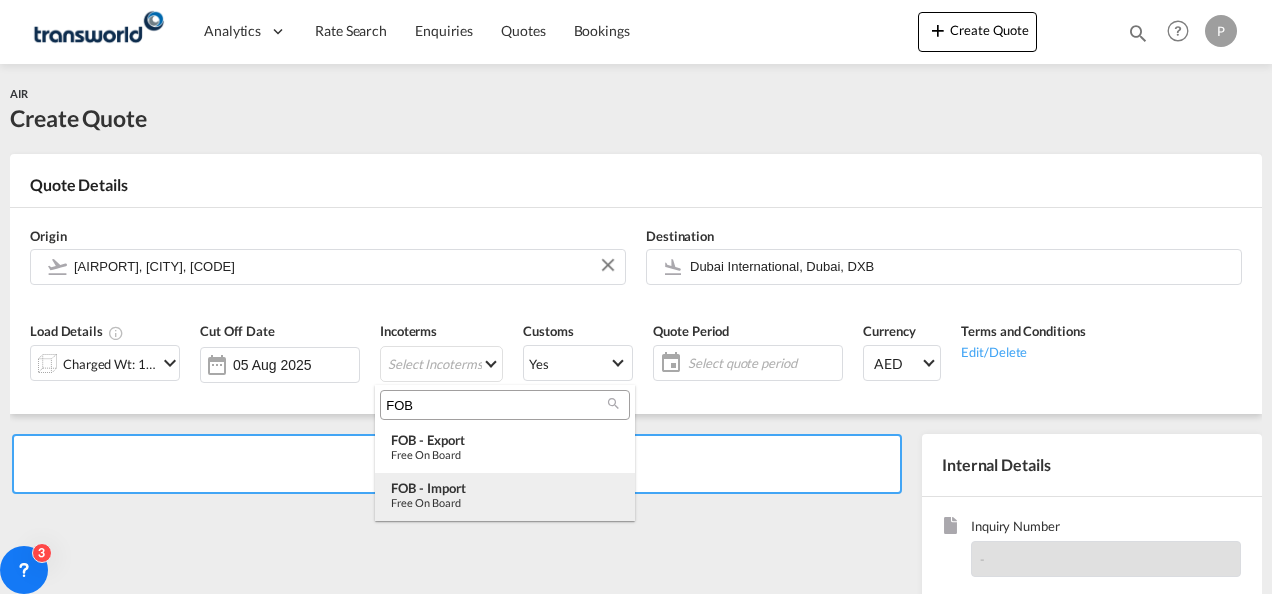 type on "FOB" 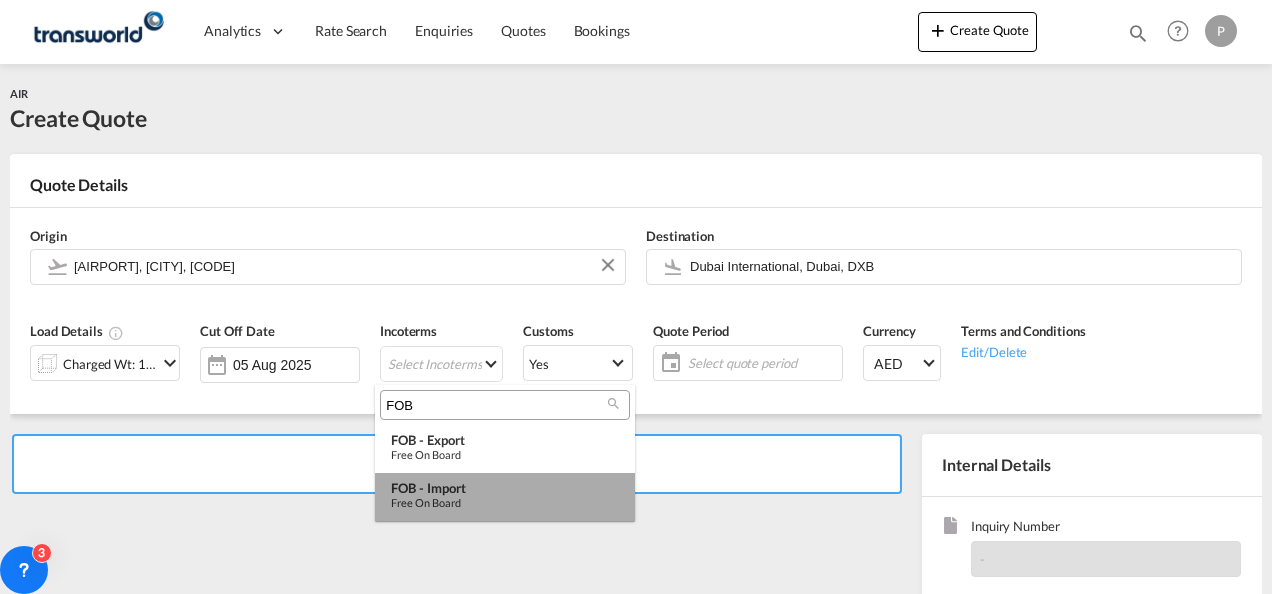 click on "FOB - import" at bounding box center [505, 488] 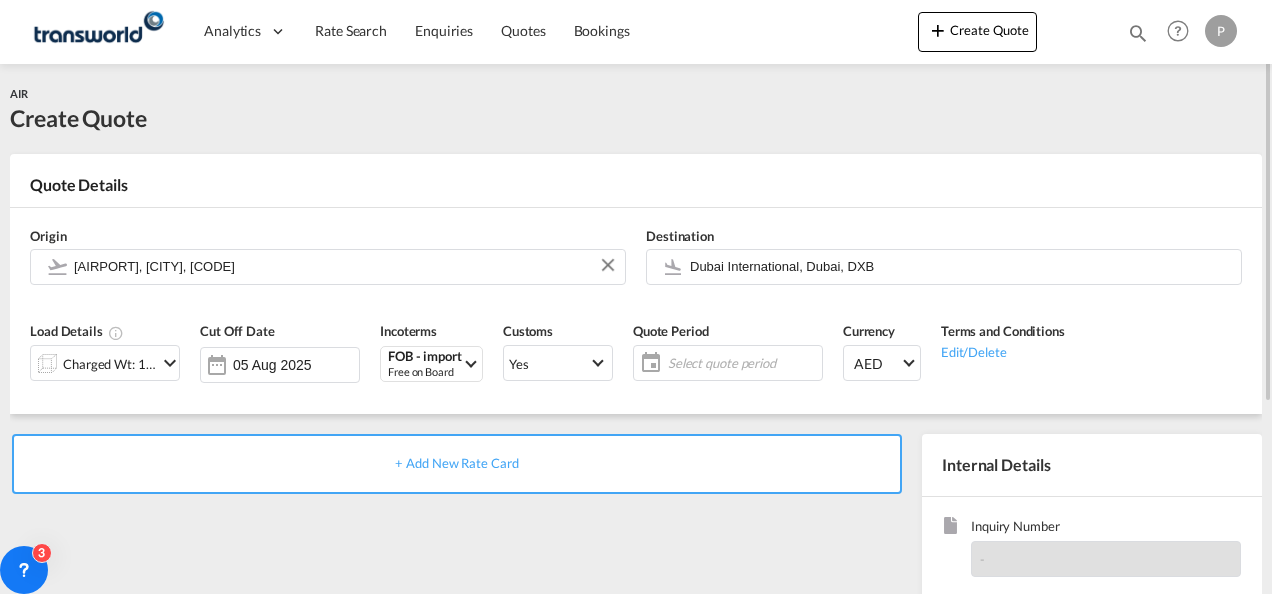 click on "Select quote period" 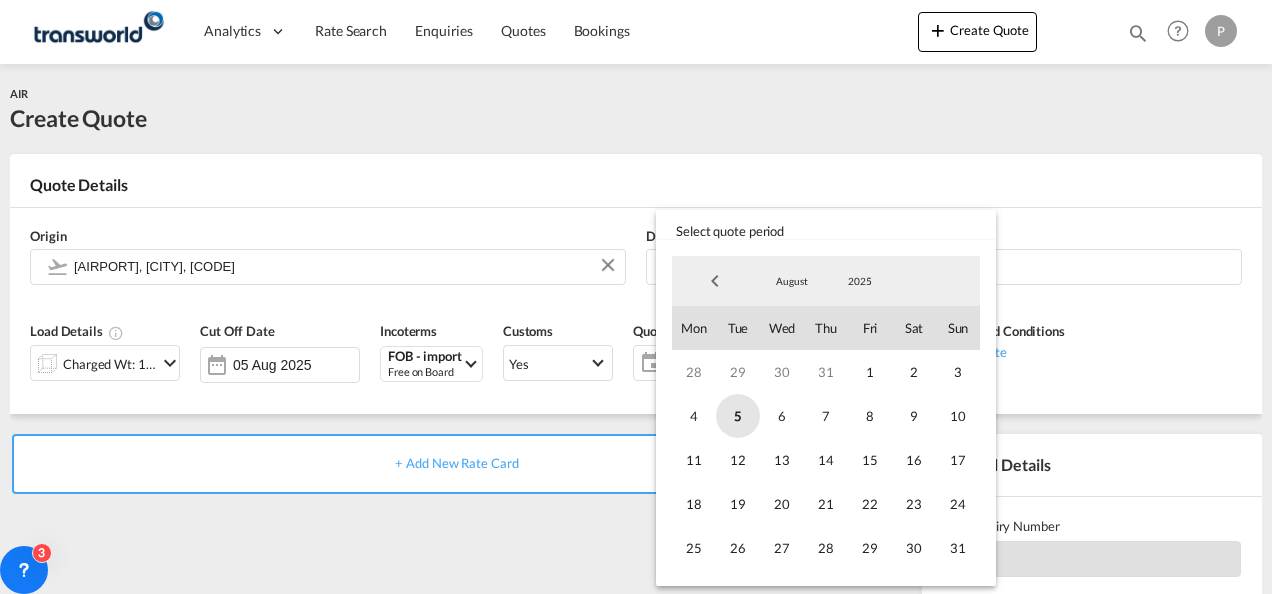 click on "5" at bounding box center (738, 416) 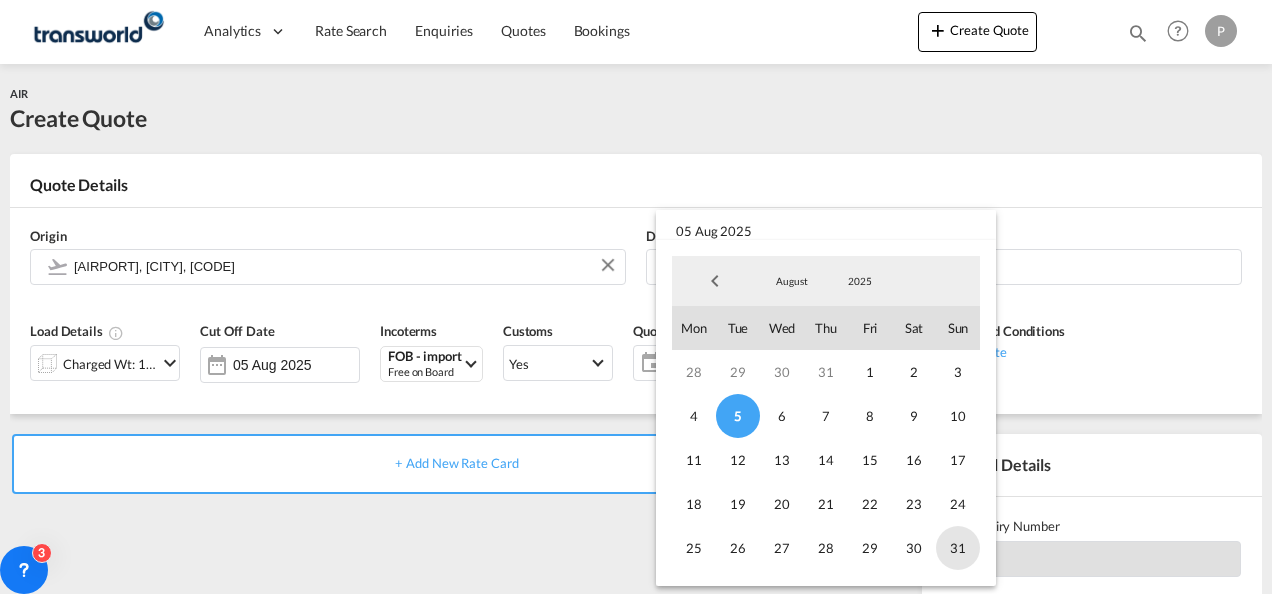 click on "31" at bounding box center (958, 548) 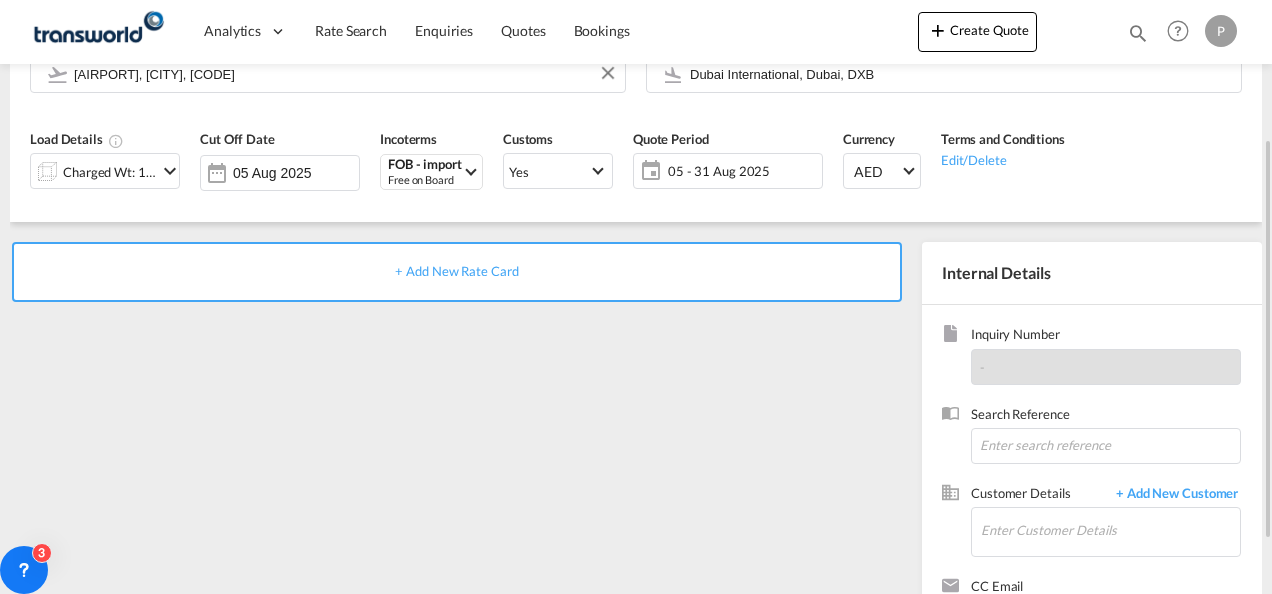 scroll, scrollTop: 226, scrollLeft: 0, axis: vertical 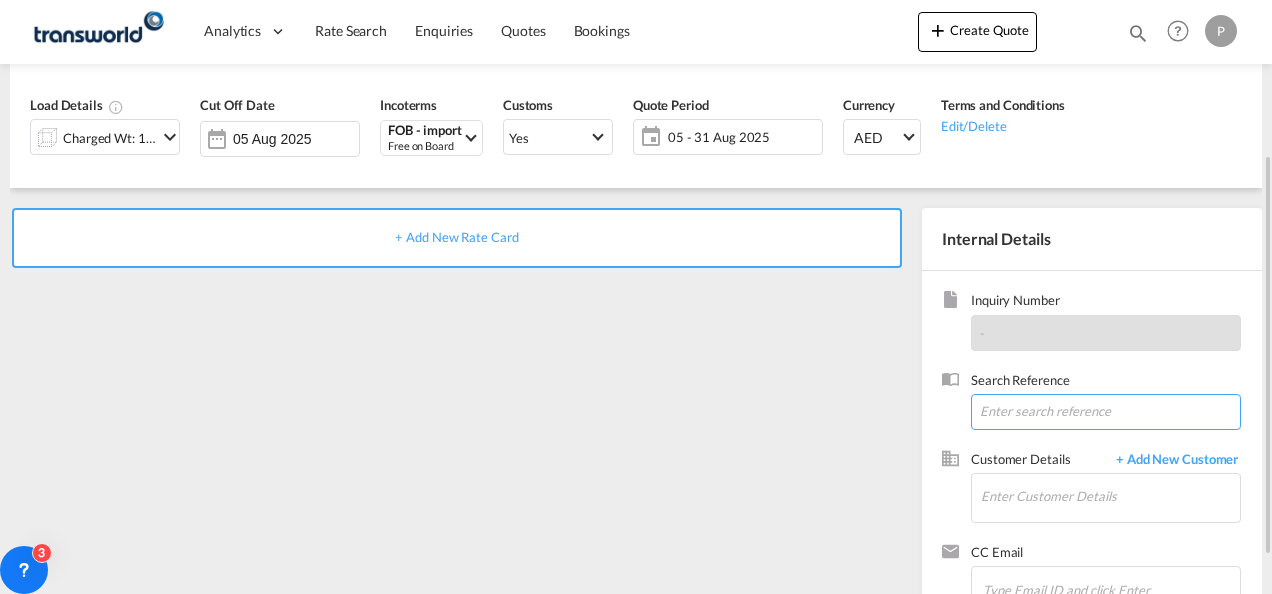 click at bounding box center (1106, 412) 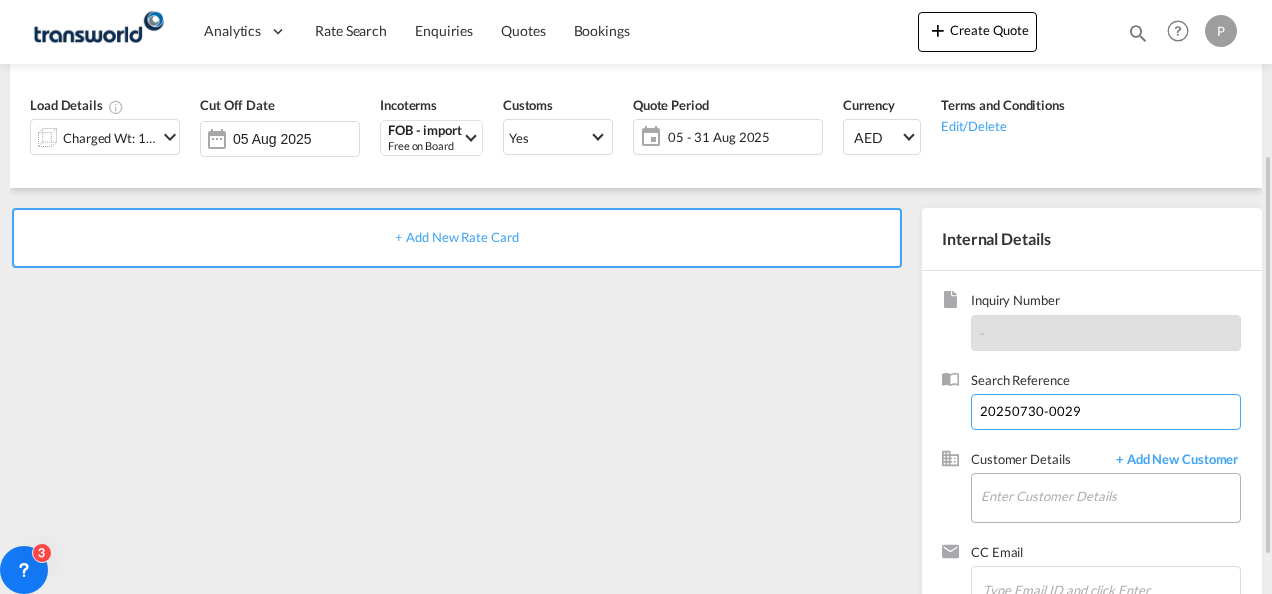 type on "20250730-0029" 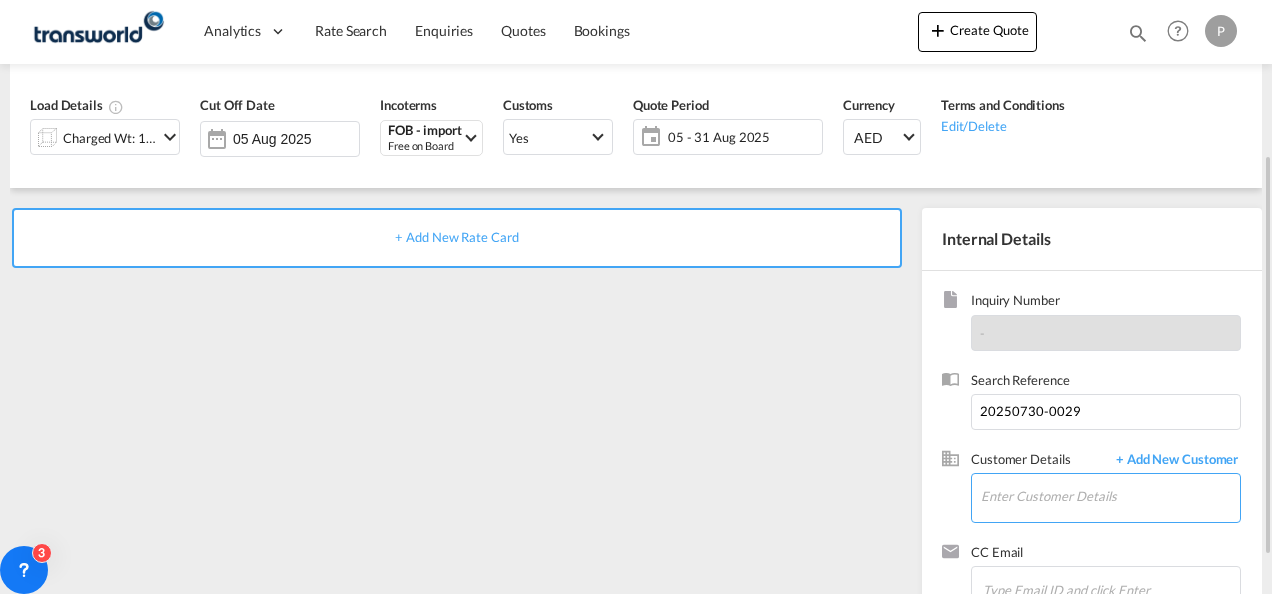 click on "Enter Customer Details" at bounding box center (1110, 496) 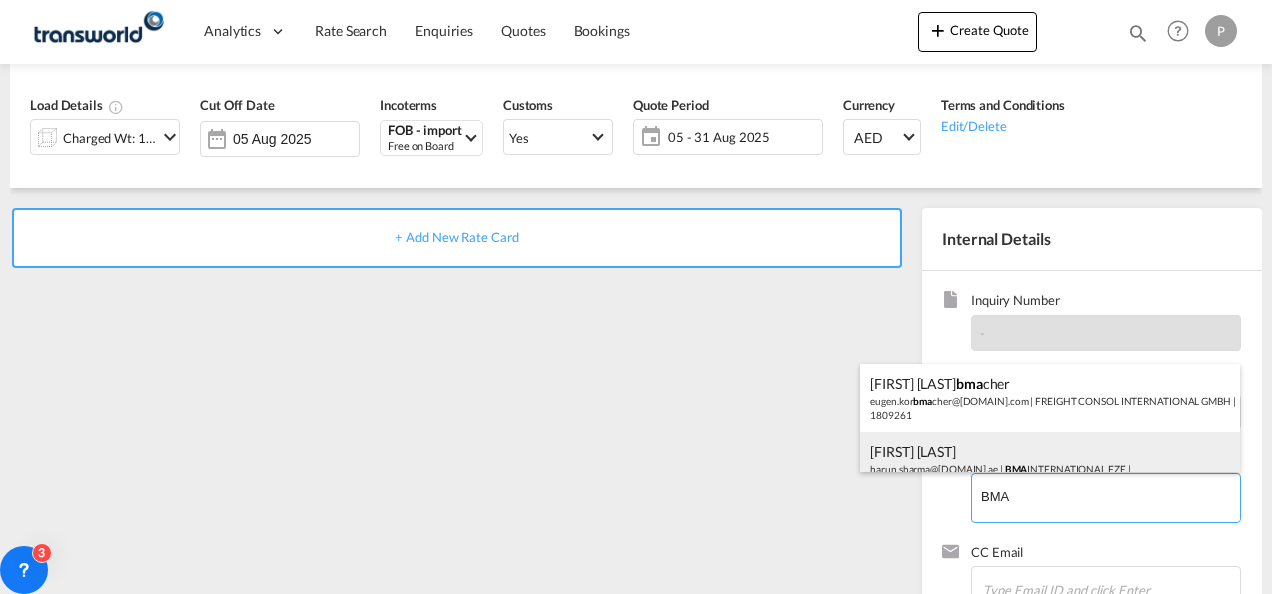 click on "[FIRST] [LAST] [EMAIL]    |    [COMPANY]
|      70899" at bounding box center [1050, 466] 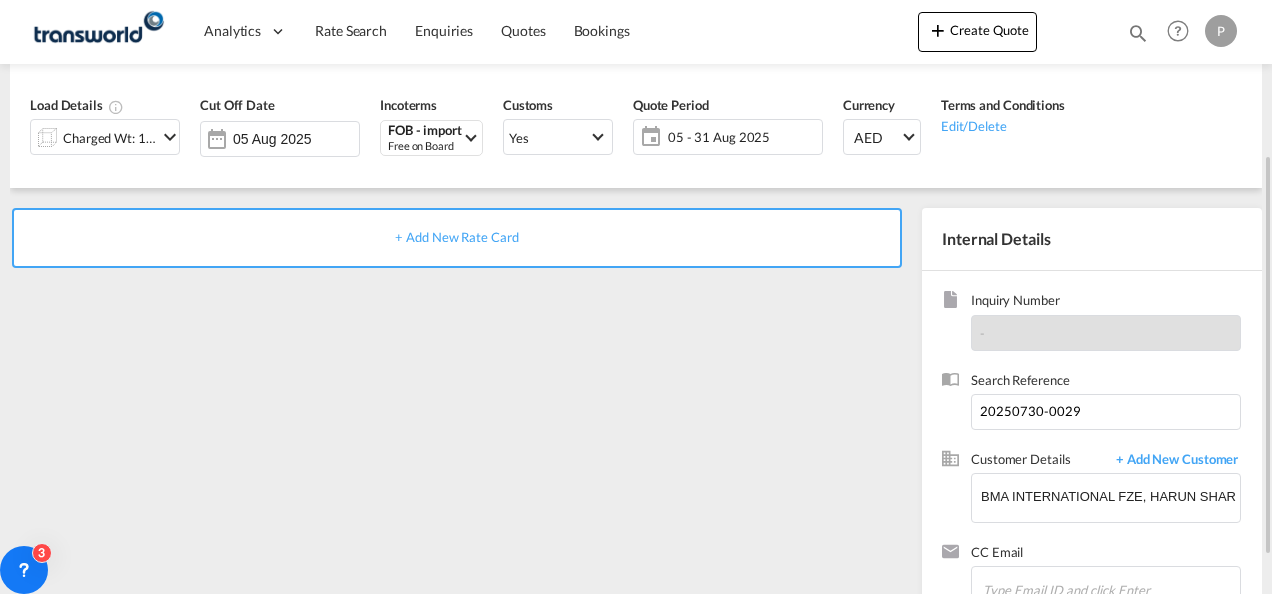 click on "+ Add New Rate Card" at bounding box center [456, 237] 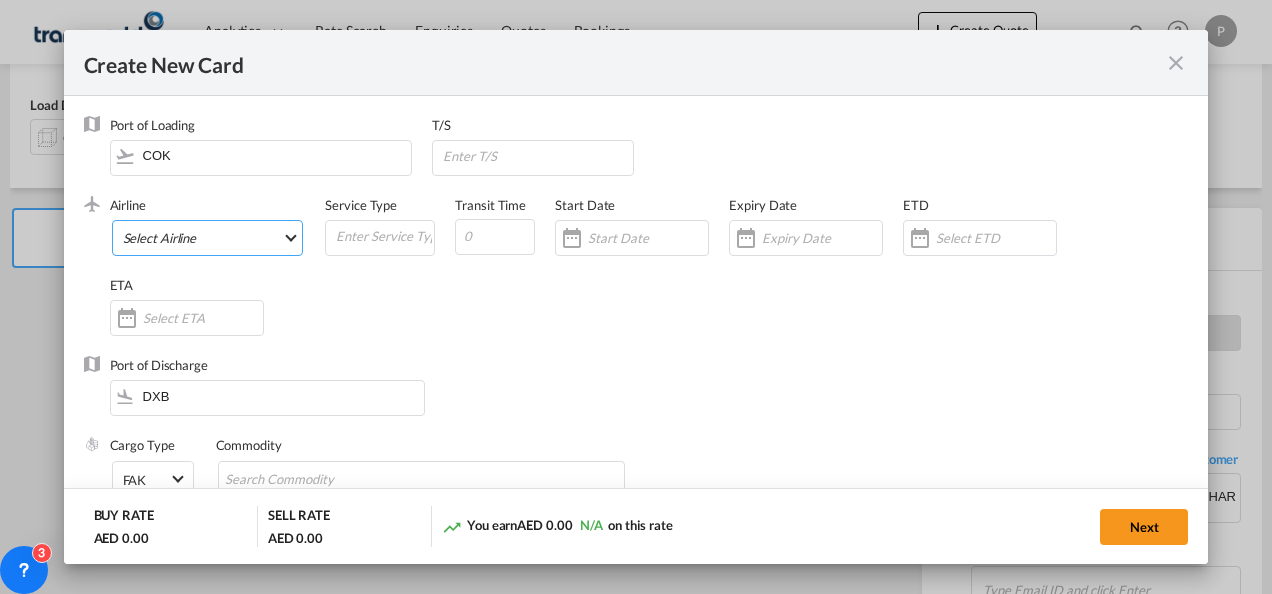 click on "Select Airline
AIR EXPRESS S.A. (1166- / -)
CMA CGM Air Cargo (1140-2C / -)
DDWL Logistics (1138-AU / -)
Fast Logistics (1150-AE / -)
NFS Airfreight (1137-NL / -)
PROAIR (1135-DE / -)
Transportdeal WW (1141-SE / -)
21 Air LLC (964-2I*-681-US / 681)
40-Mile Air, Ltd. (145-Q5* / -)
8165343 Canada Inc. dba Air Canada Rouge (164-RV / -)
9 Air Co Ltd (793-AQ-902-CN / 902)
9G Rail Limited (1101-9G* / -)
A.P.G. Distribution System (847-A1 / -)
AB AVIATION (821-Y6 / -)
ABC Aerolineas S.A. de C.V. (935-4O*-837-MX / 837)
ABSA  -  Aerolinhas Brasileiras S.A dba LATAM Cargo Brasil (95-M3-549-BR / 549)
ABX Air, Inc. (32-GB-832-US / 832)
AccesRail and Partner Railways (772-9B* / -)
ACE Belgium Freighters S.A. (222-X7-744-BE / 744)
ACP fly (1147-PA / -)
ACT Havayollari A.S. (624-9T*-556-TR / 556)
Adria Airways (JP / -)
Advanced Air, LLC (1055-AN / -)
Aegean Airlines (575-A3-390-GR / 390)
Aeko Kula, LLC dba Aloha Air Cargo (427-KH-687-US / 687)
Aer Lingus Limited (369-EI-53-IE / 53)" at bounding box center (208, 238) 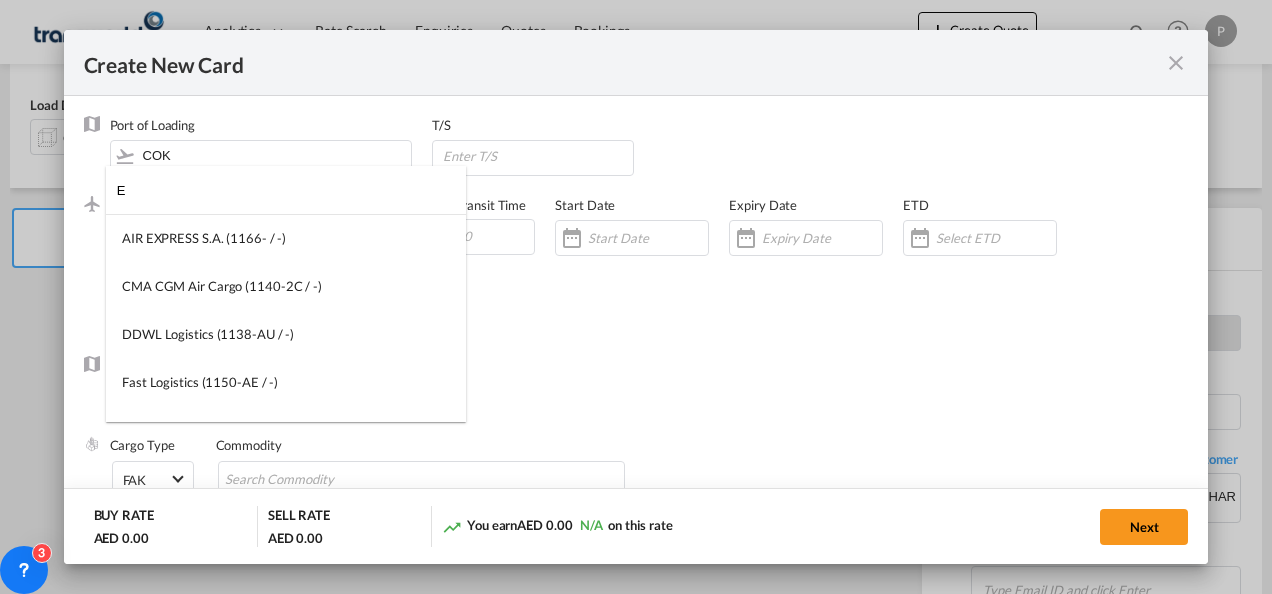 click on "E" at bounding box center (291, 190) 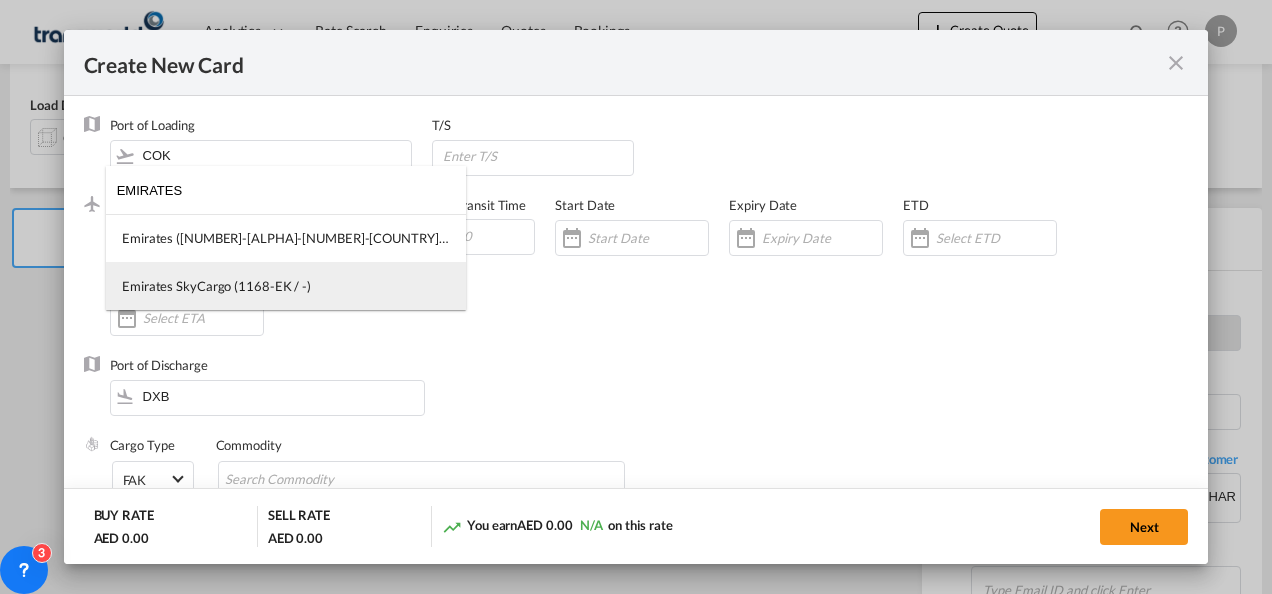 type on "EMIRATES" 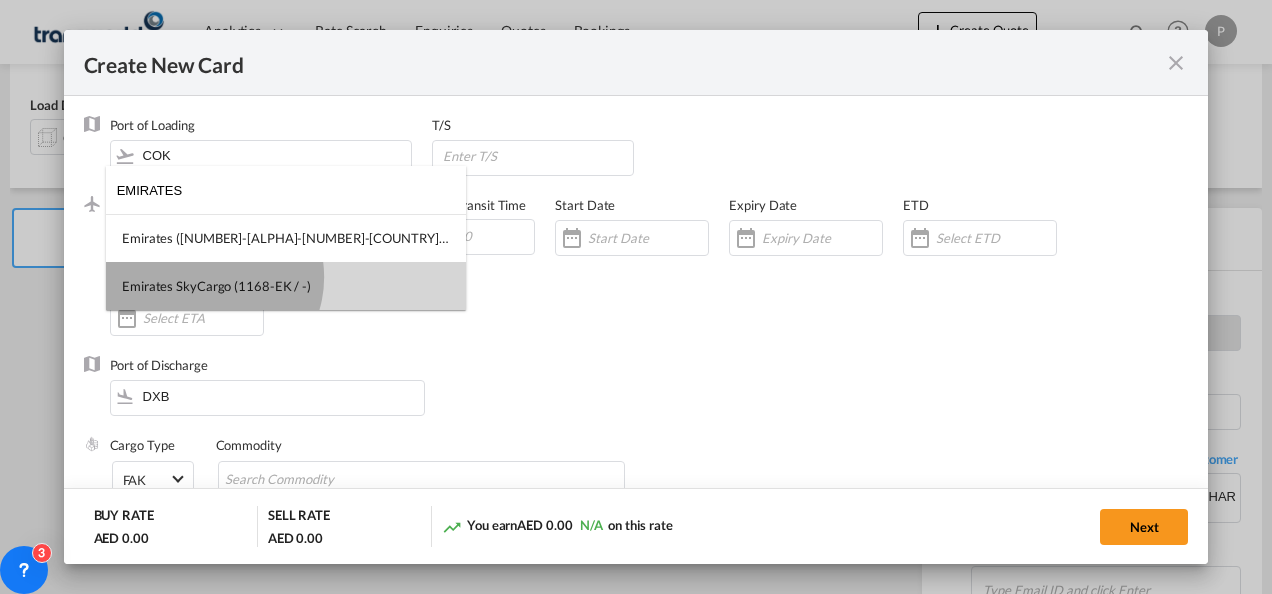 click on "Emirates SkyCargo (1168-EK / -)" at bounding box center [216, 286] 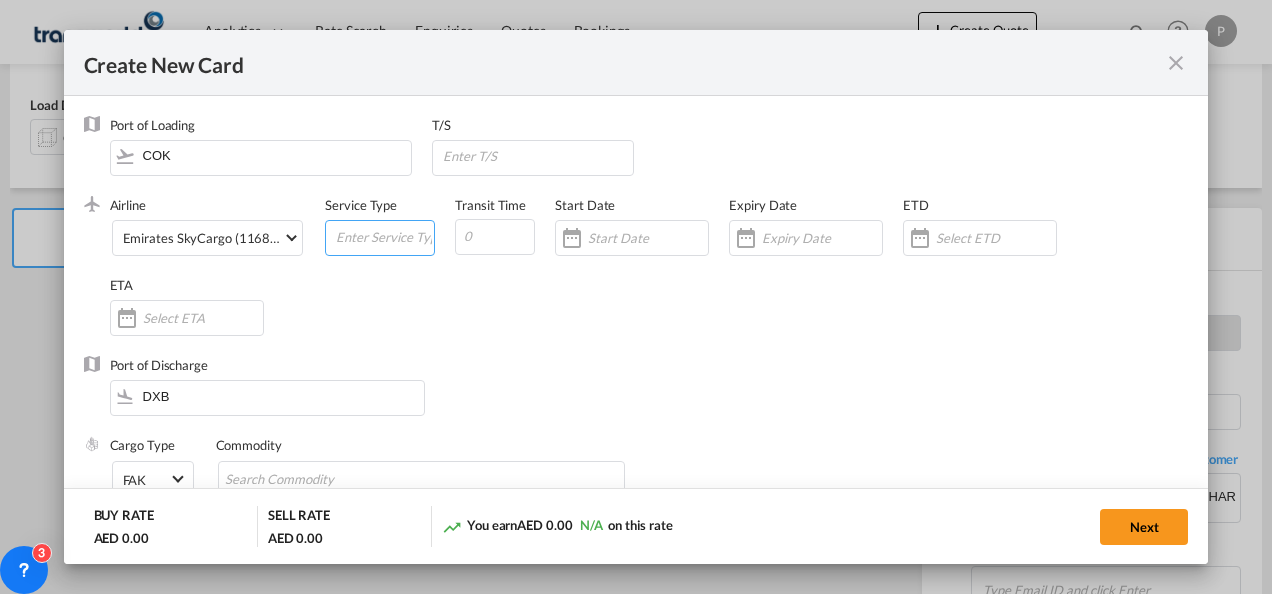 click at bounding box center [384, 236] 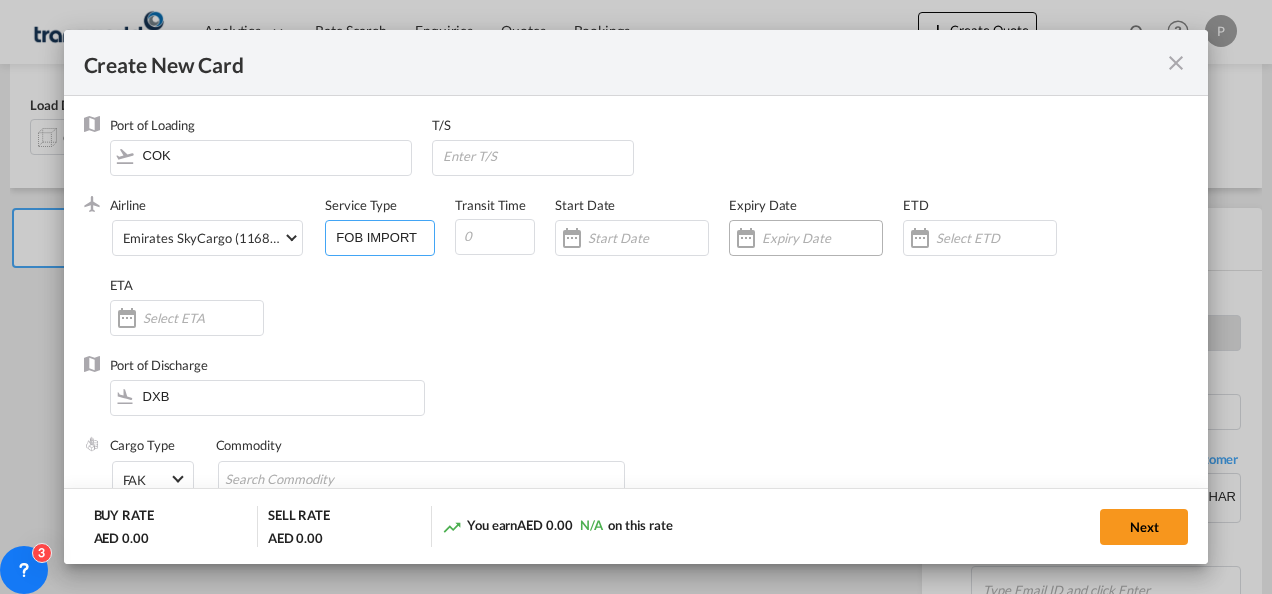 type on "FOB IMPORT" 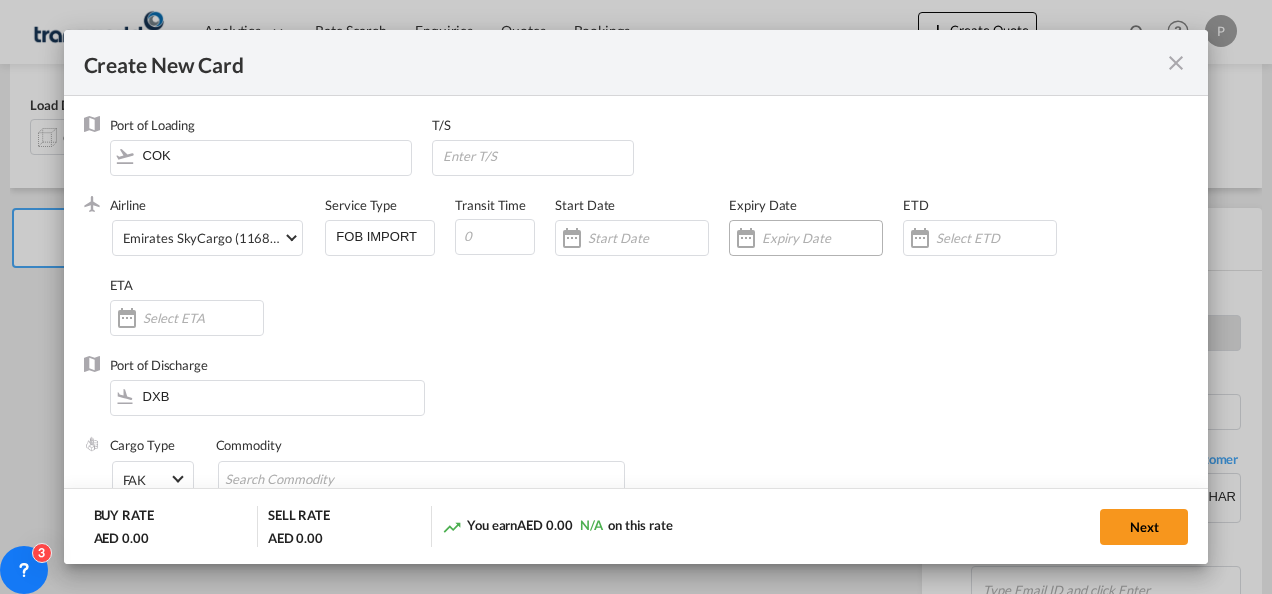 click at bounding box center (822, 238) 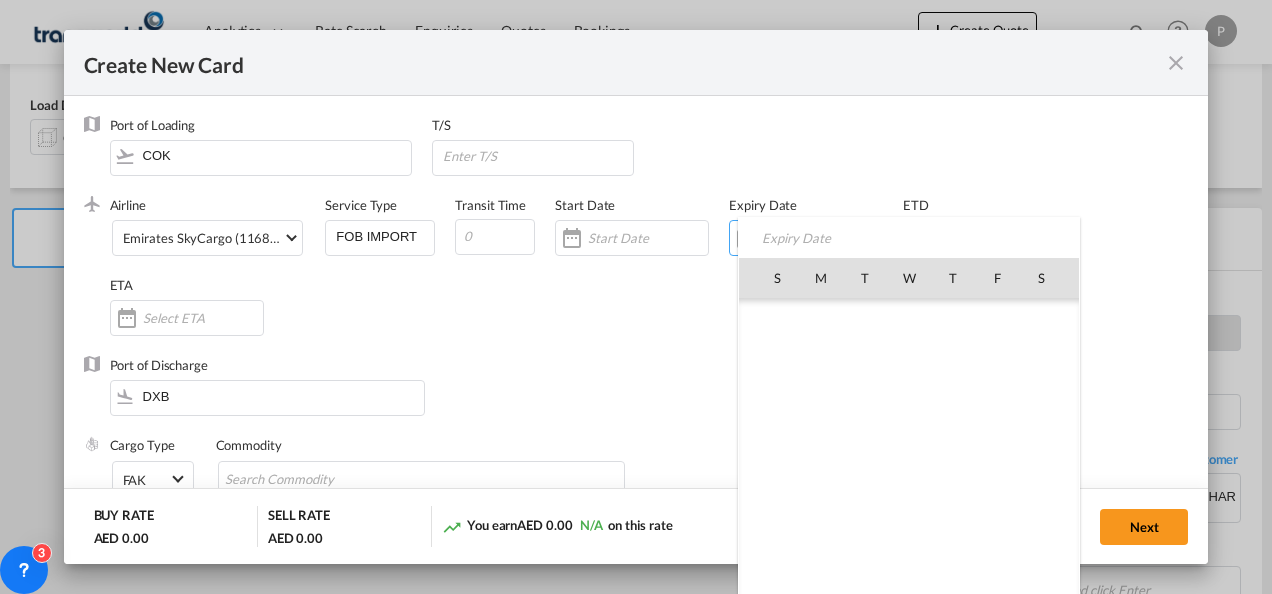 scroll, scrollTop: 462955, scrollLeft: 0, axis: vertical 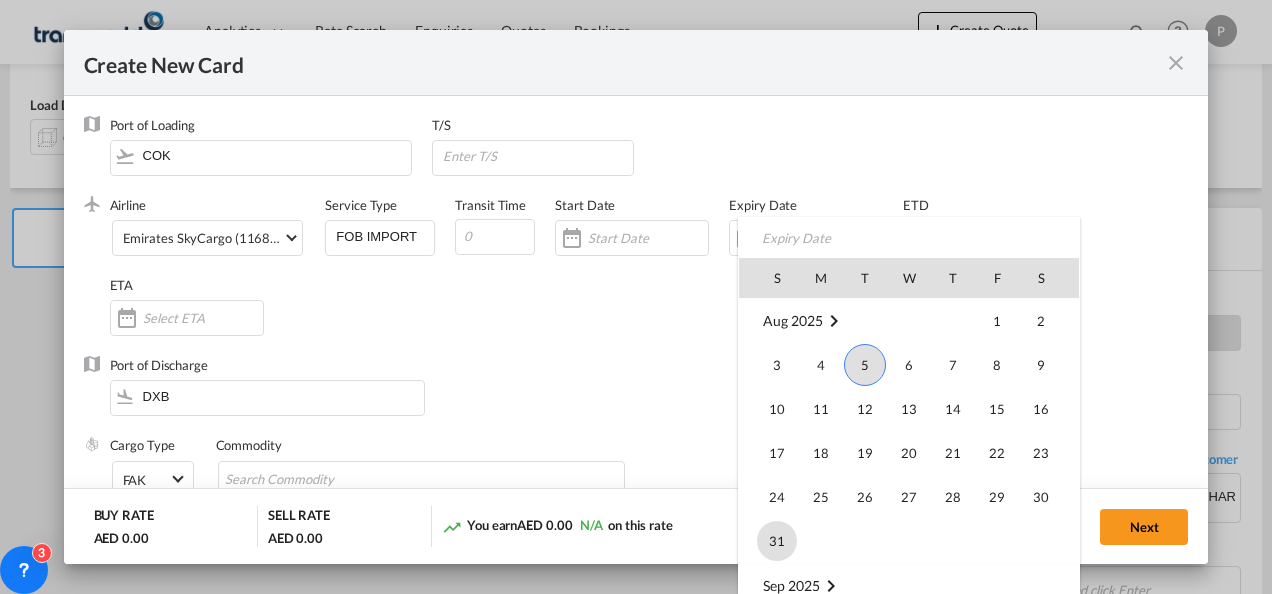 click on "31" at bounding box center [777, 541] 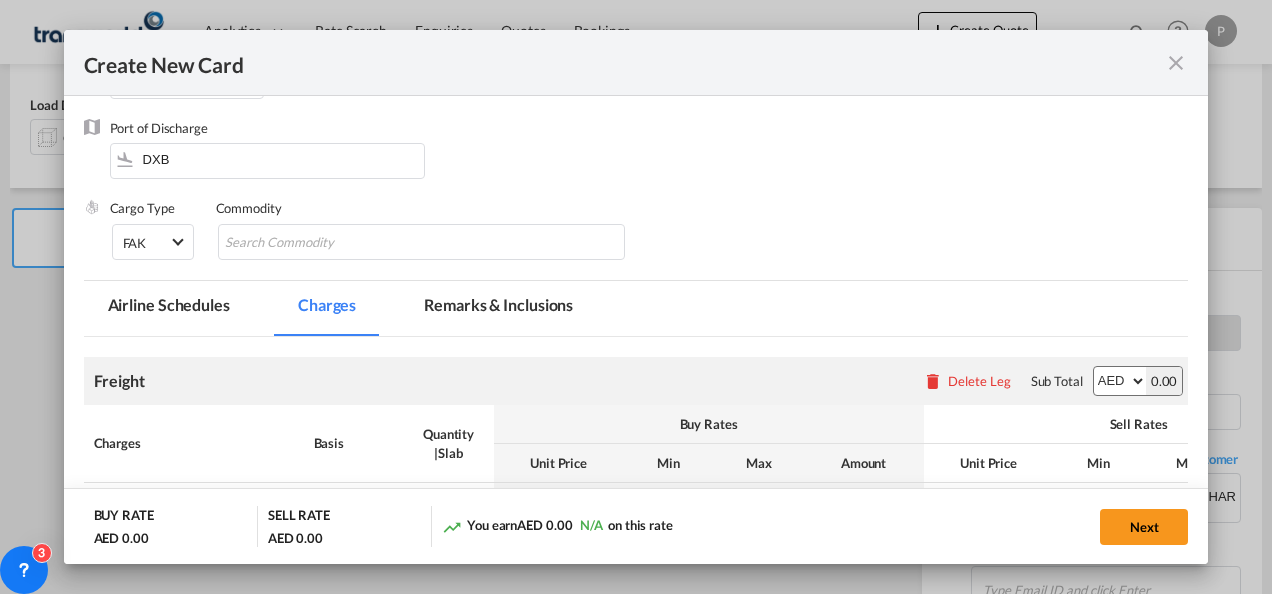 scroll, scrollTop: 238, scrollLeft: 0, axis: vertical 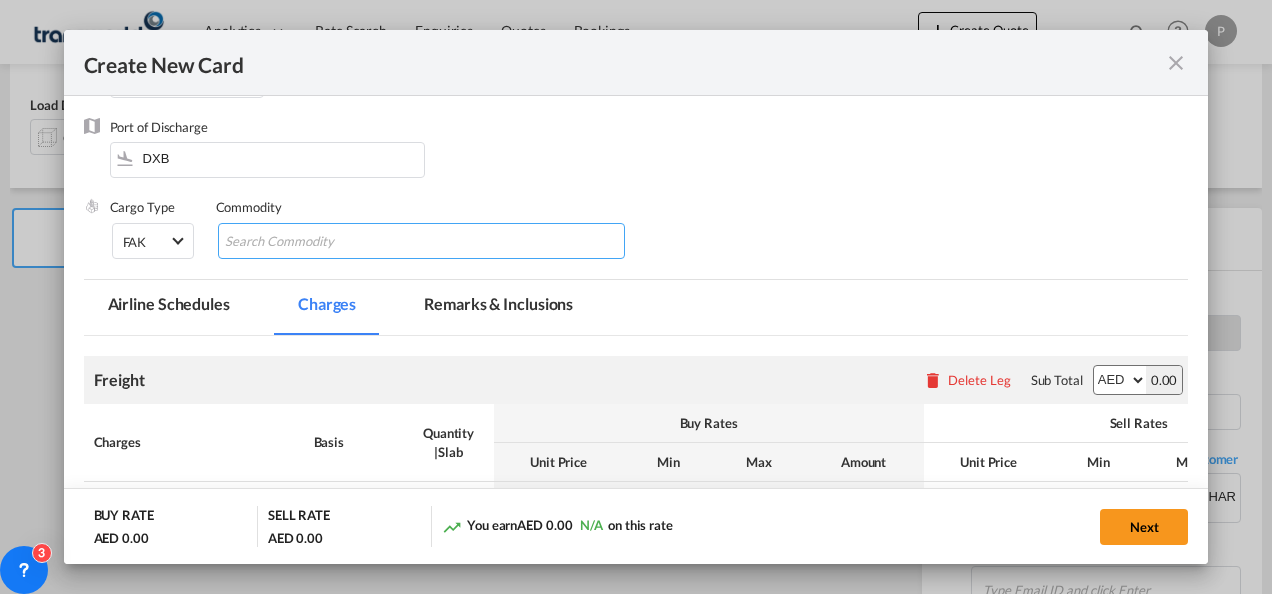 click at bounding box center [316, 242] 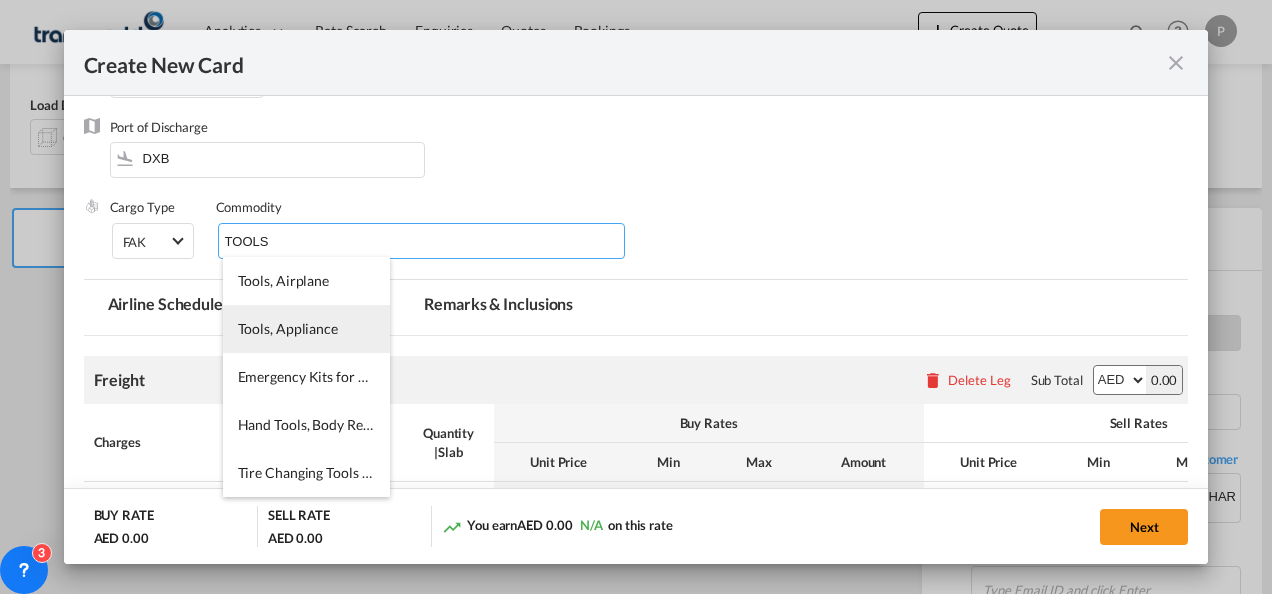 type on "TOOLS" 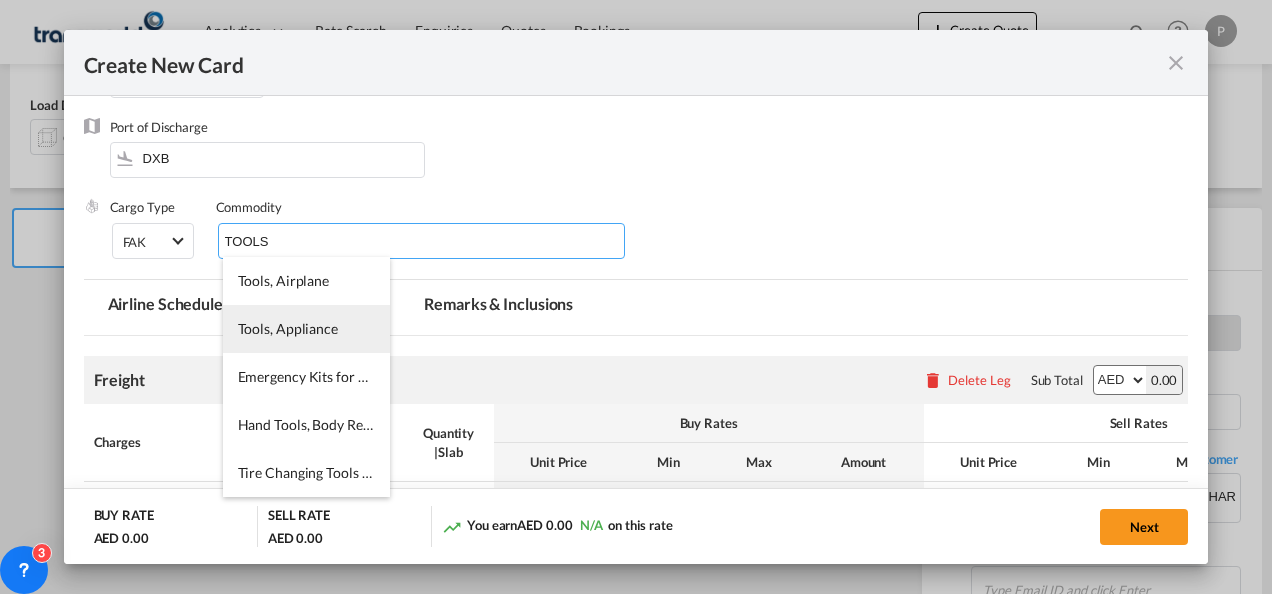 click on "Tools, Appliance" at bounding box center [306, 329] 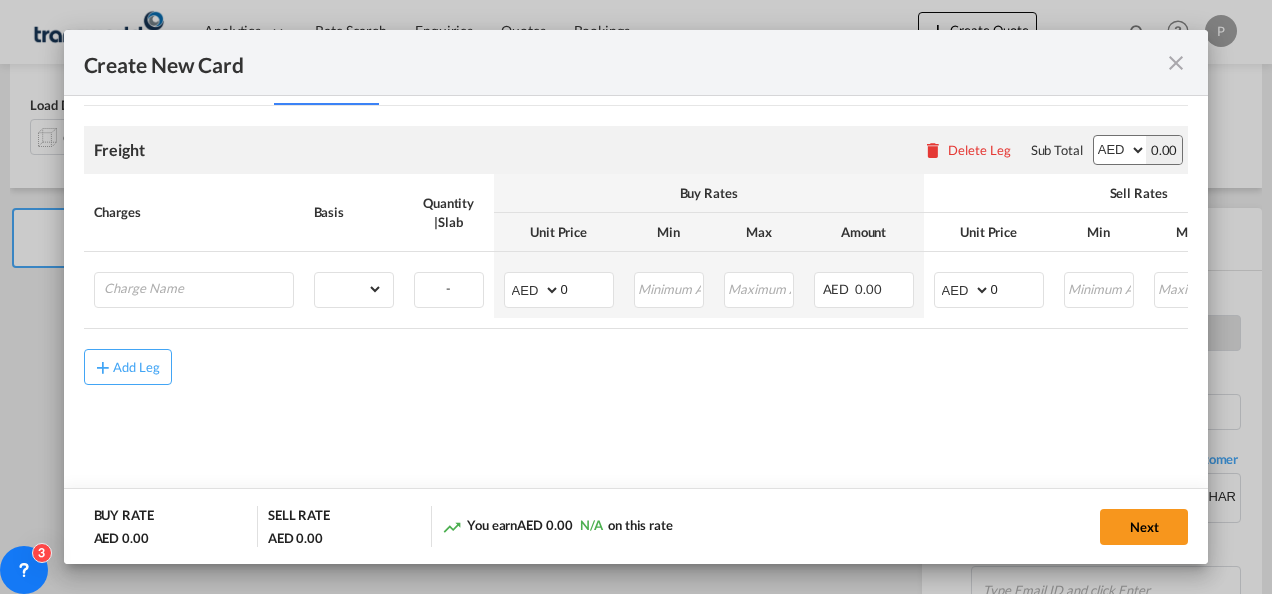 scroll, scrollTop: 469, scrollLeft: 0, axis: vertical 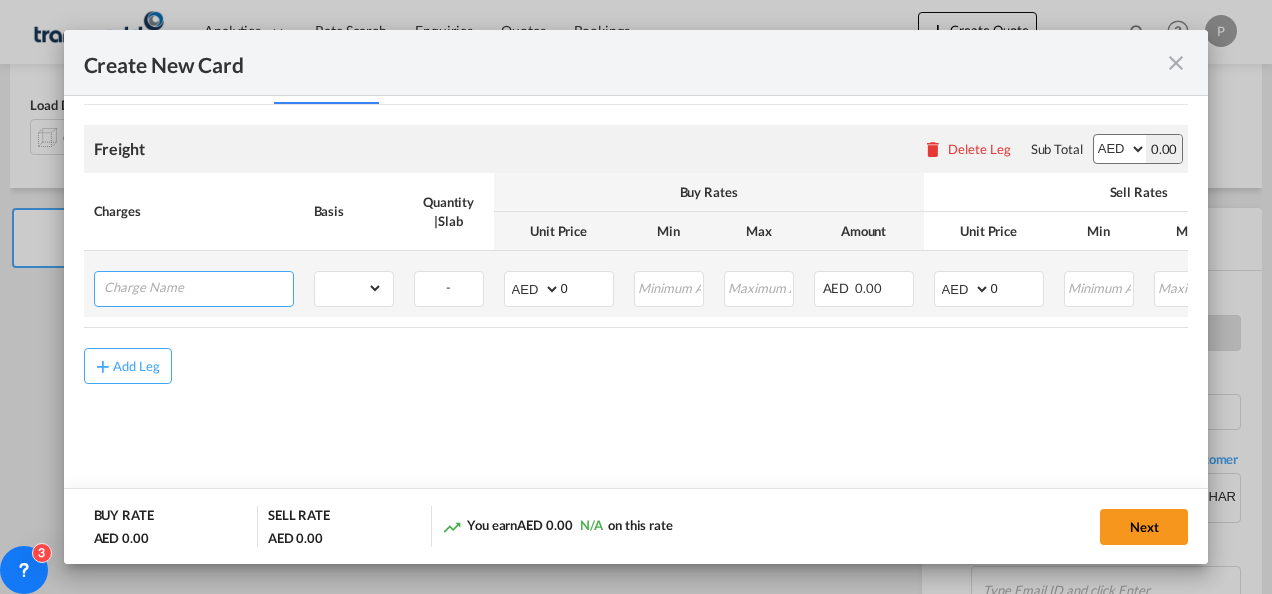 click at bounding box center (198, 287) 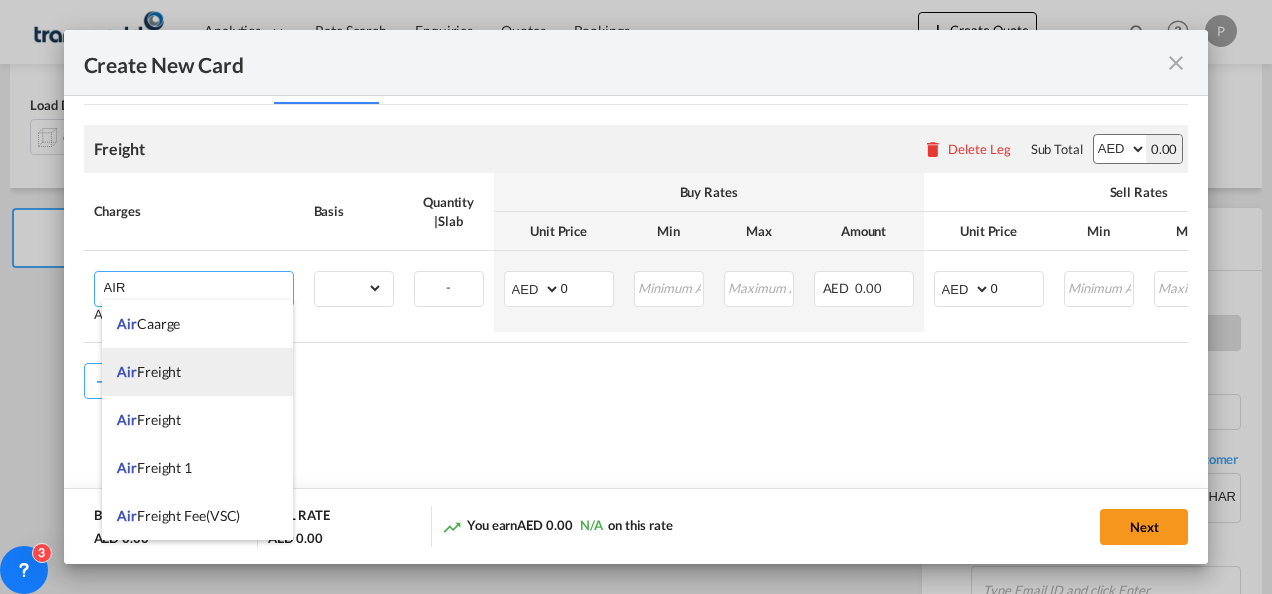click on "Air  Freight" at bounding box center [197, 372] 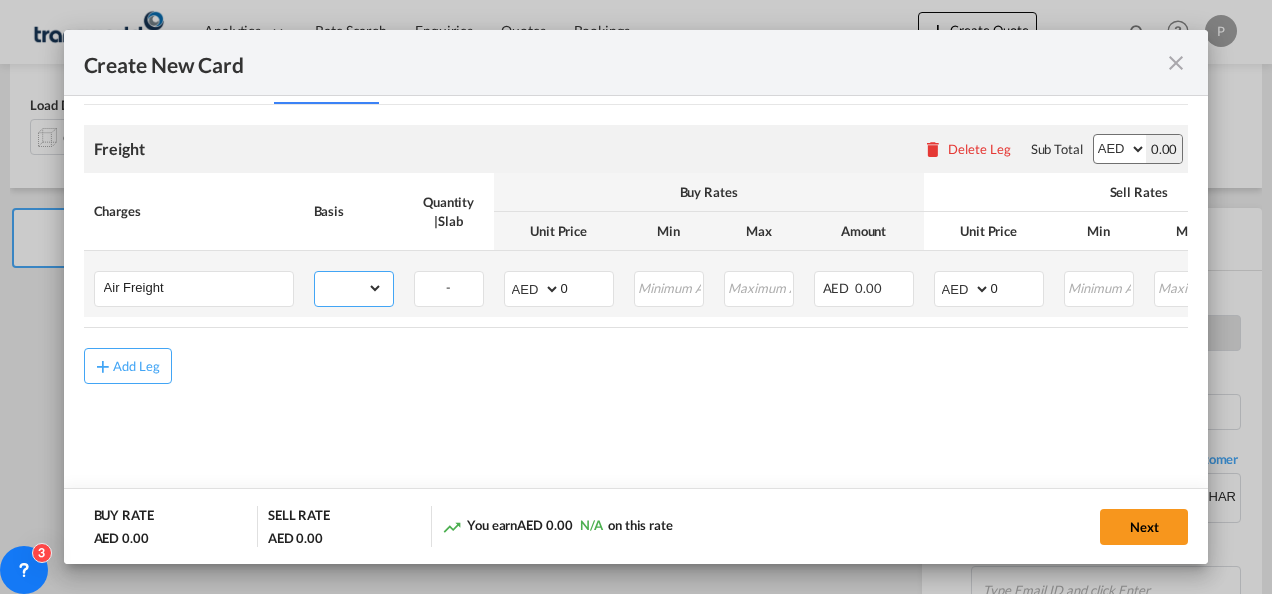 click on "gross_weight
volumetric_weight
per_shipment
per_bl
per_km
% on air freight
per_hawb
per_kg
per_pallet
per_carton
flat
chargeable_weight
per_ton
per_cbm
per_hbl
per_w/m
per_awb
per_sbl
per shipping bill
per_quintal
per_lbs
per_vehicle
per_shift
per_invoice
per_package
per_day
per_revalidation
per_declaration
per_document
per clearance" at bounding box center (349, 288) 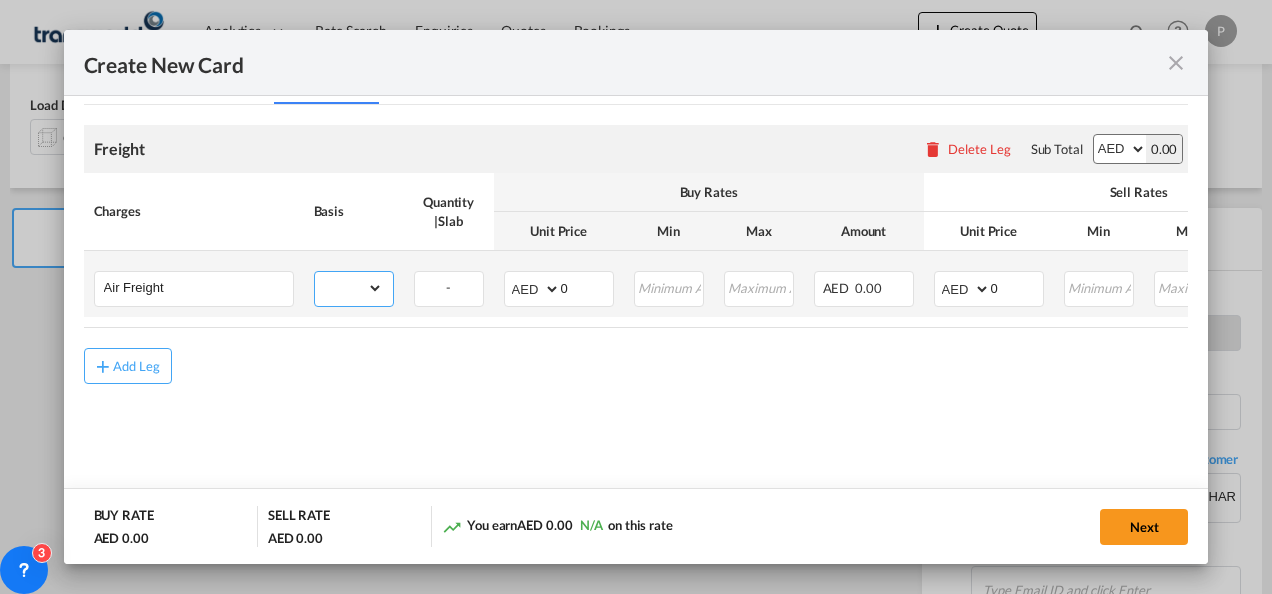select on "per_shipment" 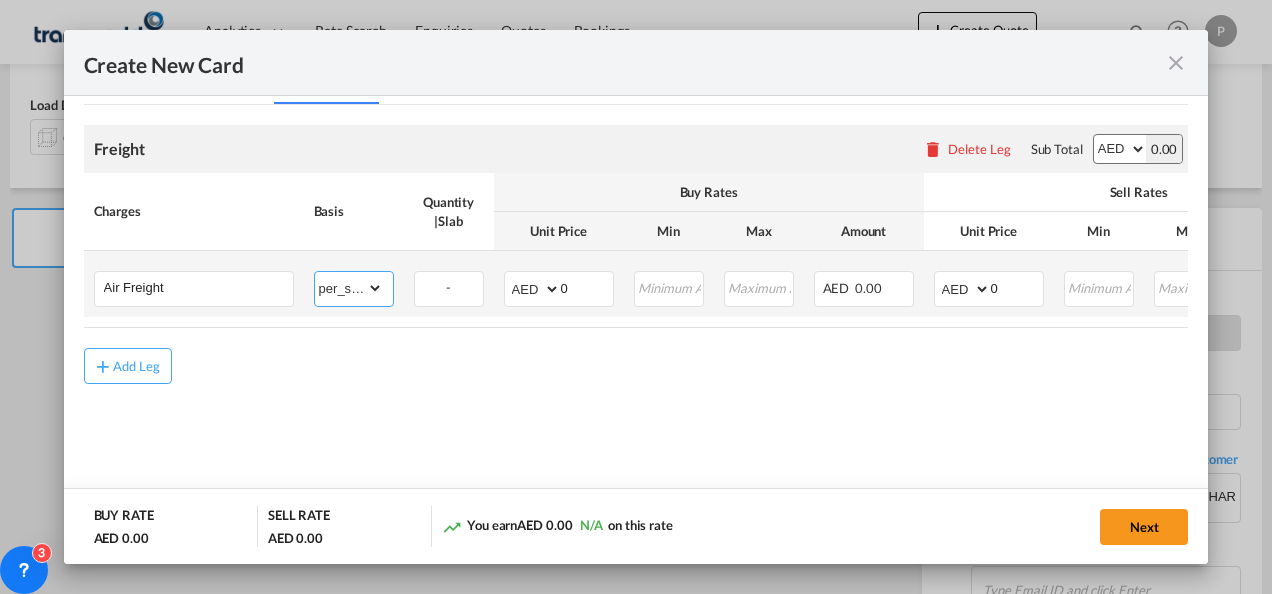 click on "gross_weight
volumetric_weight
per_shipment
per_bl
per_km
% on air freight
per_hawb
per_kg
per_pallet
per_carton
flat
chargeable_weight
per_ton
per_cbm
per_hbl
per_w/m
per_awb
per_sbl
per shipping bill
per_quintal
per_lbs
per_vehicle
per_shift
per_invoice
per_package
per_day
per_revalidation
per_declaration
per_document
per clearance" at bounding box center [349, 288] 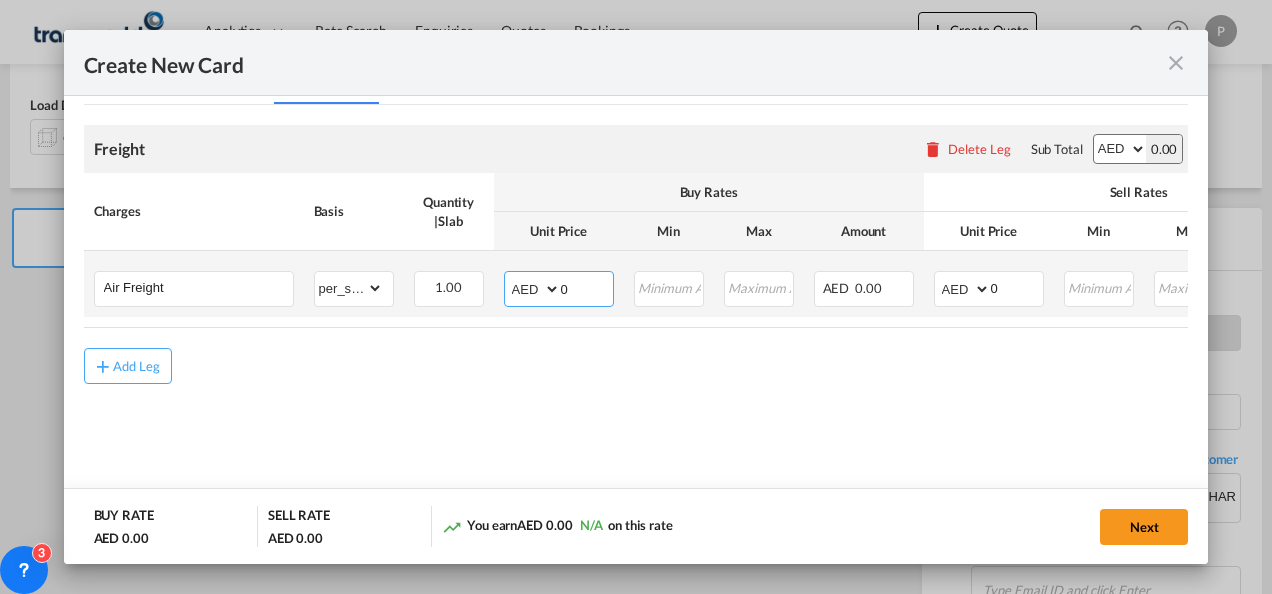 click on "0" at bounding box center (587, 287) 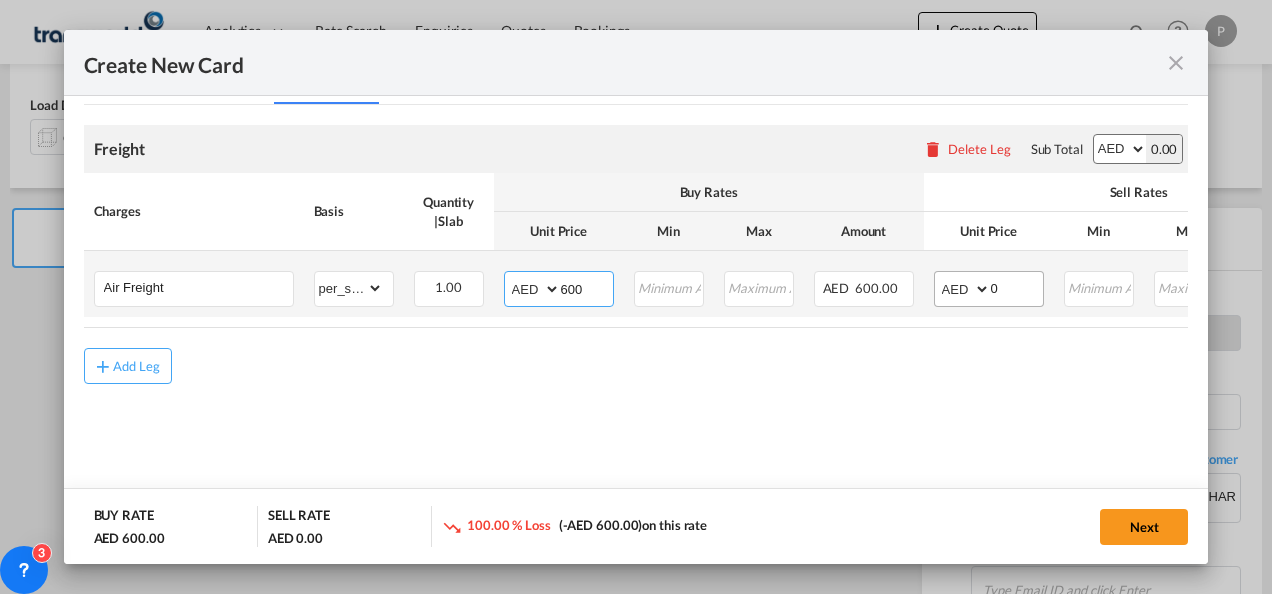 type on "600" 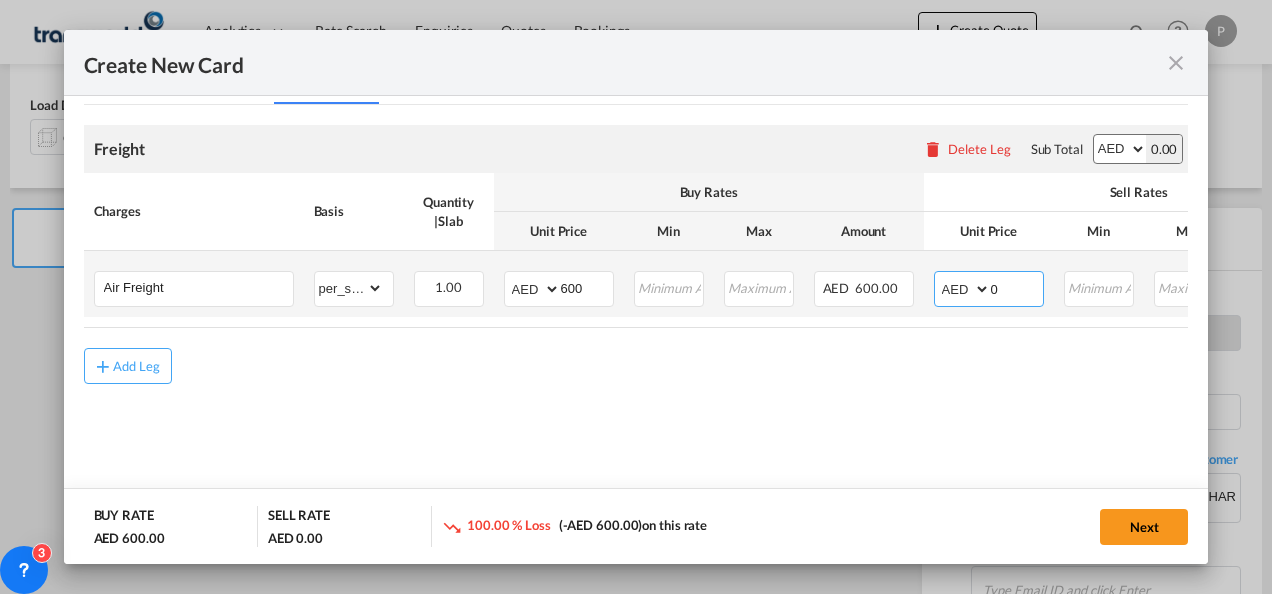 click on "0" at bounding box center (1017, 287) 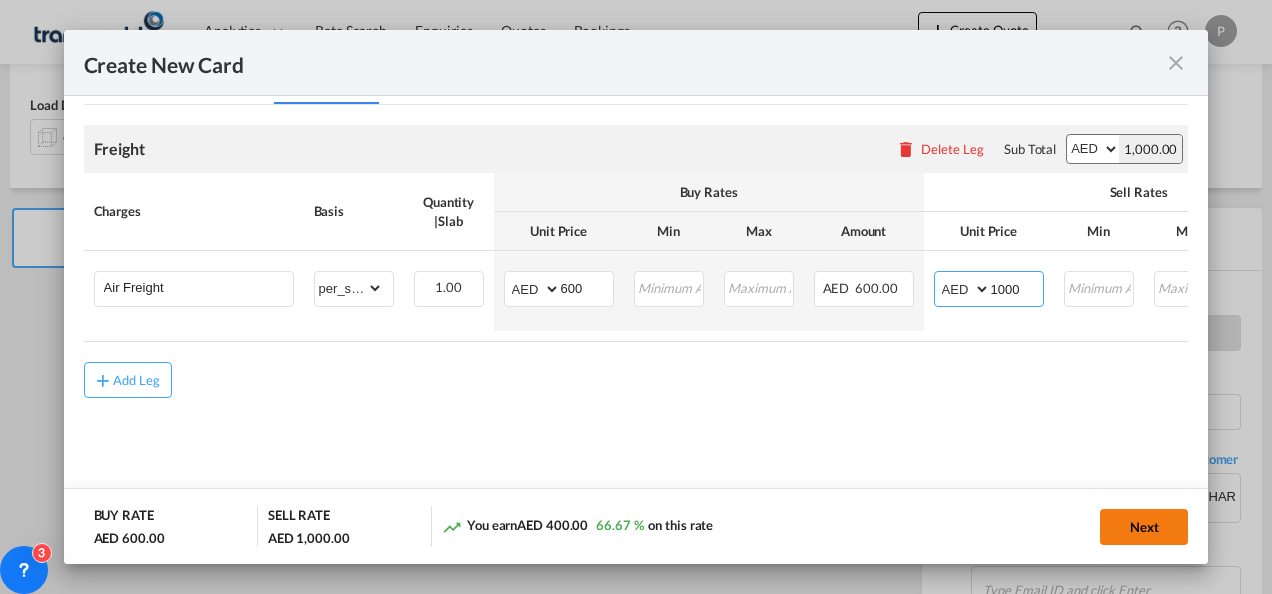 type on "1000" 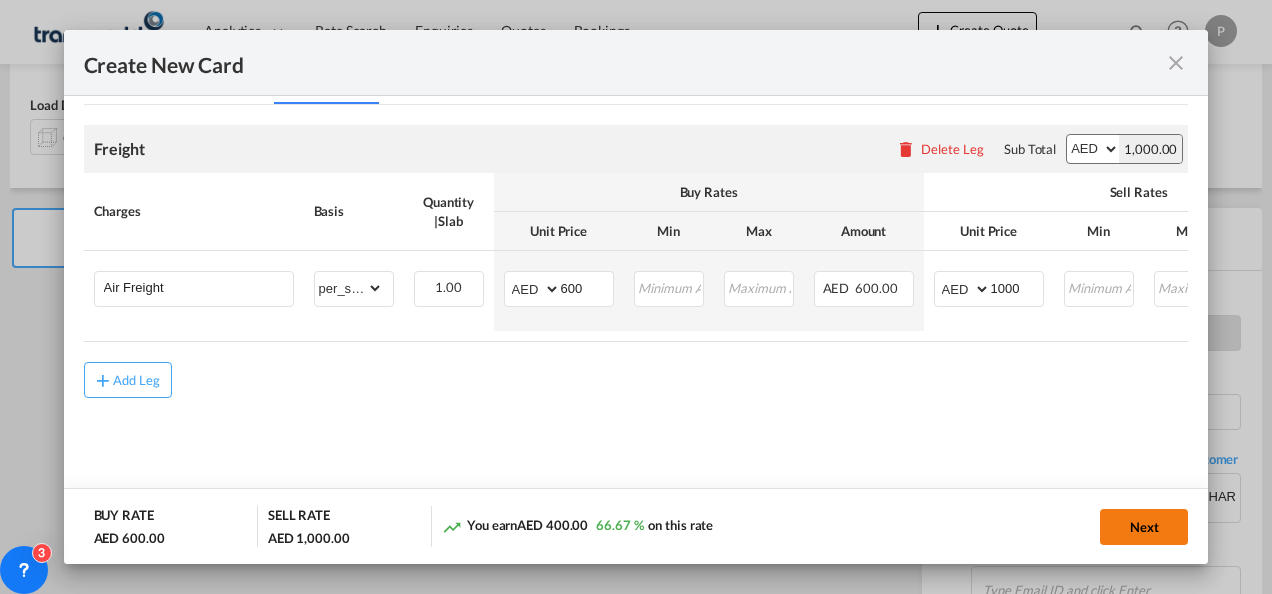 click on "Next" 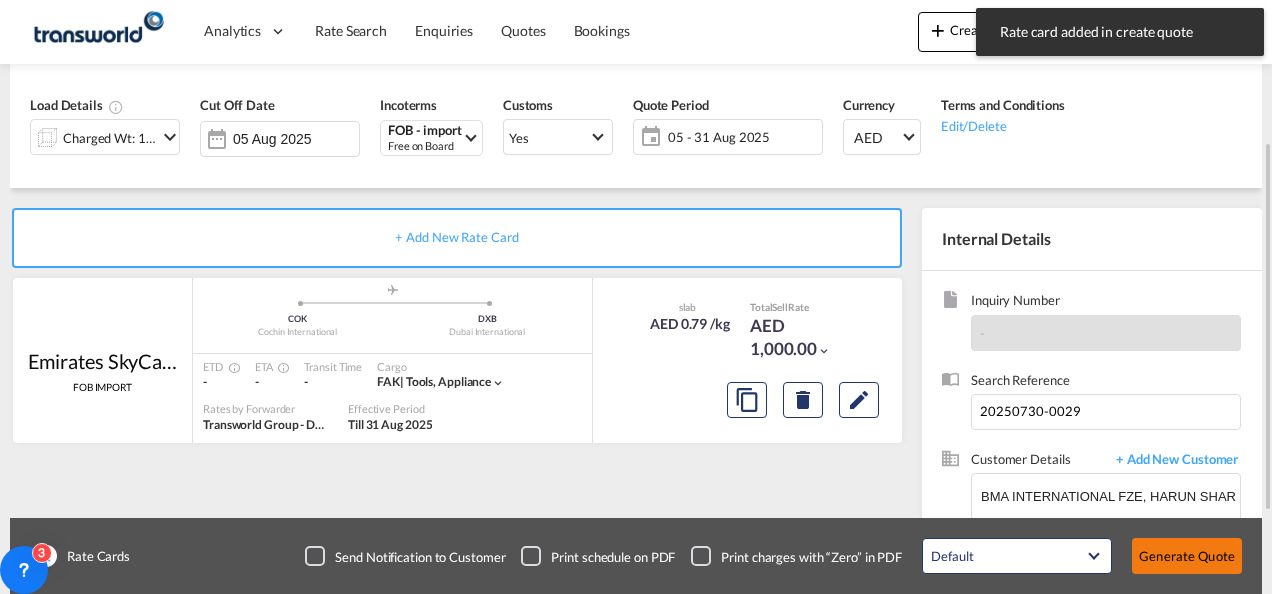 click on "Generate Quote" at bounding box center (1187, 556) 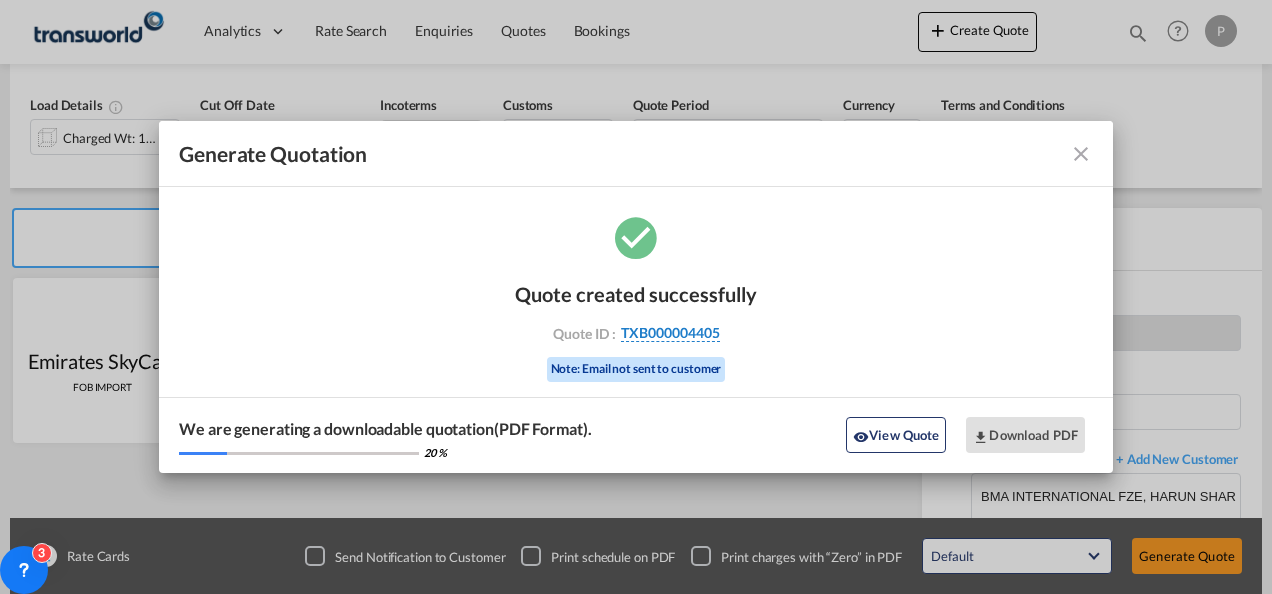 click on "TXB000004405" at bounding box center [670, 333] 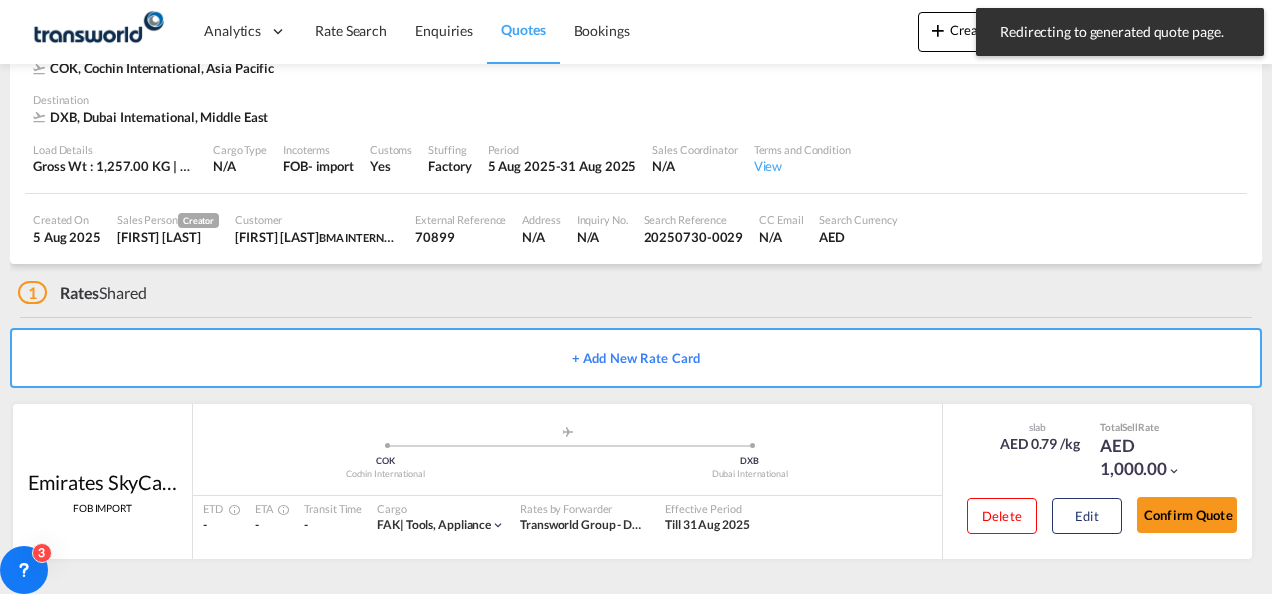 scroll, scrollTop: 122, scrollLeft: 0, axis: vertical 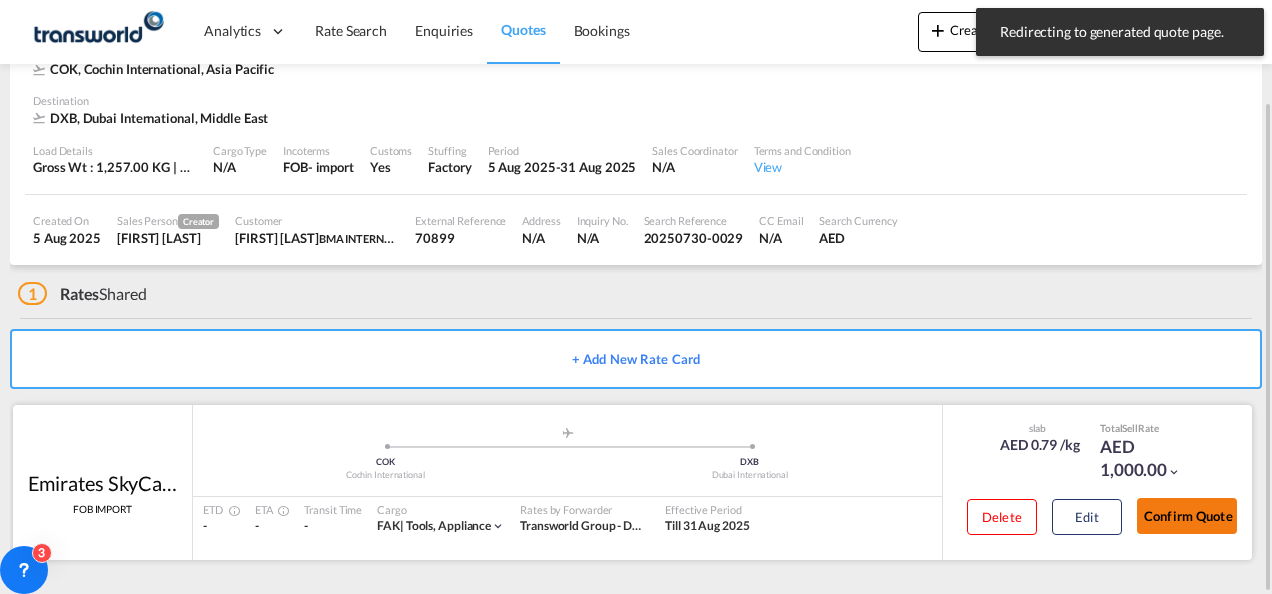 click on "Confirm Quote" at bounding box center (1187, 516) 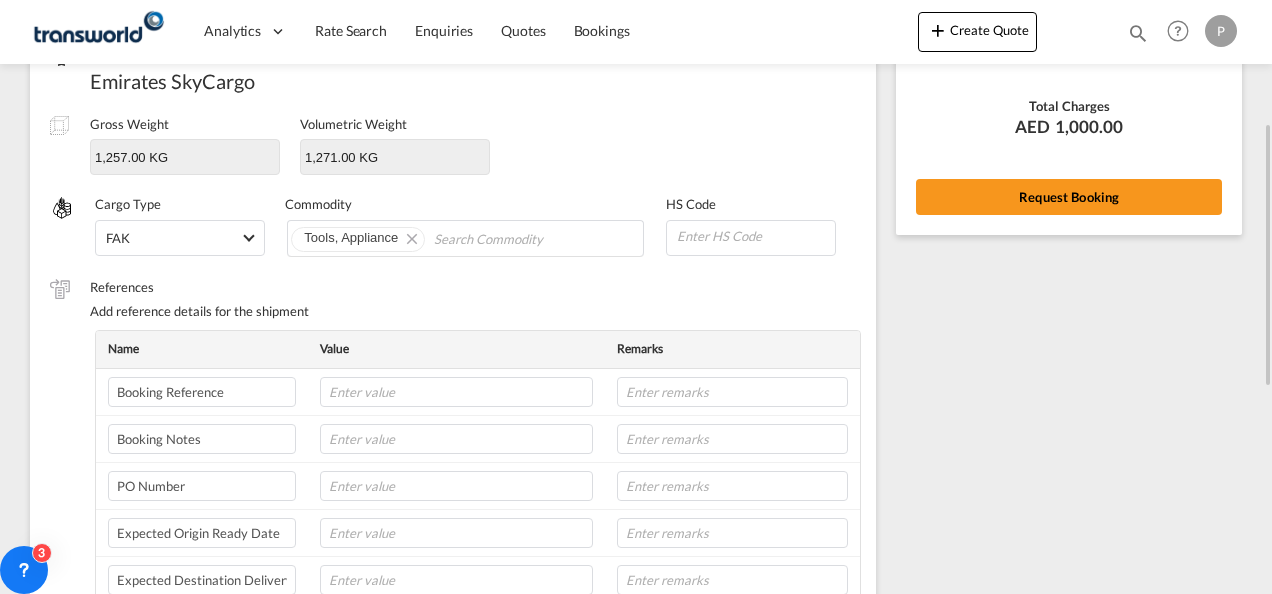 scroll, scrollTop: 279, scrollLeft: 0, axis: vertical 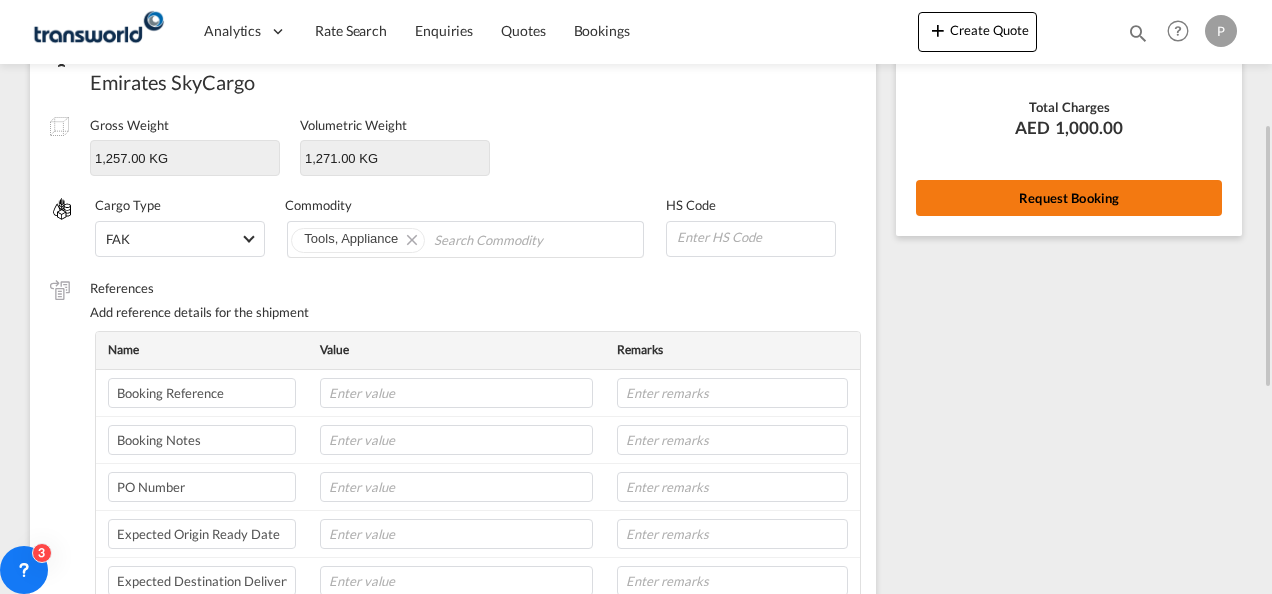 click on "Request Booking" at bounding box center [1069, 198] 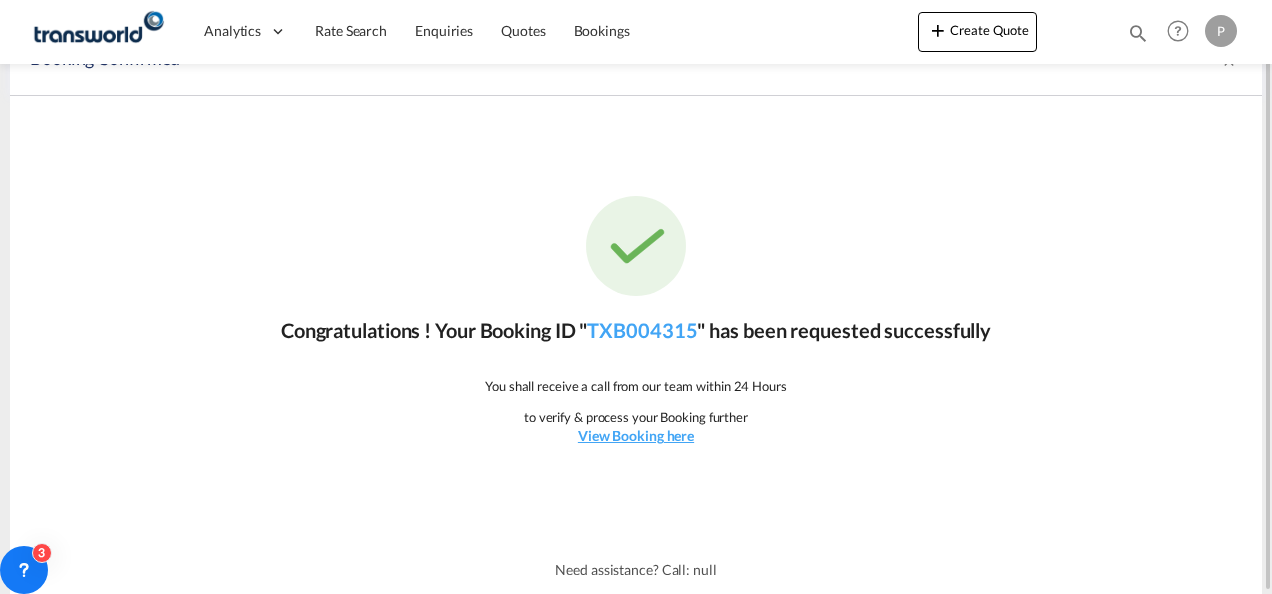 scroll, scrollTop: 37, scrollLeft: 0, axis: vertical 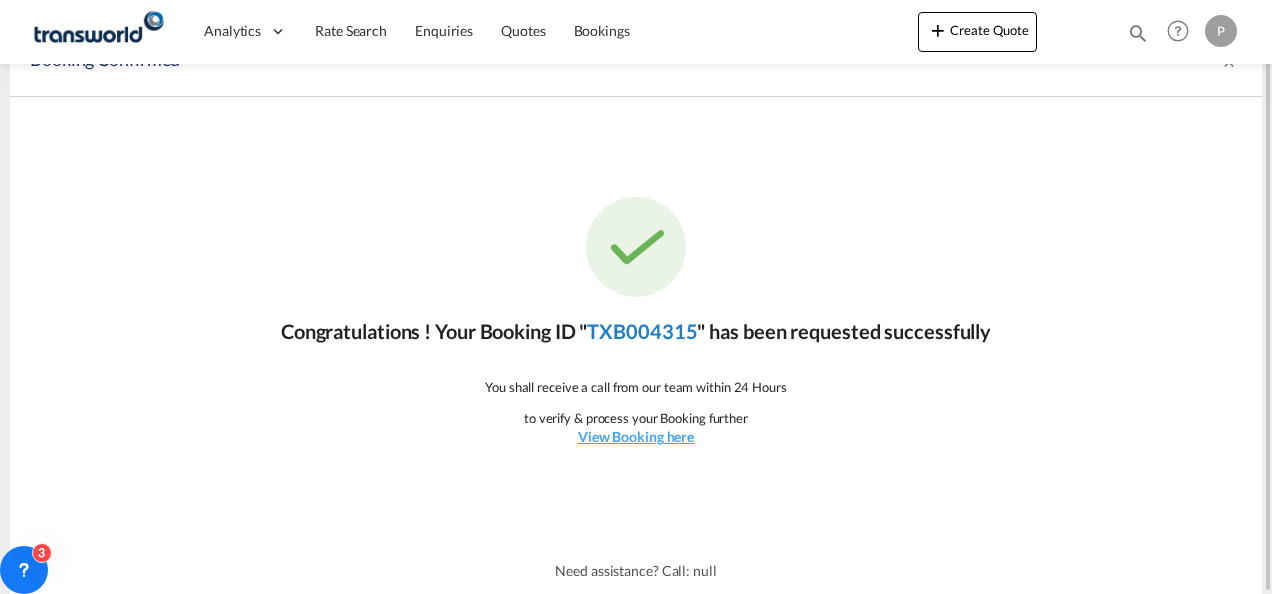click on "TXB004315" 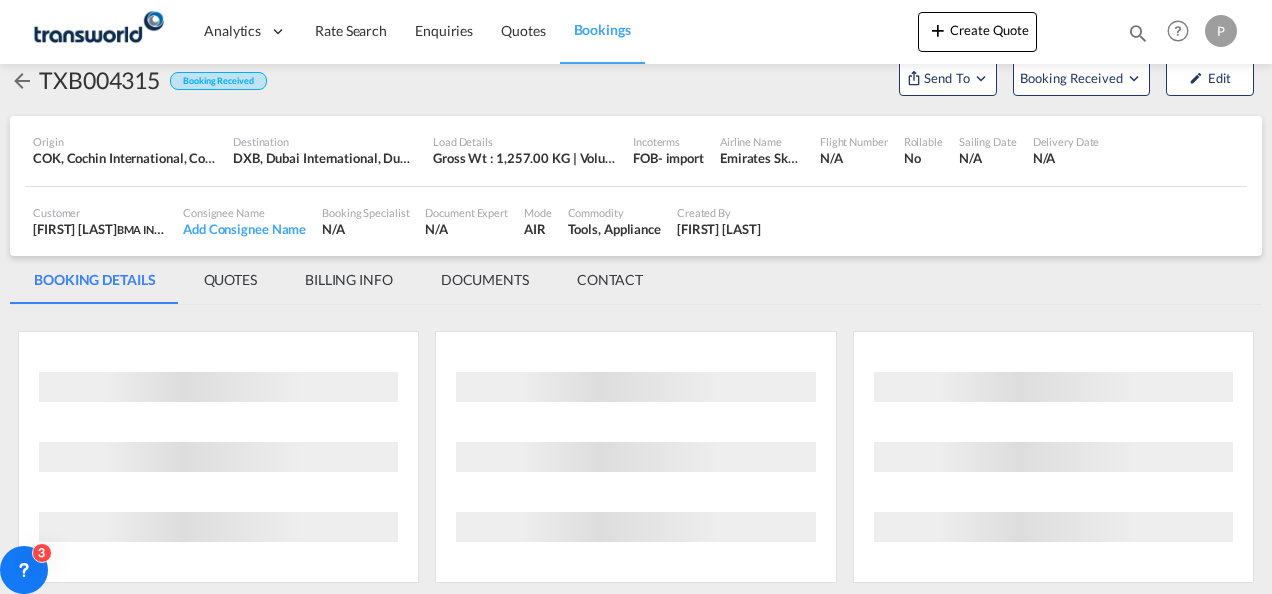 scroll, scrollTop: 1176, scrollLeft: 0, axis: vertical 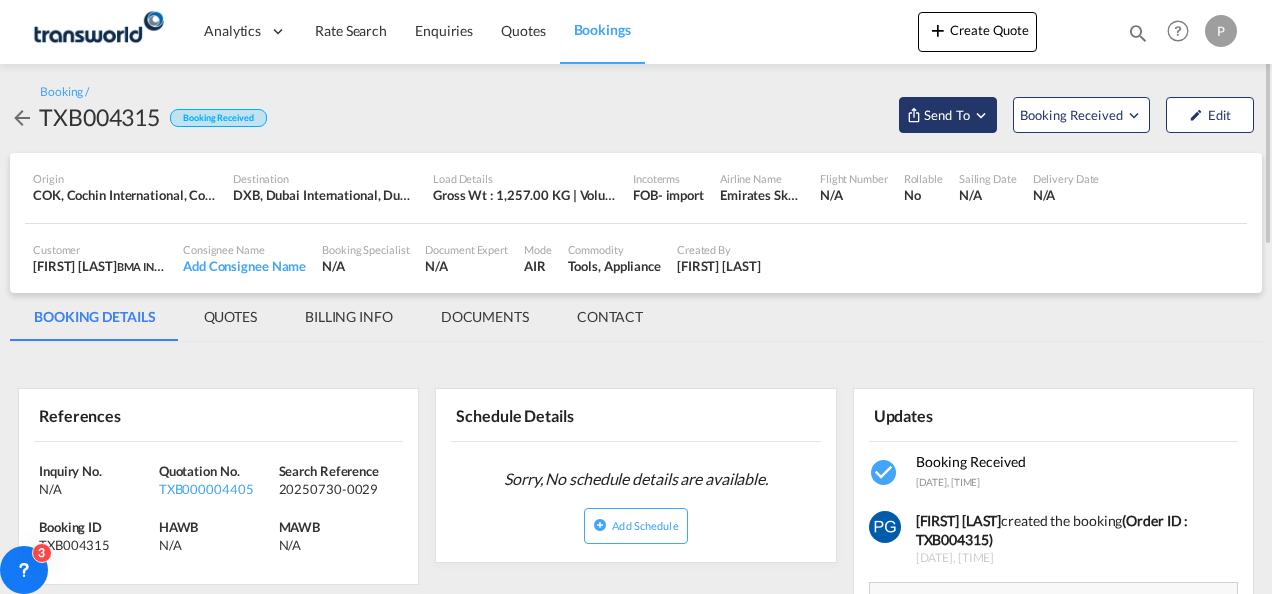 click on "Send To" at bounding box center [947, 115] 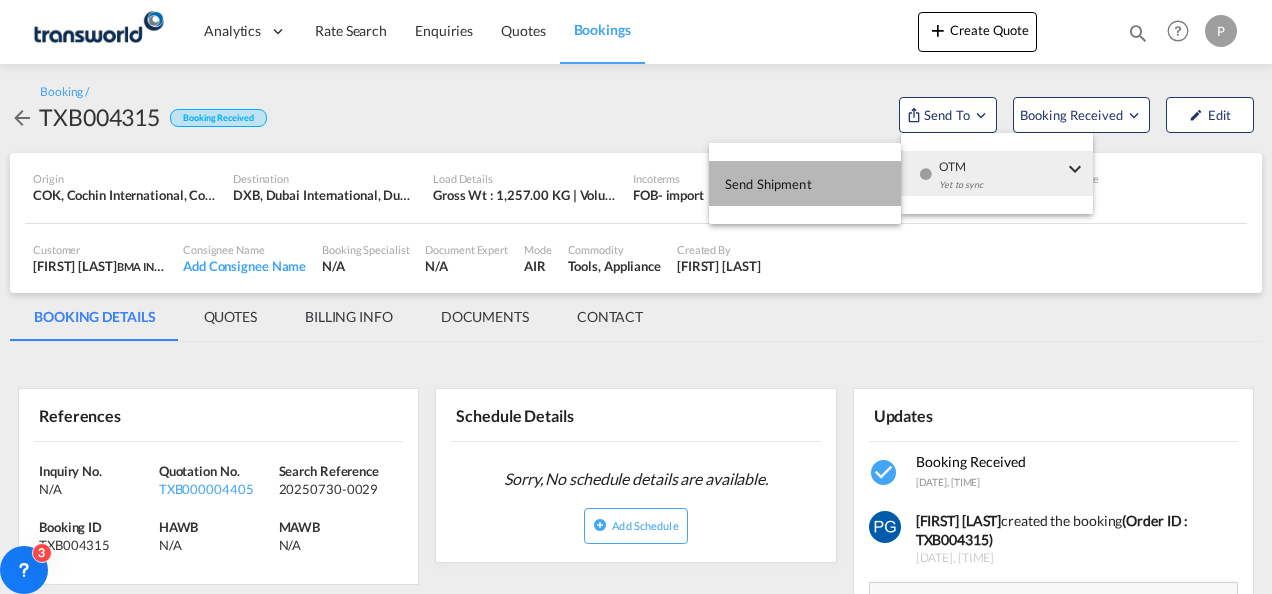 click on "Send Shipment" at bounding box center (805, 183) 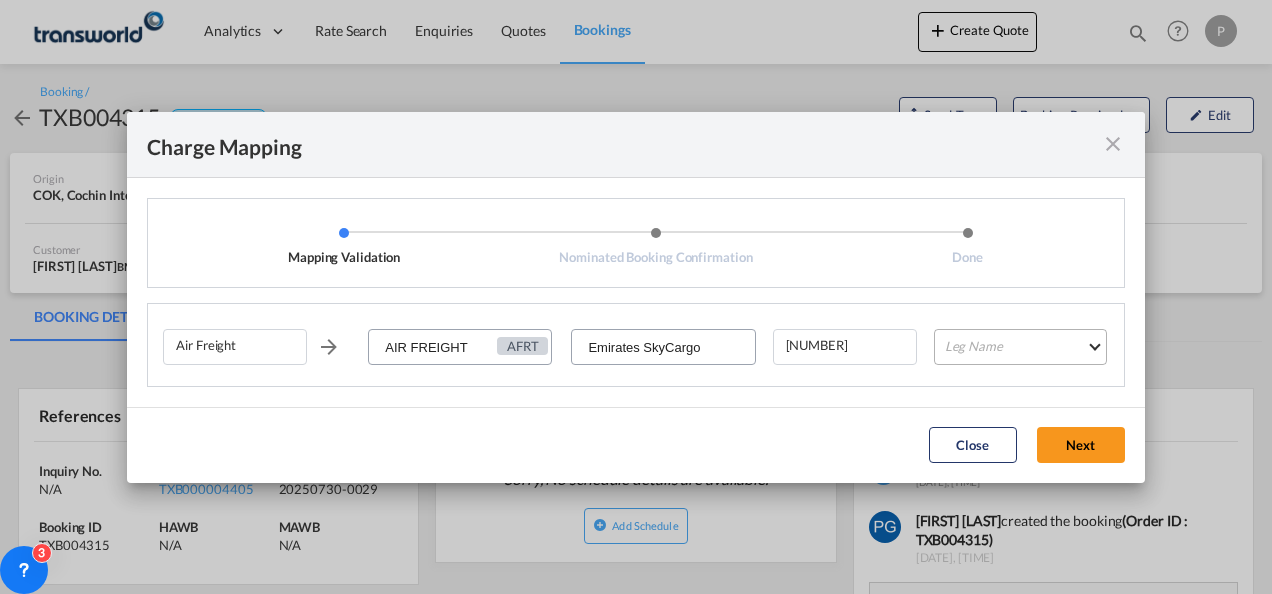 click on "Leg Name HANDLING ORIGIN HANDLING DESTINATION OTHERS TL PICK UP CUSTOMS ORIGIN AIR CUSTOMS DESTINATION TL DELIVERY" at bounding box center (1020, 347) 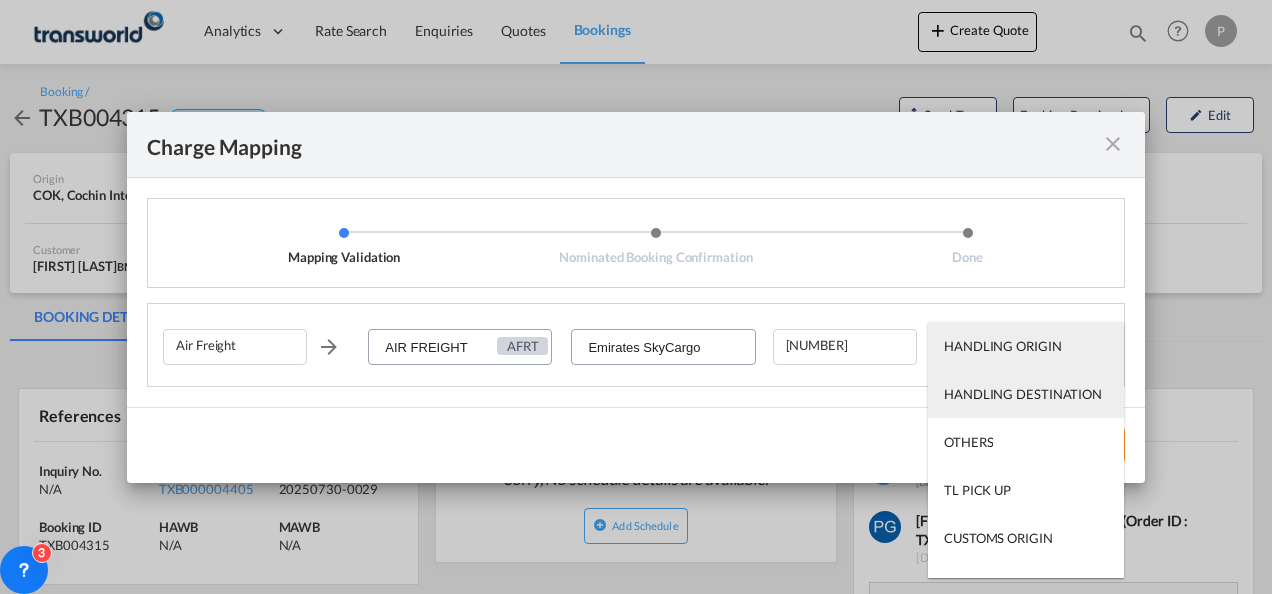 scroll, scrollTop: 128, scrollLeft: 0, axis: vertical 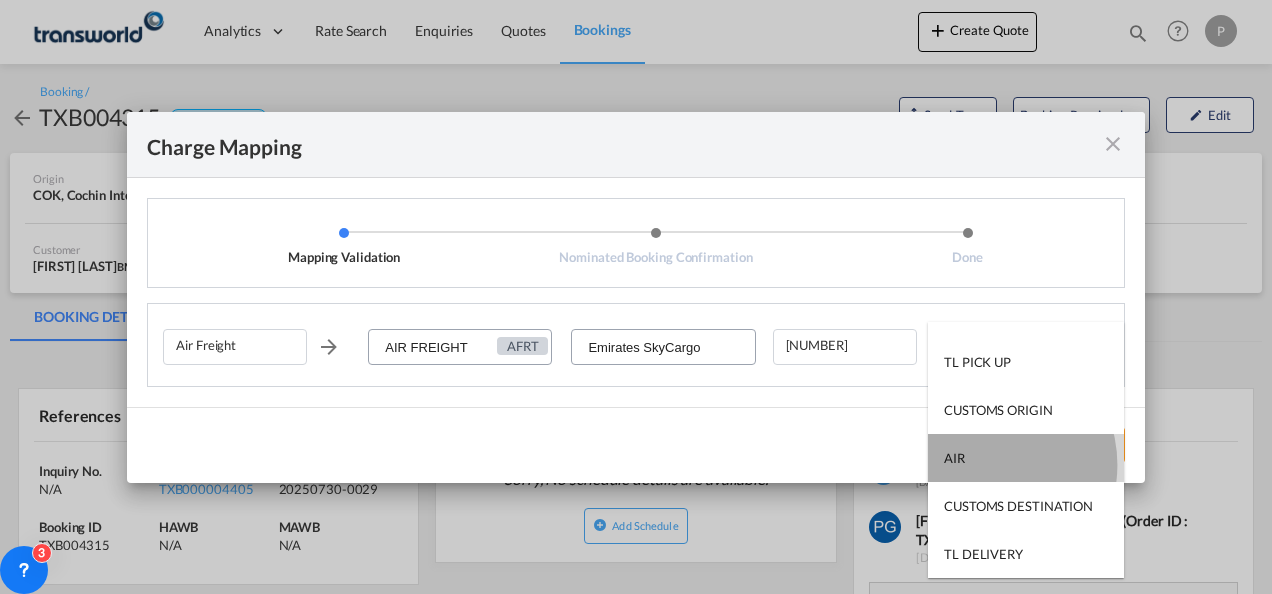 click on "AIR" at bounding box center (1026, 458) 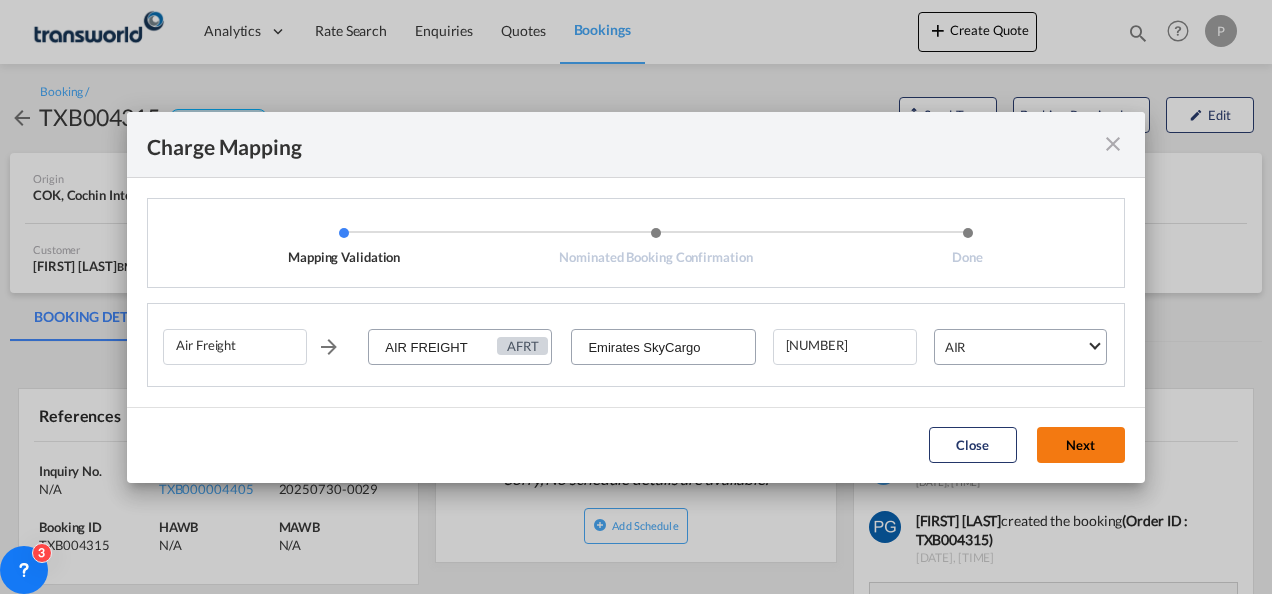 click on "Next" 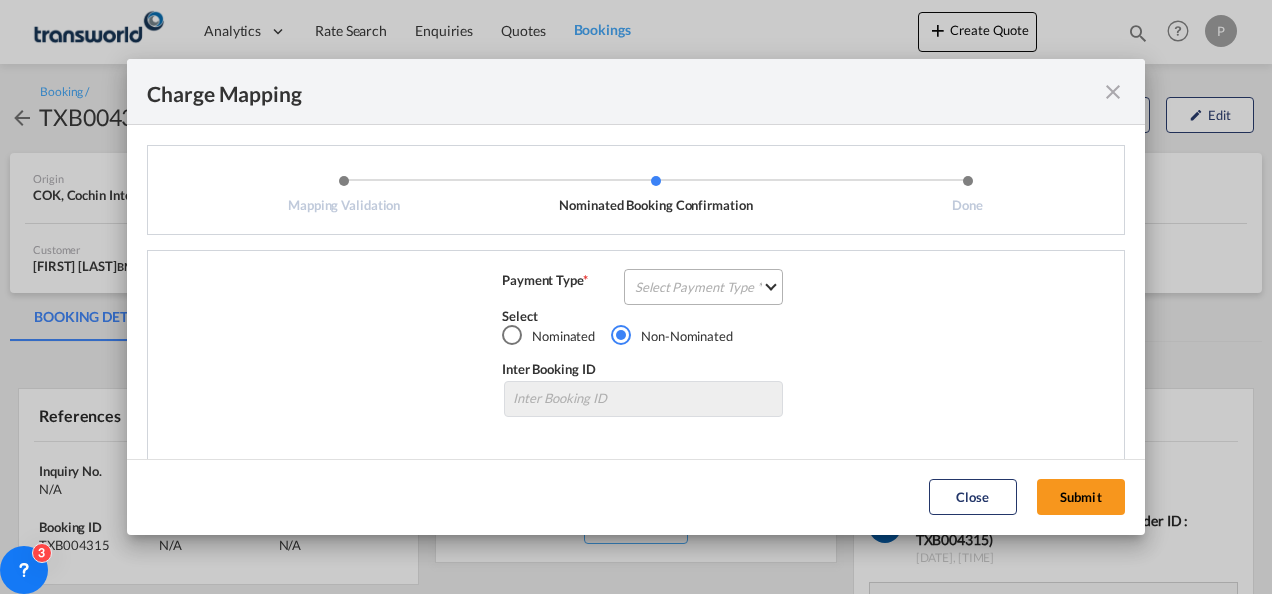 click on "Select Payment Type
COLLECT
PREPAID" at bounding box center (703, 287) 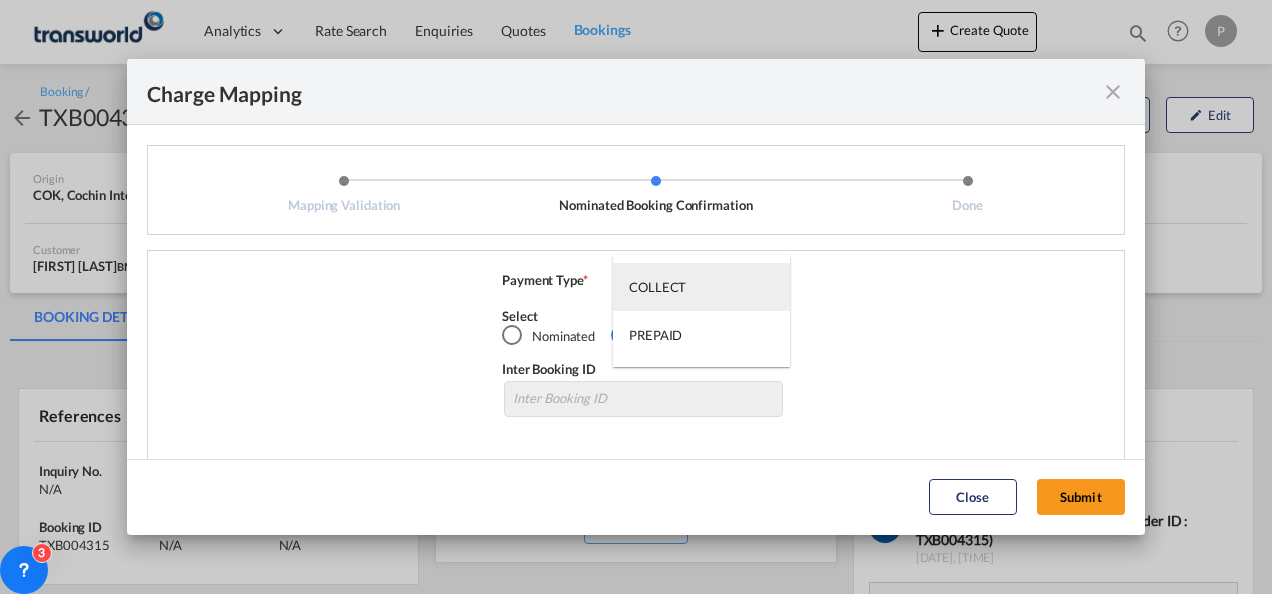 click on "COLLECT" at bounding box center (701, 287) 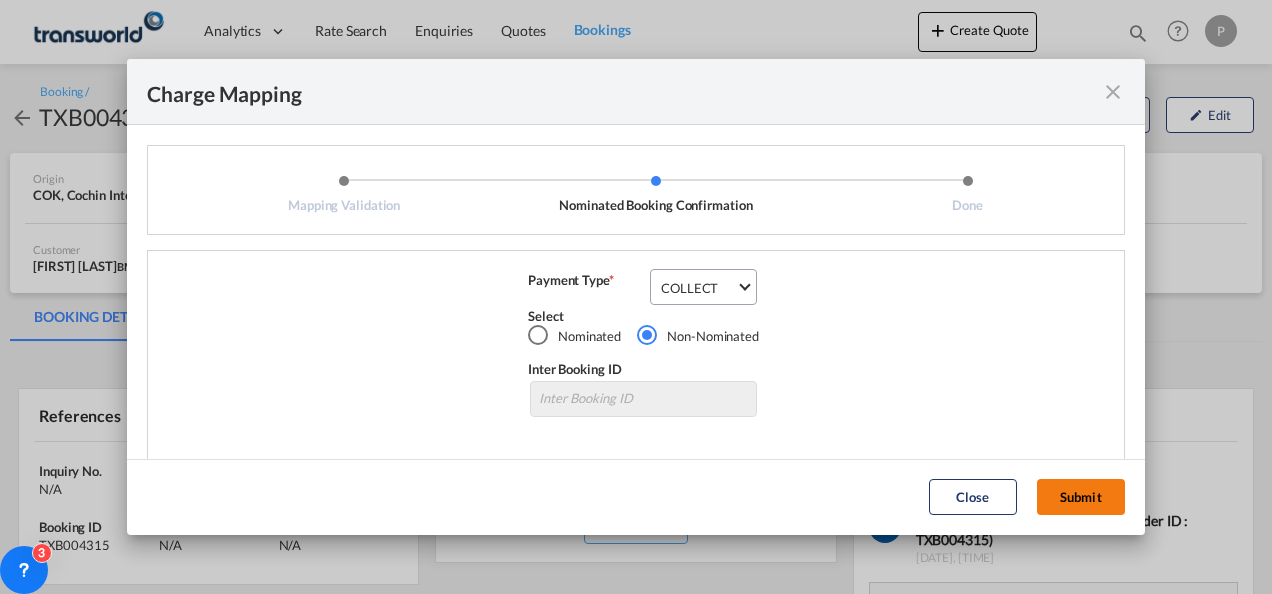 click on "Submit" 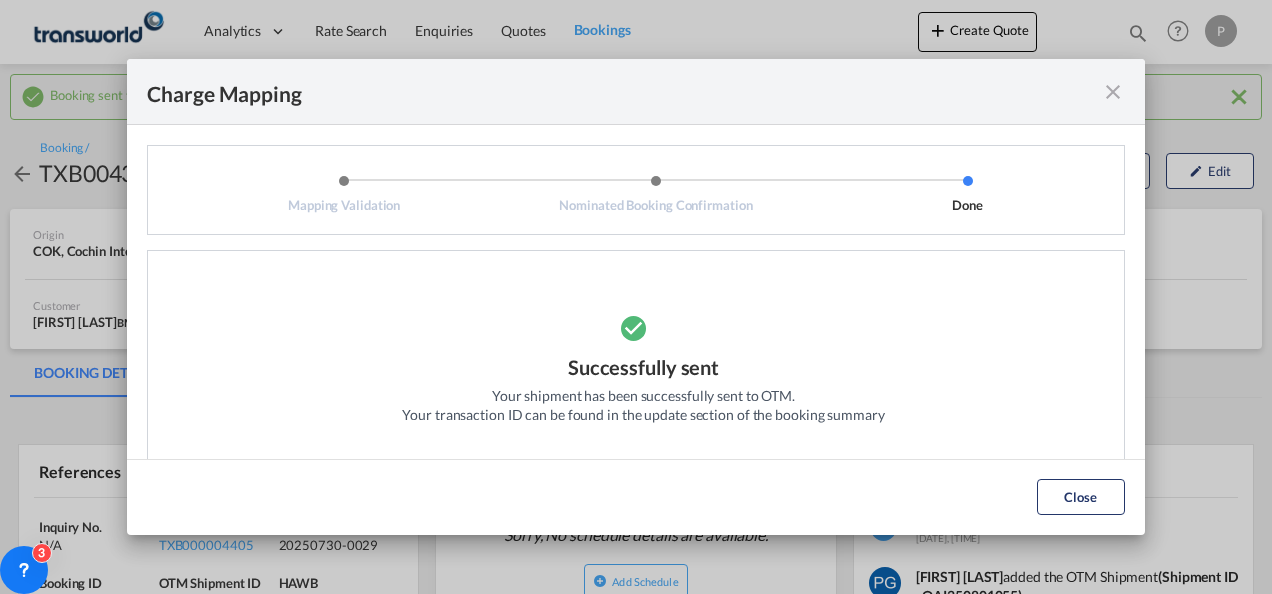 click at bounding box center (1113, 92) 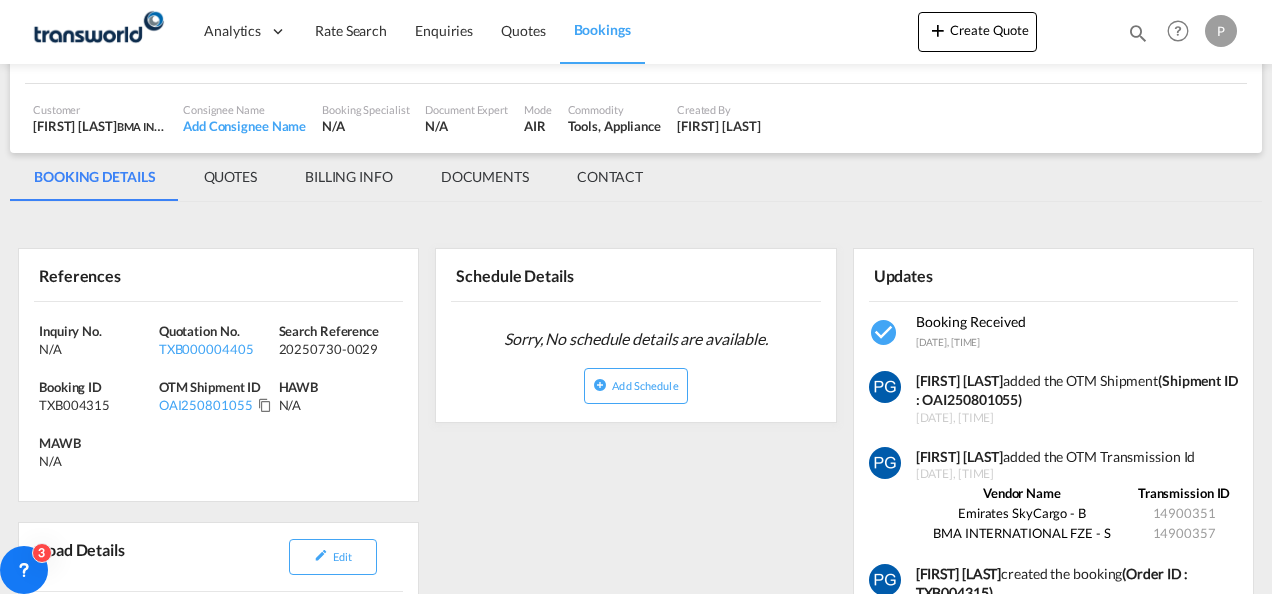 scroll, scrollTop: 198, scrollLeft: 0, axis: vertical 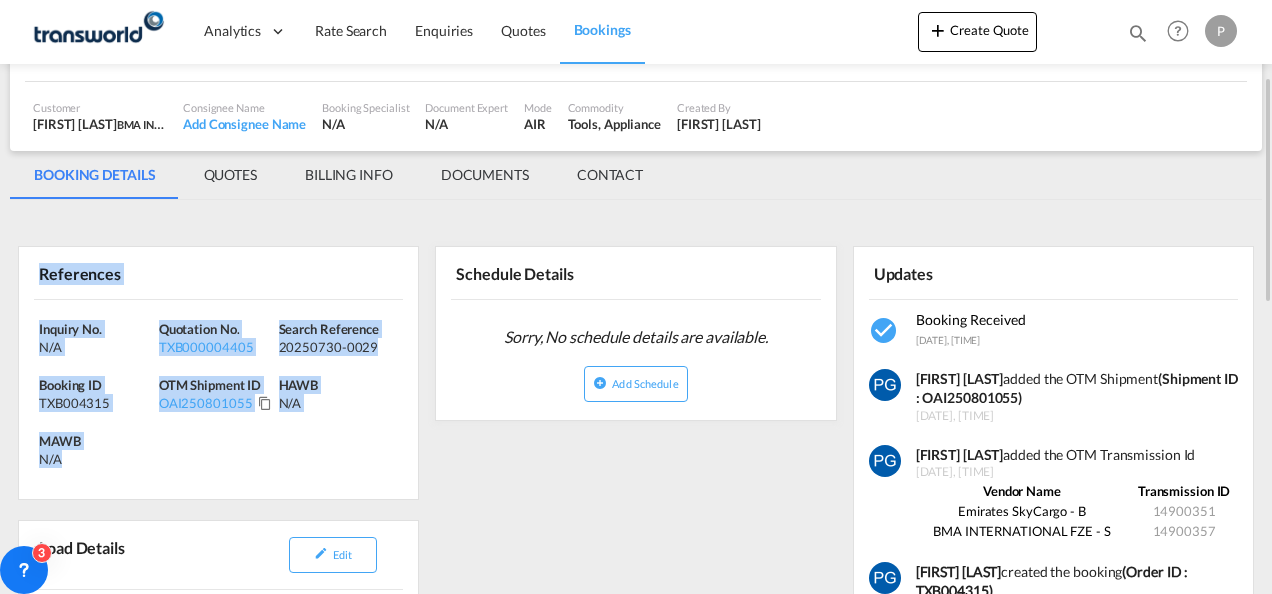 drag, startPoint x: 36, startPoint y: 269, endPoint x: 118, endPoint y: 458, distance: 206.02185 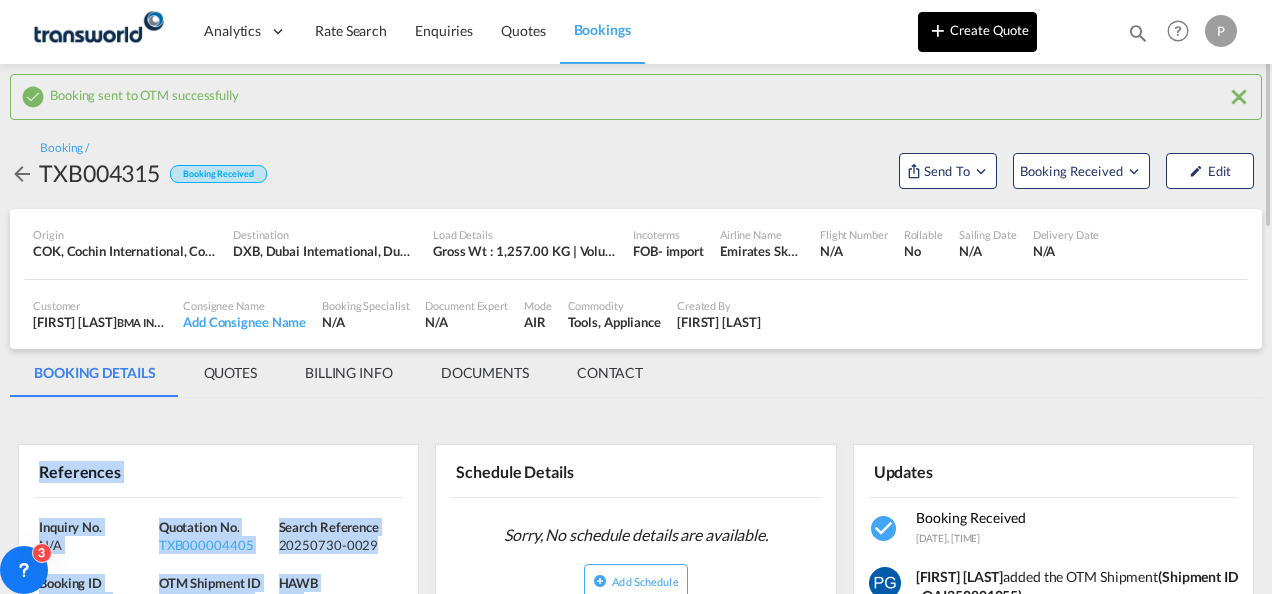 click on "Create Quote" at bounding box center [977, 32] 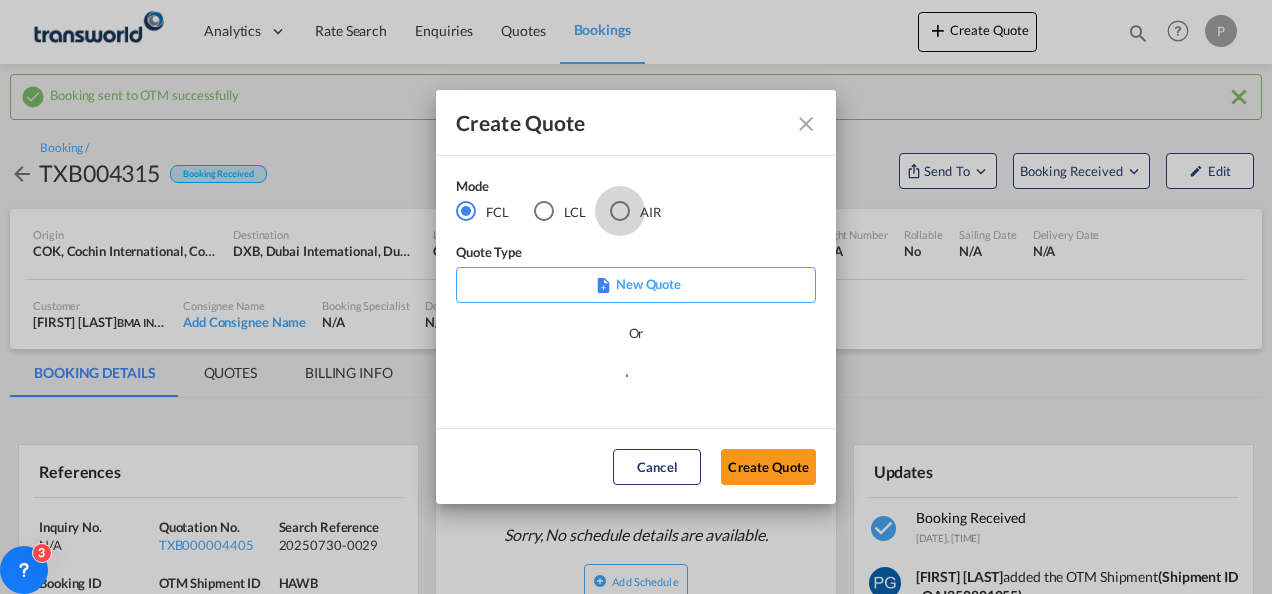 click at bounding box center (620, 211) 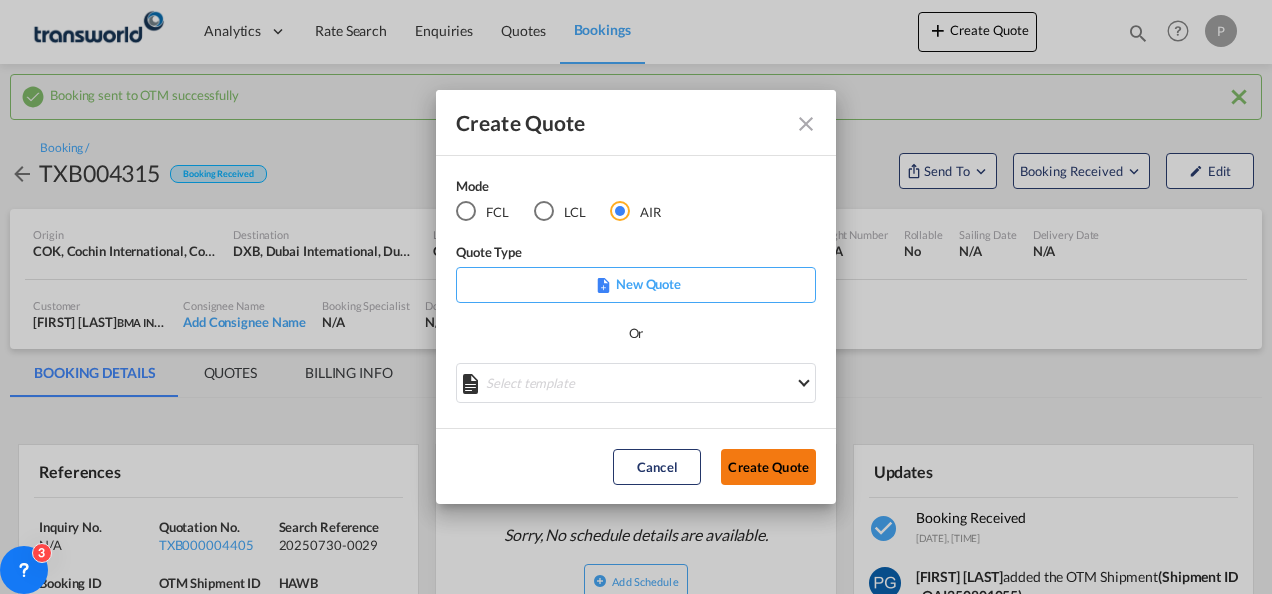 click on "Create Quote" 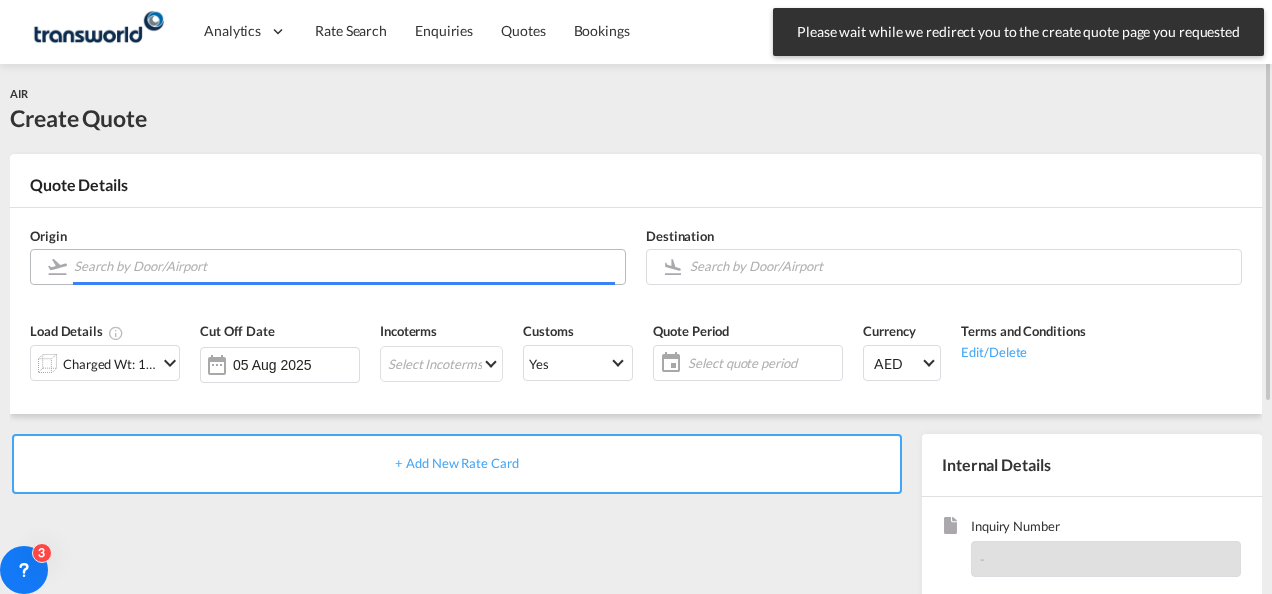click at bounding box center [344, 266] 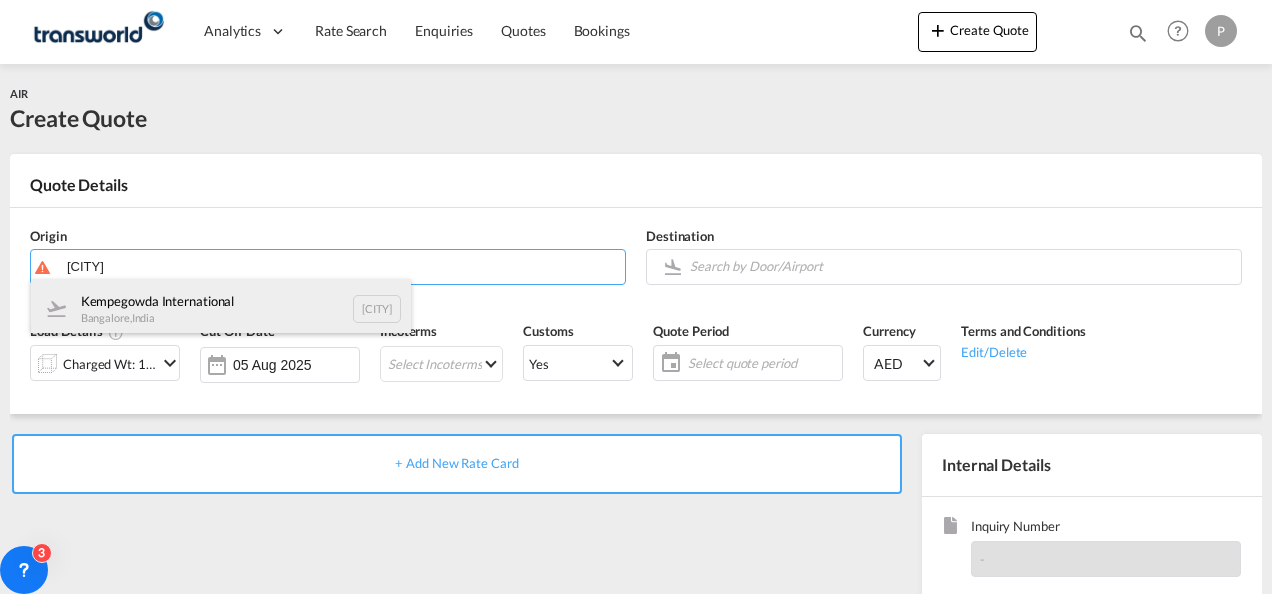 click on "[AIRPORT] [CITY] ,  [COUNTRY]
[CODE]" at bounding box center [221, 309] 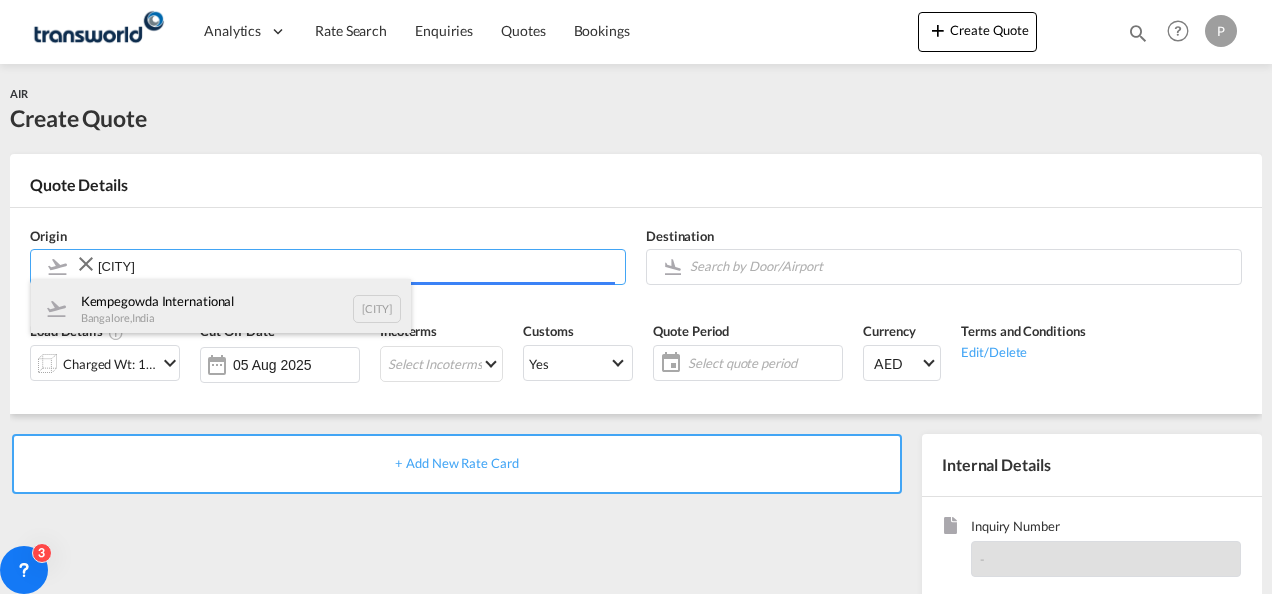 type on "[AIRPORT], [CITY], [CODE]" 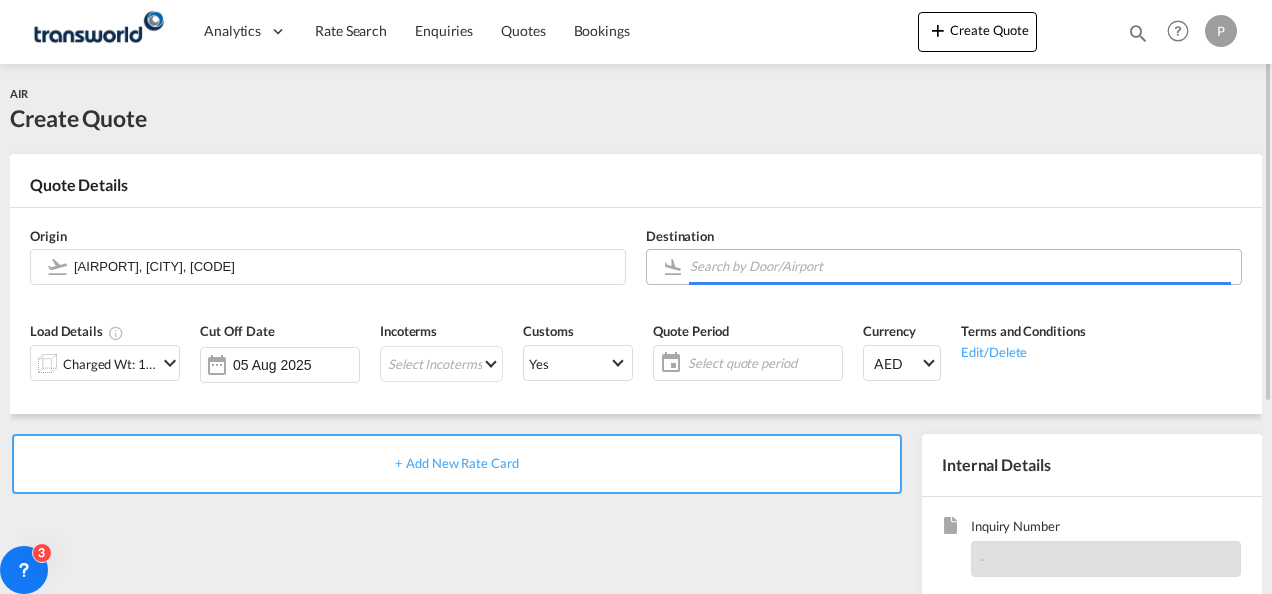 click at bounding box center [960, 266] 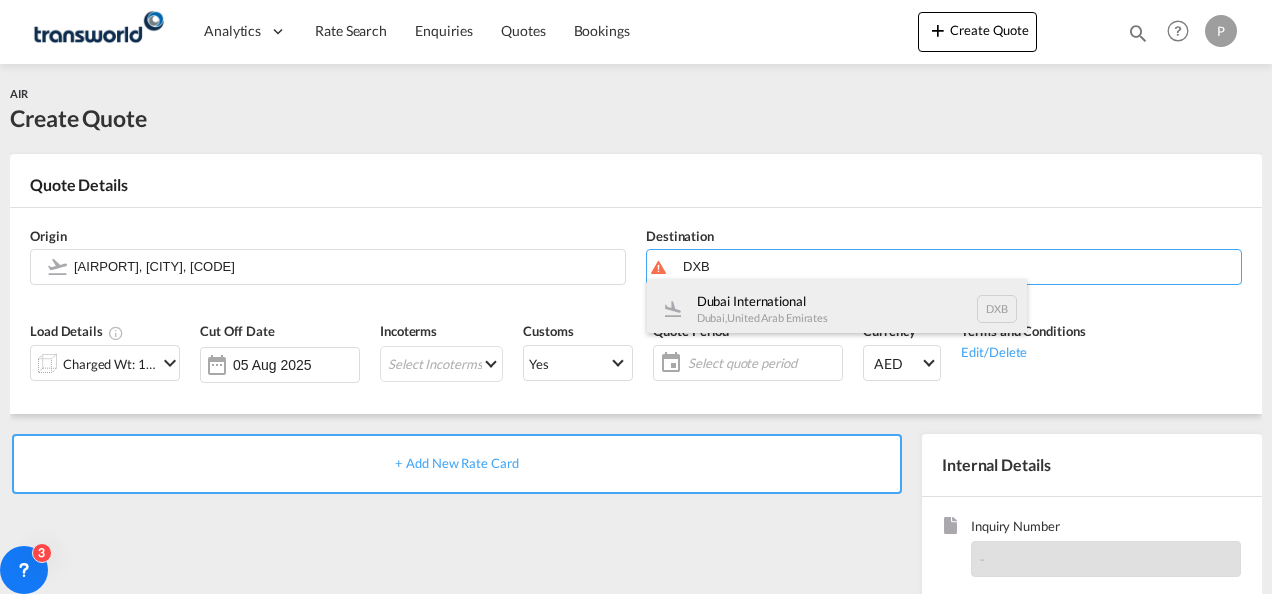 click on "[AIRPORT]
[CITY] ,  [COUNTRY]
[CODE]" at bounding box center (837, 309) 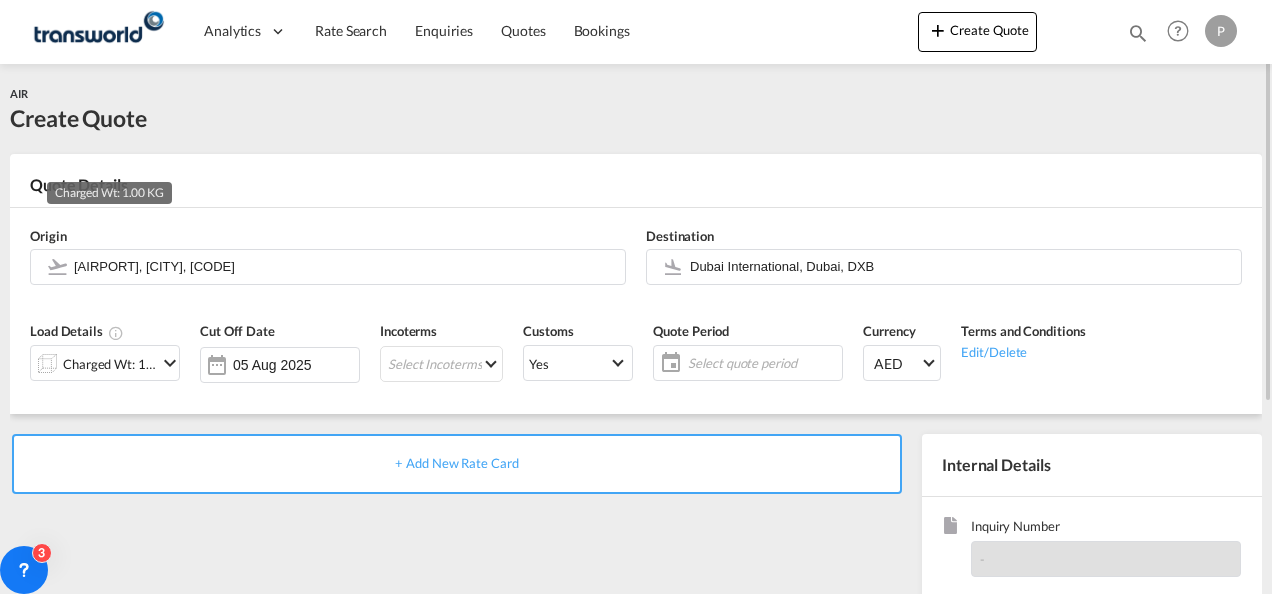 click on "Charged Wt: 1.00 KG" at bounding box center [110, 364] 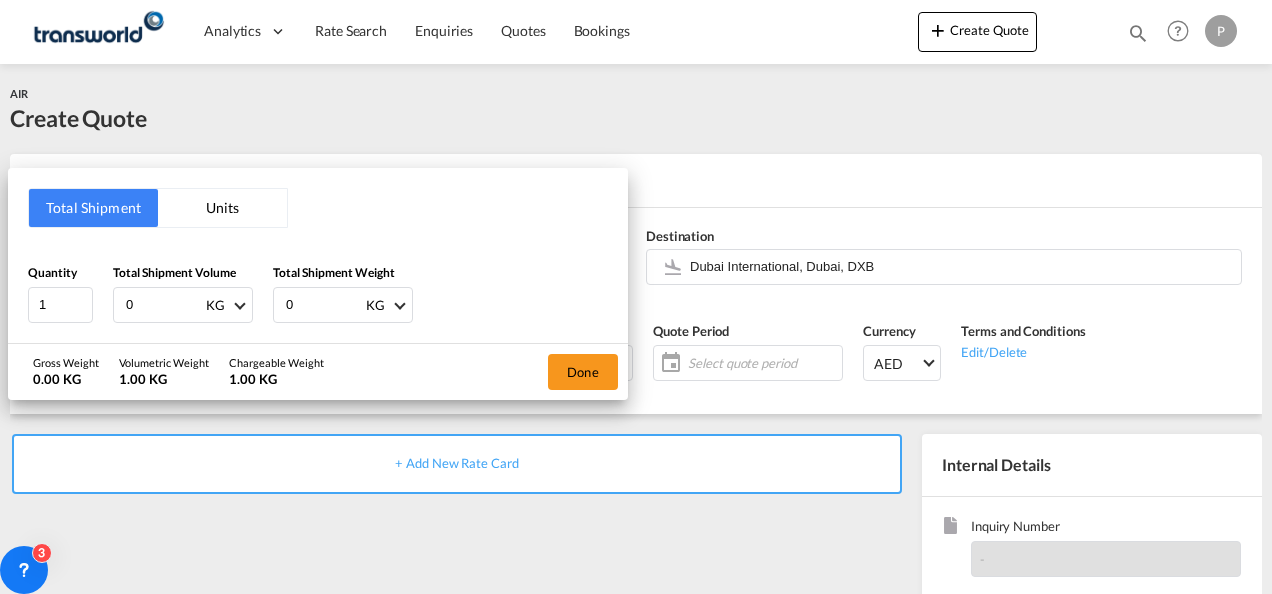 click on "0" at bounding box center [164, 305] 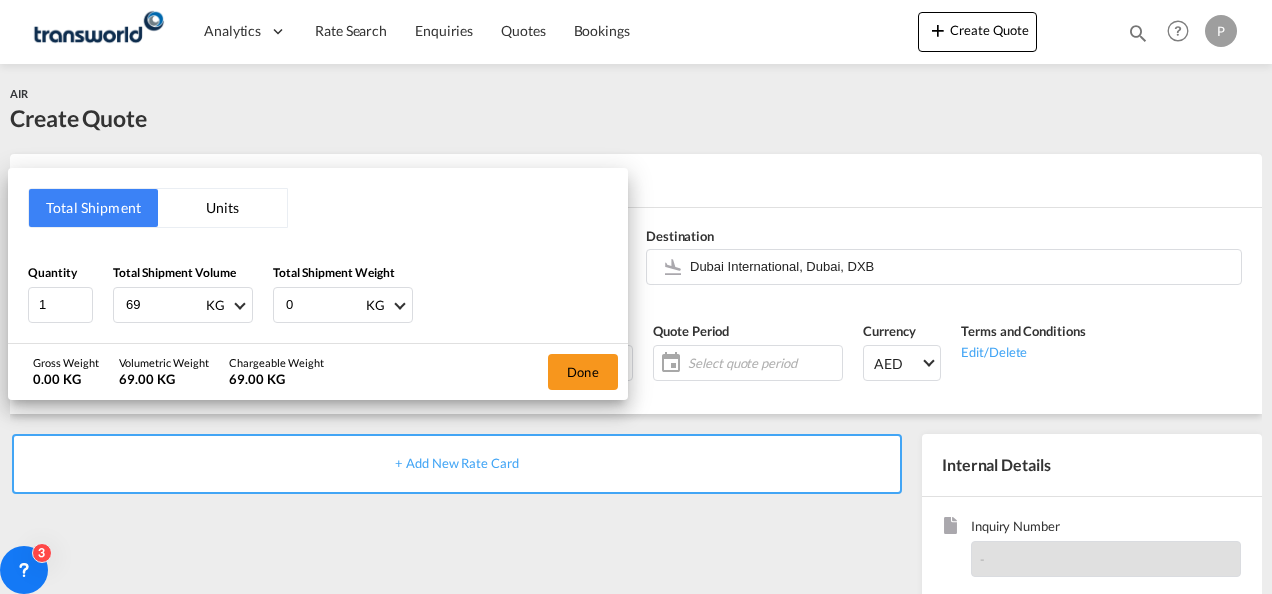 type on "69" 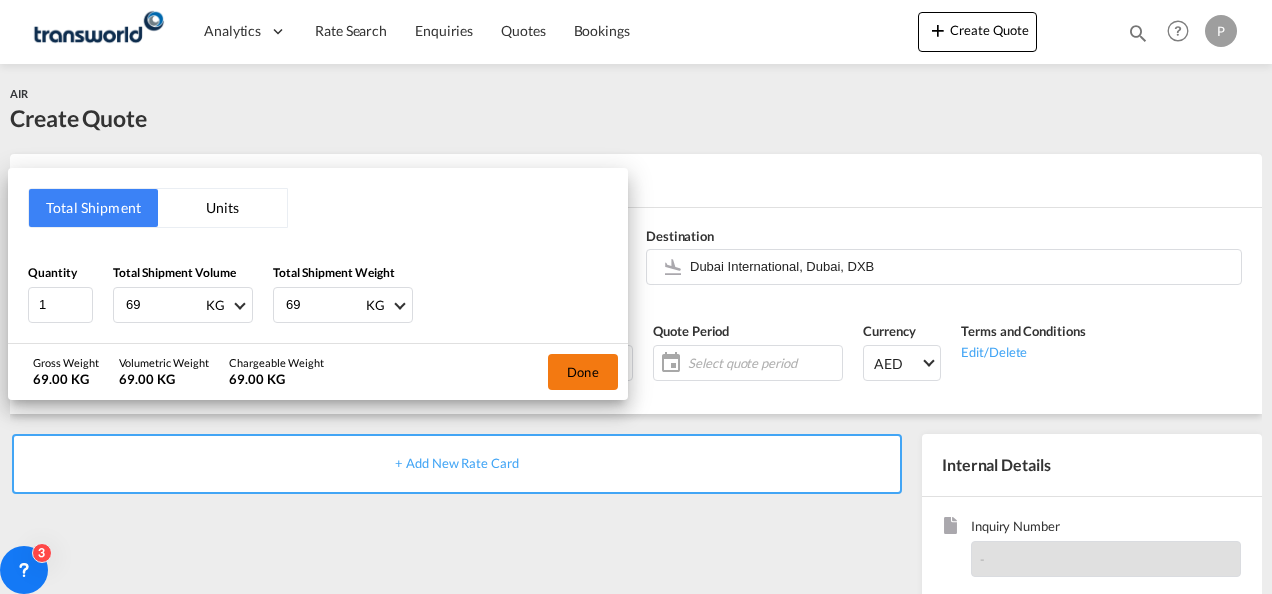 type on "69" 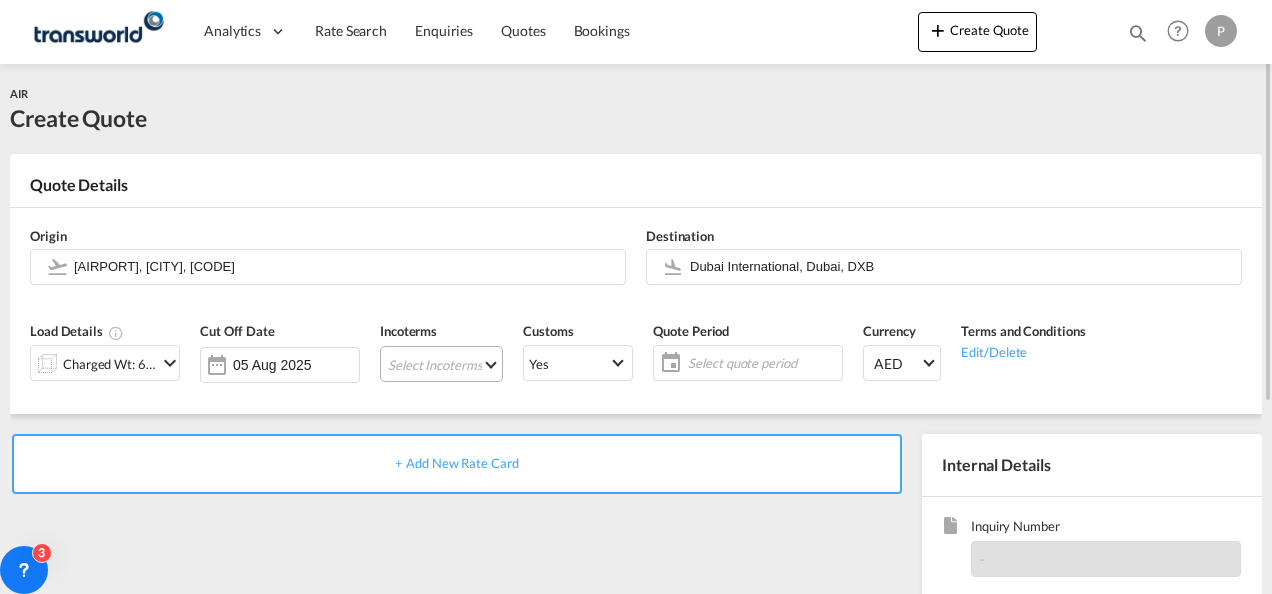 click on "Select Incoterms
FCA - import
Free Carrier DPU - export
Delivery at Place Unloaded DPU - import
Delivery at Place Unloaded CPT - export
Carrier Paid to DAP - import
Delivered at Place EXW - import
Ex Works FAS - import
Free Alongside Ship FOB - export
Free on Board CFR - export
Cost and Freight CIF - import
Cost,Insurance and Freight DDP - export
Delivery Duty Paid EXW - export
Ex Works FOB - import
Free on Board FAS - export
Free Alongside Ship CIP - import
Carriage and Insurance Paid to CPT - import
Carrier Paid to CIP - export
Carriage and Insurance Paid to DAP - export
Delivered at Place FCA - export
Free Carrier CFR - import
Cost and Freight CIF - export
Cost,Insurance and Freight" at bounding box center (441, 364) 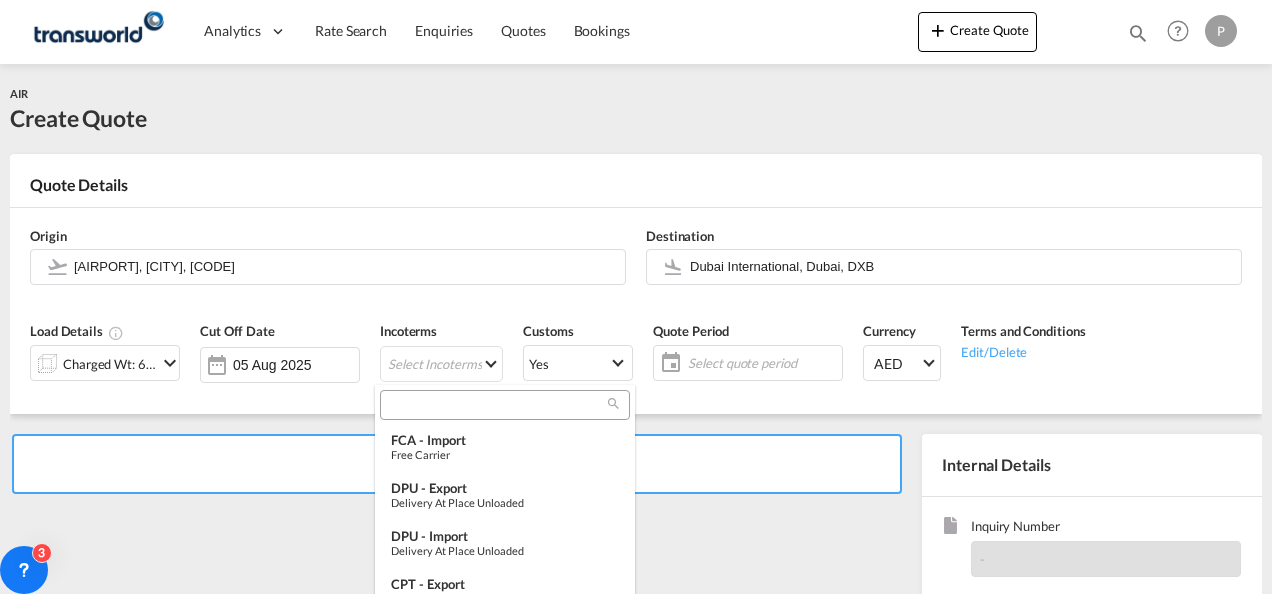 click at bounding box center (497, 405) 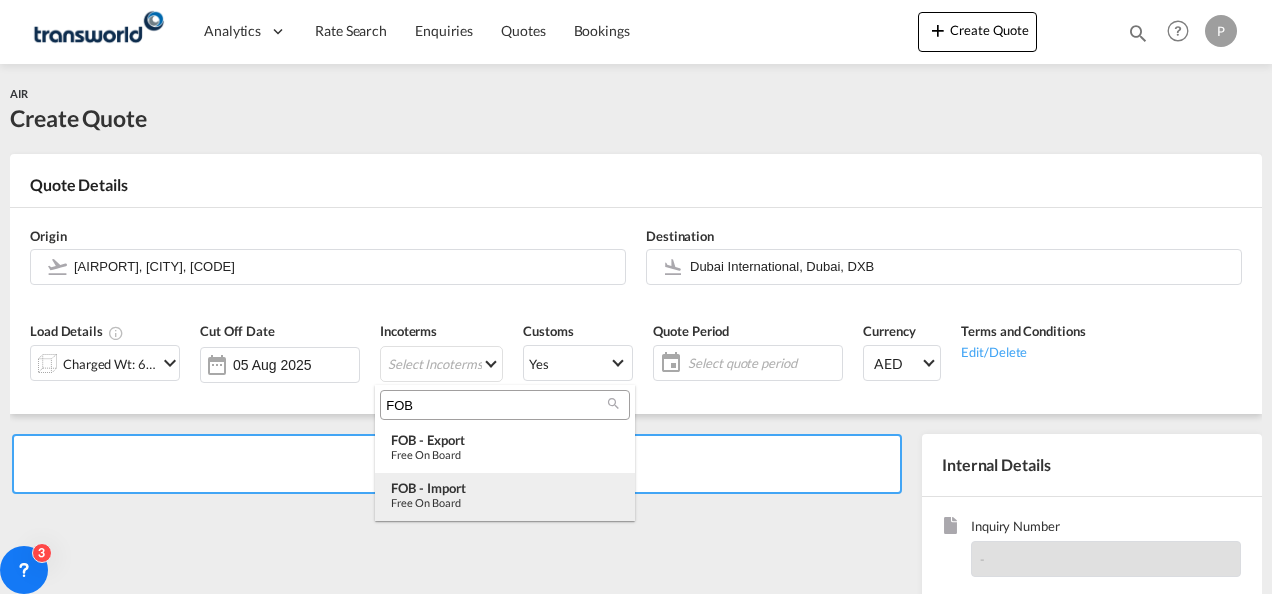 type on "FOB" 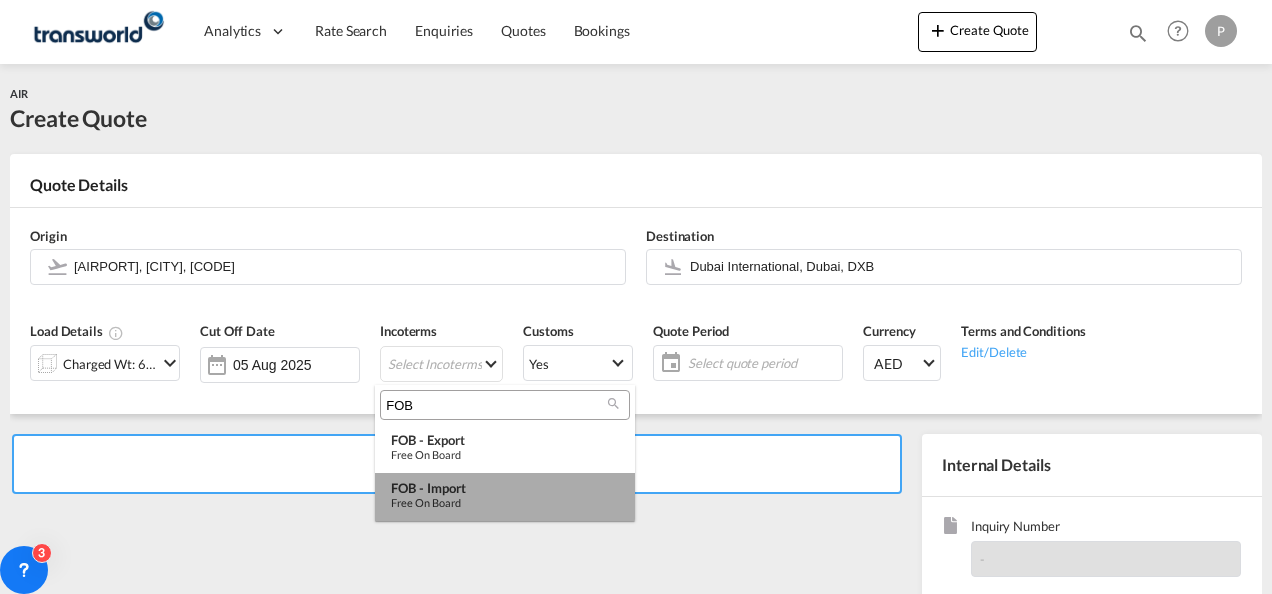 click on "FOB - import" at bounding box center (505, 488) 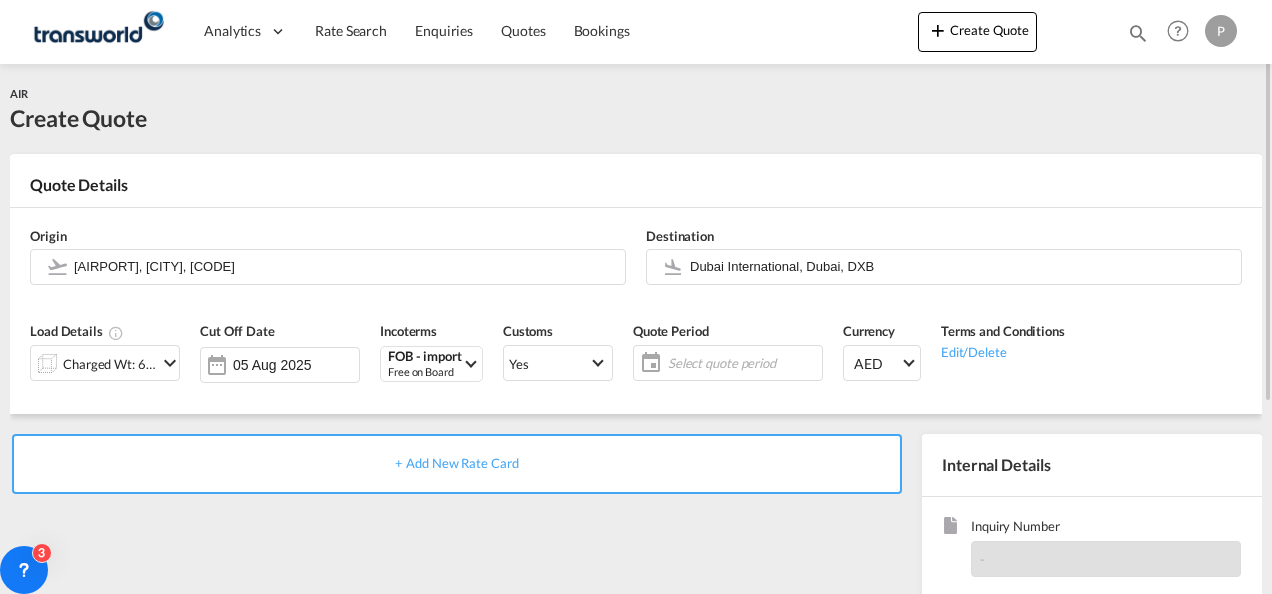 click on "Select quote period" 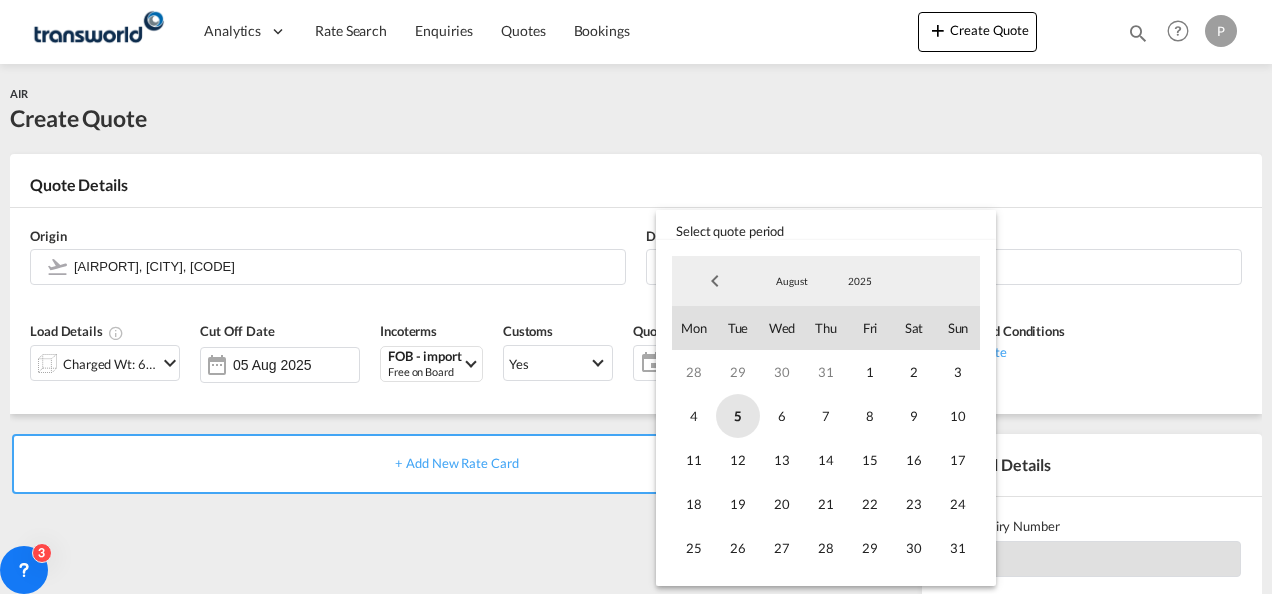 click on "5" at bounding box center (738, 416) 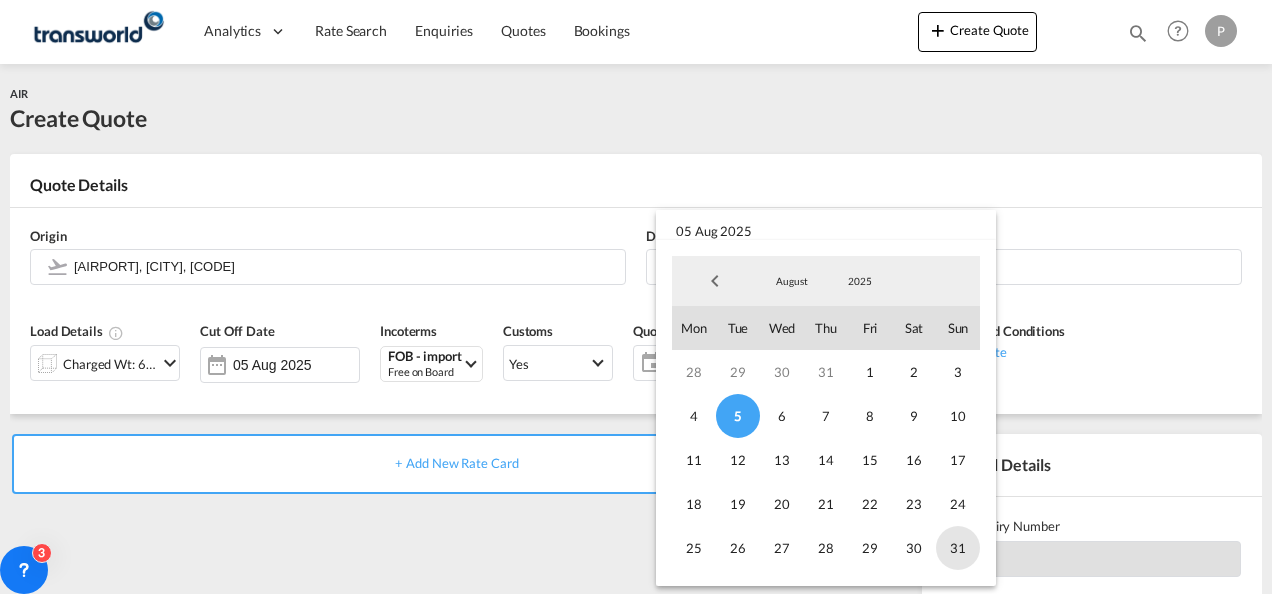 click on "31" at bounding box center [958, 548] 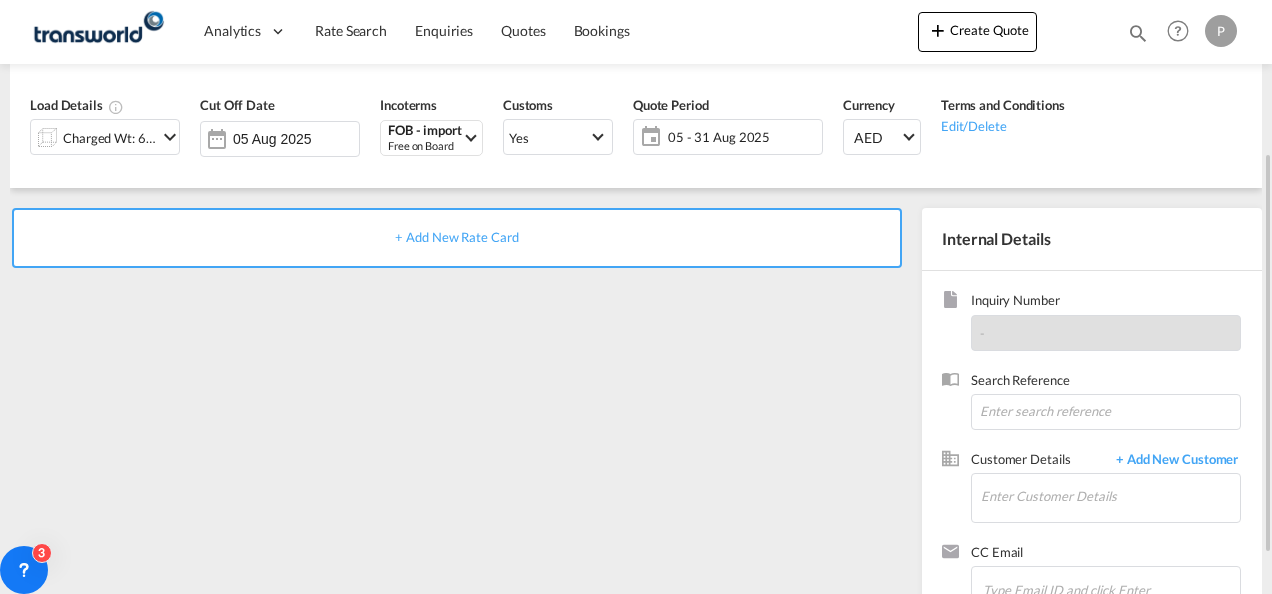 scroll, scrollTop: 227, scrollLeft: 0, axis: vertical 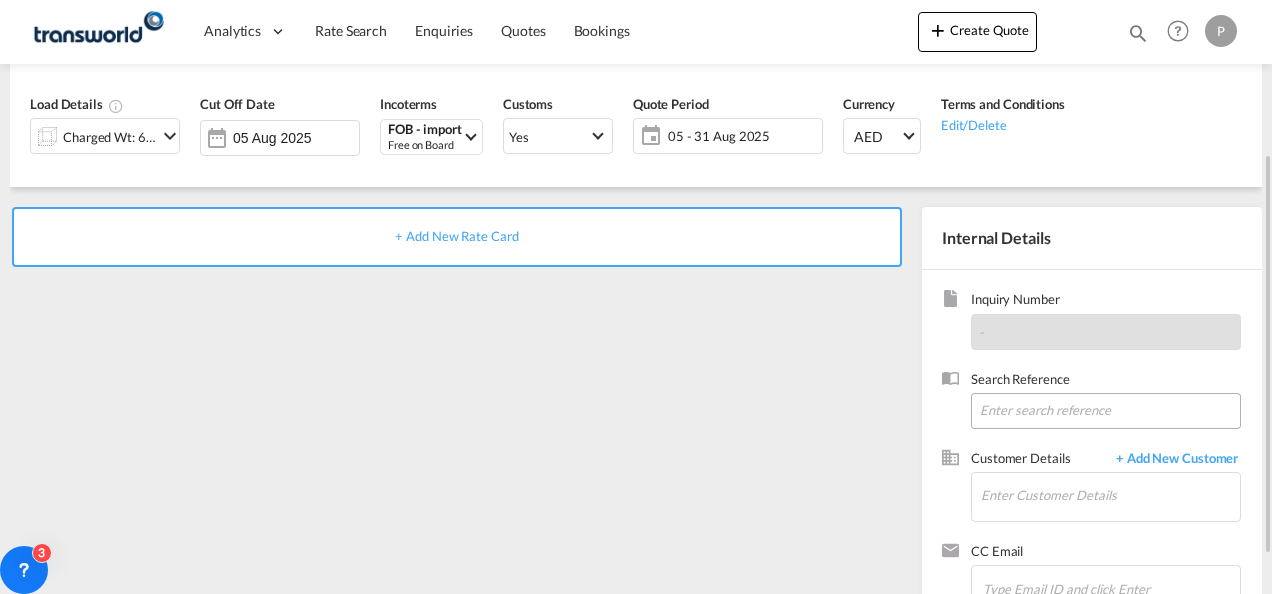 click at bounding box center [1106, 411] 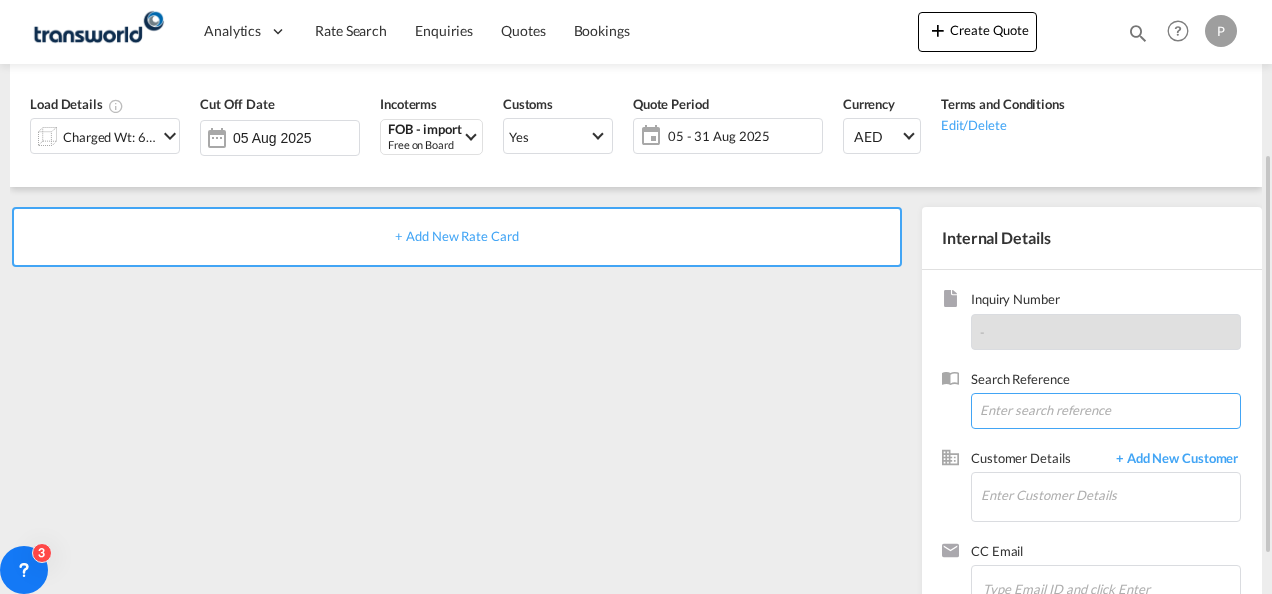 paste on "[PHONE]" 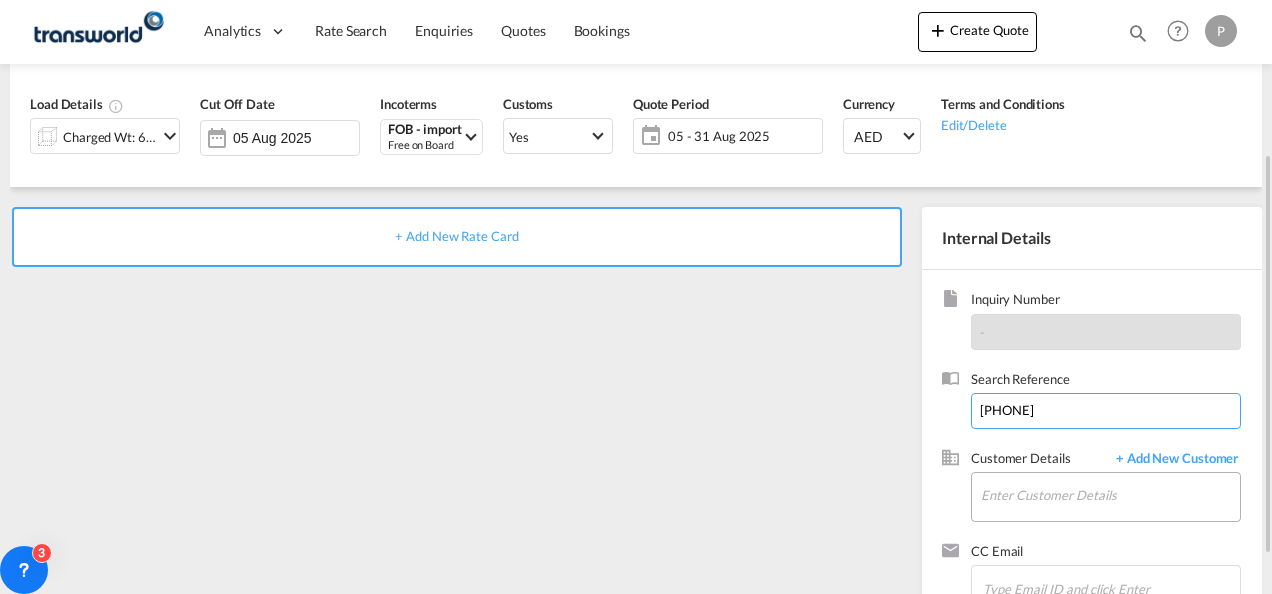 type on "[PHONE]" 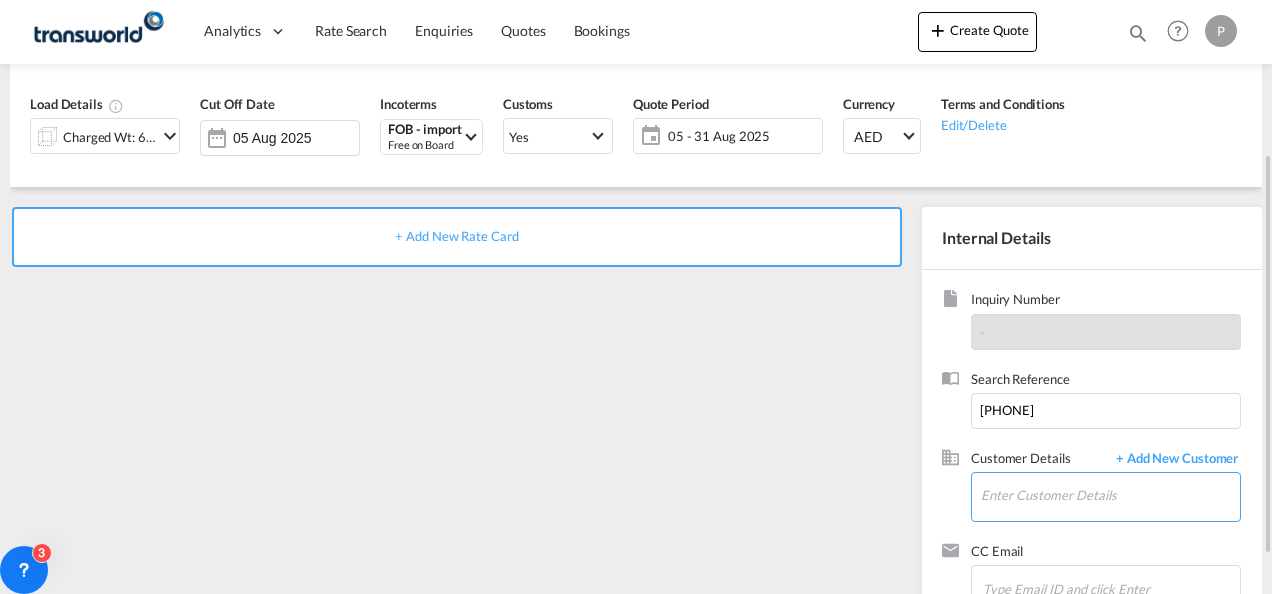 click on "Enter Customer Details" at bounding box center (1110, 495) 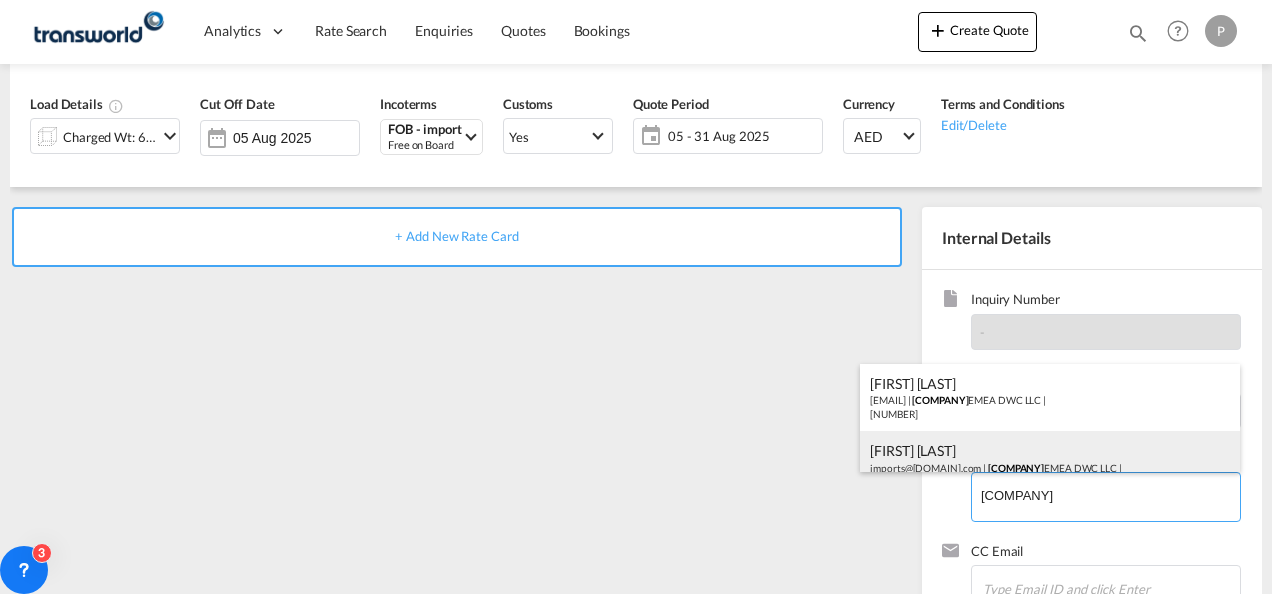 click on "Subash Subash imports@[DOMAIN].com    |    ILG  EMEA DWC LLC
|      [NUMBER]" at bounding box center [1050, 465] 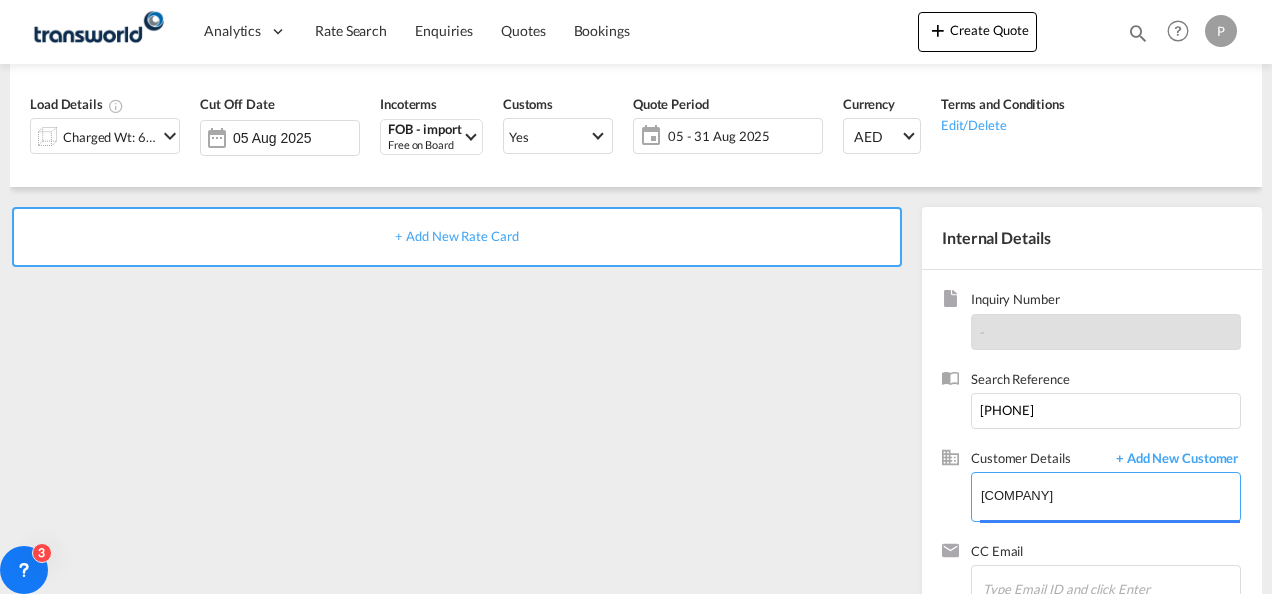 type on "ILG EMEA DWC LLC, Subash Subash, imports@[DOMAIN].com" 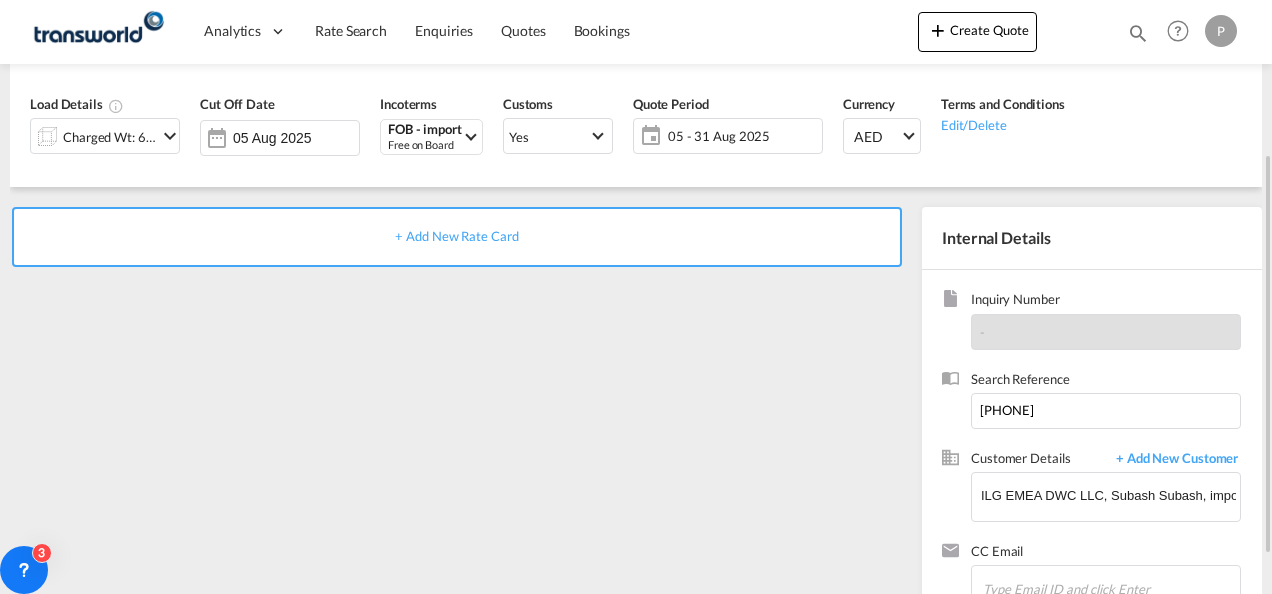 click on "+ Add New Rate Card" at bounding box center (456, 236) 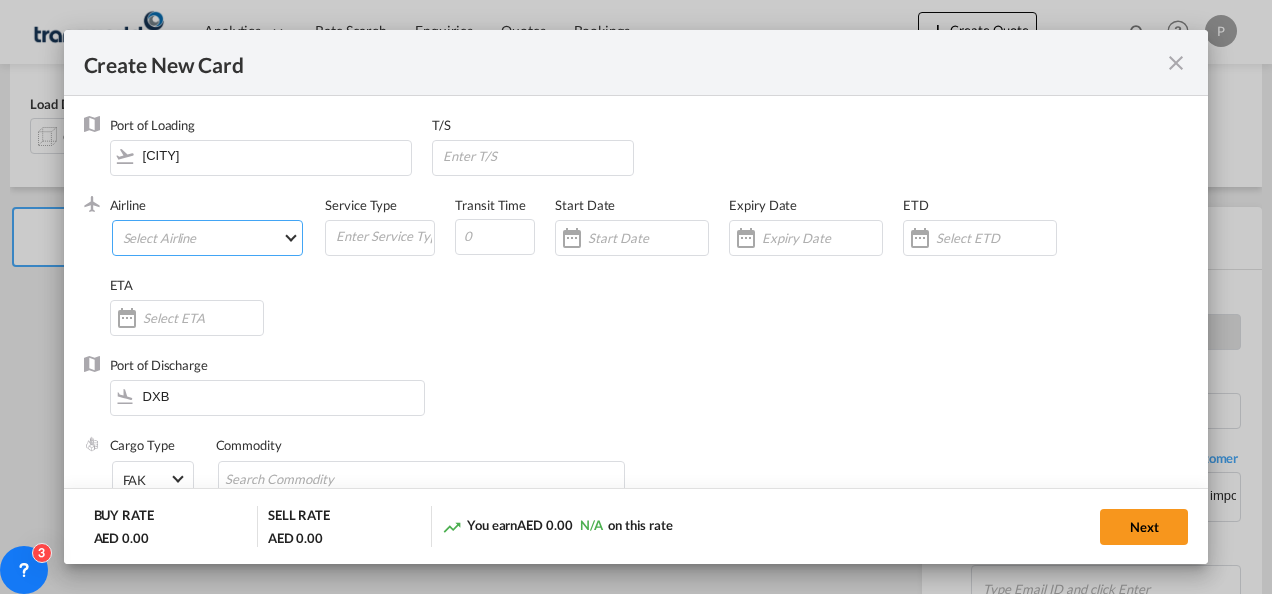click on "Select Airline
AIR EXPRESS S.A. (1166- / -)
CMA CGM Air Cargo (1140-2C / -)
DDWL Logistics (1138-AU / -)
Fast Logistics (1150-AE / -)
NFS Airfreight (1137-NL / -)
PROAIR (1135-DE / -)
Transportdeal WW (1141-SE / -)
21 Air LLC (964-2I*-681-US / 681)
40-Mile Air, Ltd. (145-Q5* / -)
8165343 Canada Inc. dba Air Canada Rouge (164-RV / -)
9 Air Co Ltd (793-AQ-902-CN / 902)
9G Rail Limited (1101-9G* / -)
A.P.G. Distribution System (847-A1 / -)
AB AVIATION (821-Y6 / -)
ABC Aerolineas S.A. de C.V. (935-4O*-837-MX / 837)
ABSA  -  Aerolinhas Brasileiras S.A dba LATAM Cargo Brasil (95-M3-549-BR / 549)
ABX Air, Inc. (32-GB-832-US / 832)
AccesRail and Partner Railways (772-9B* / -)
ACE Belgium Freighters S.A. (222-X7-744-BE / 744)
ACP fly (1147-PA / -)
ACT Havayollari A.S. (624-9T*-556-TR / 556)
Adria Airways (JP / -)
Advanced Air, LLC (1055-AN / -)
Aegean Airlines (575-A3-390-GR / 390)
Aeko Kula, LLC dba Aloha Air Cargo (427-KH-687-US / 687)
Aer Lingus Limited (369-EI-53-IE / 53)" at bounding box center [208, 238] 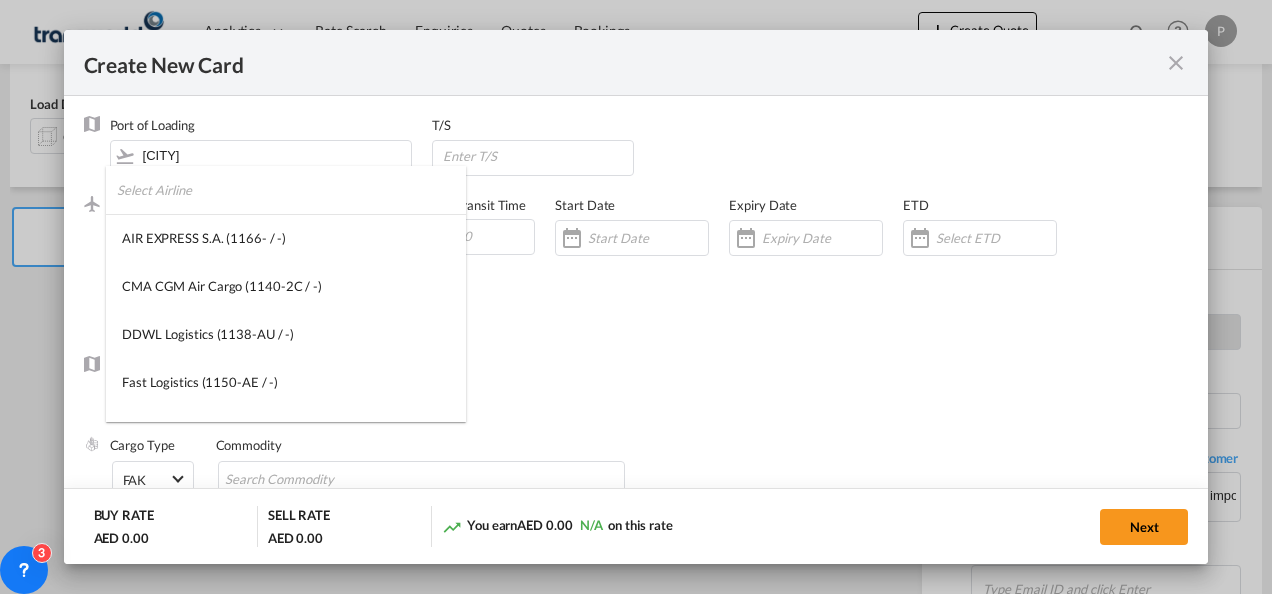 click at bounding box center (291, 190) 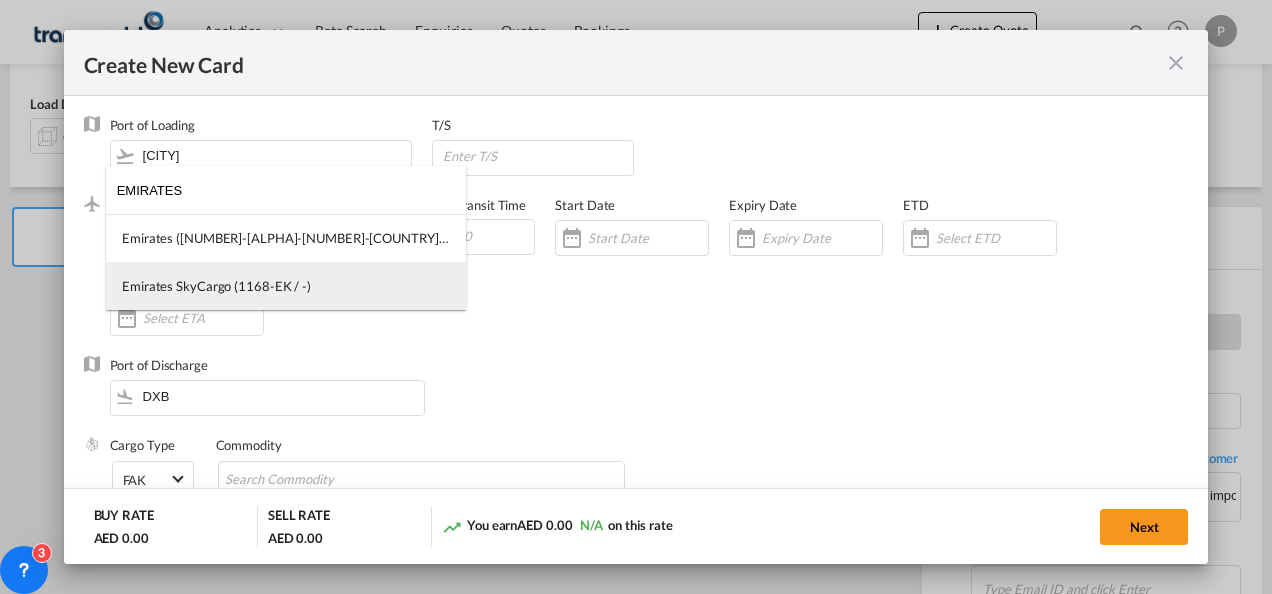 type on "EMIRATES" 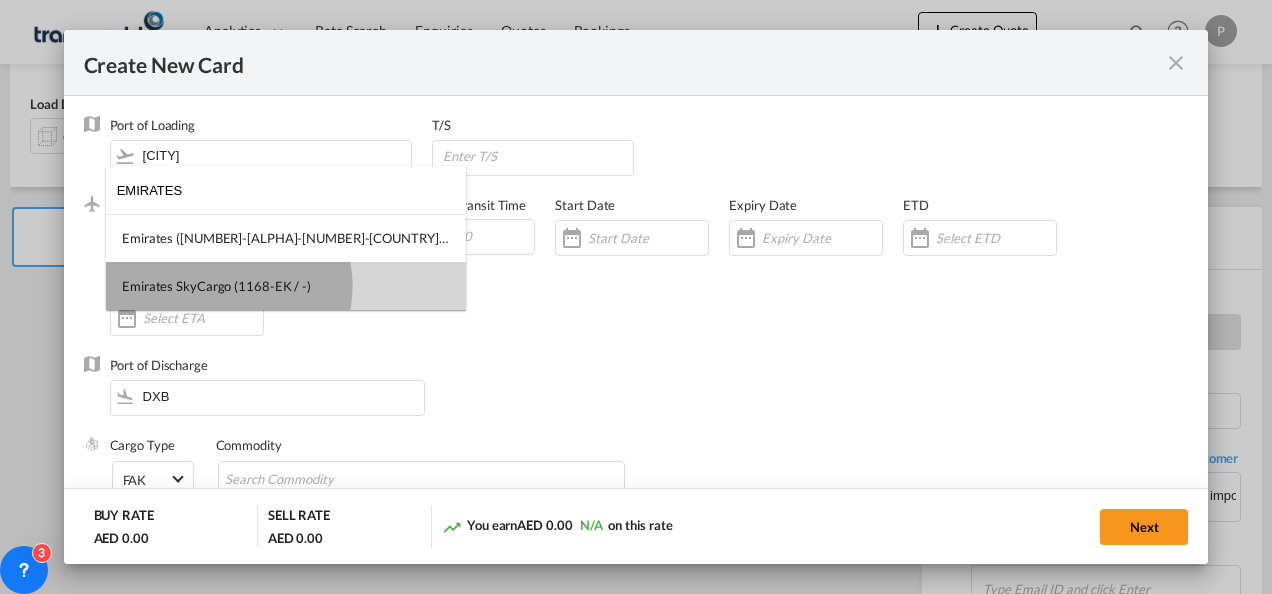 click on "Emirates SkyCargo (1168-EK / -)" at bounding box center (216, 286) 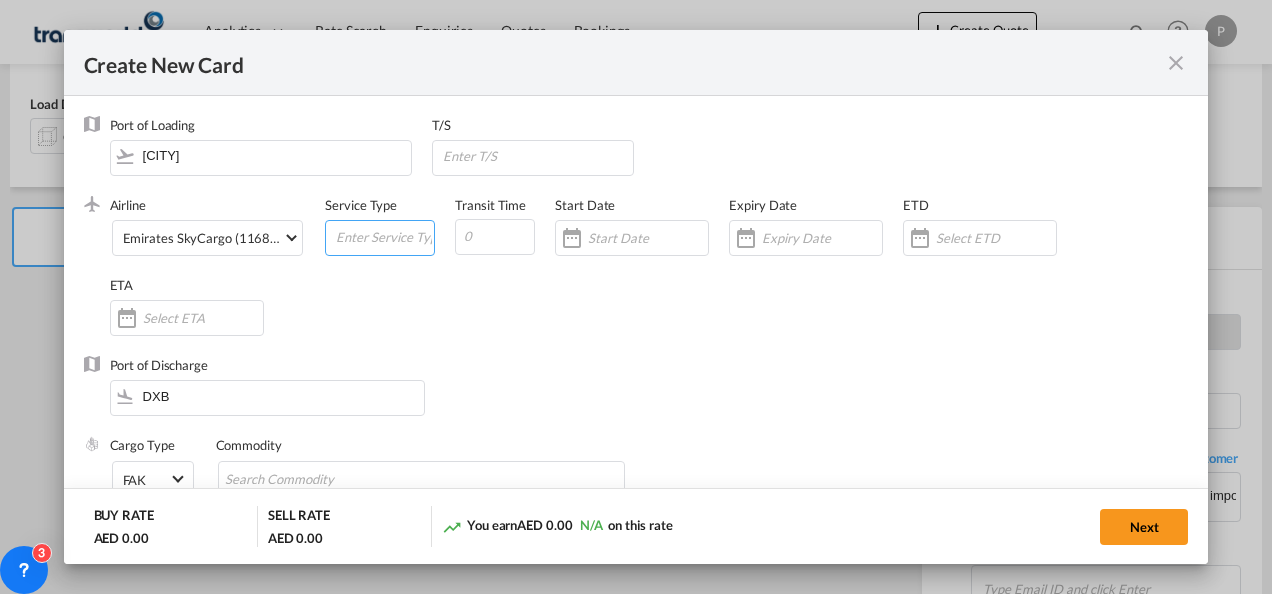 click at bounding box center [384, 236] 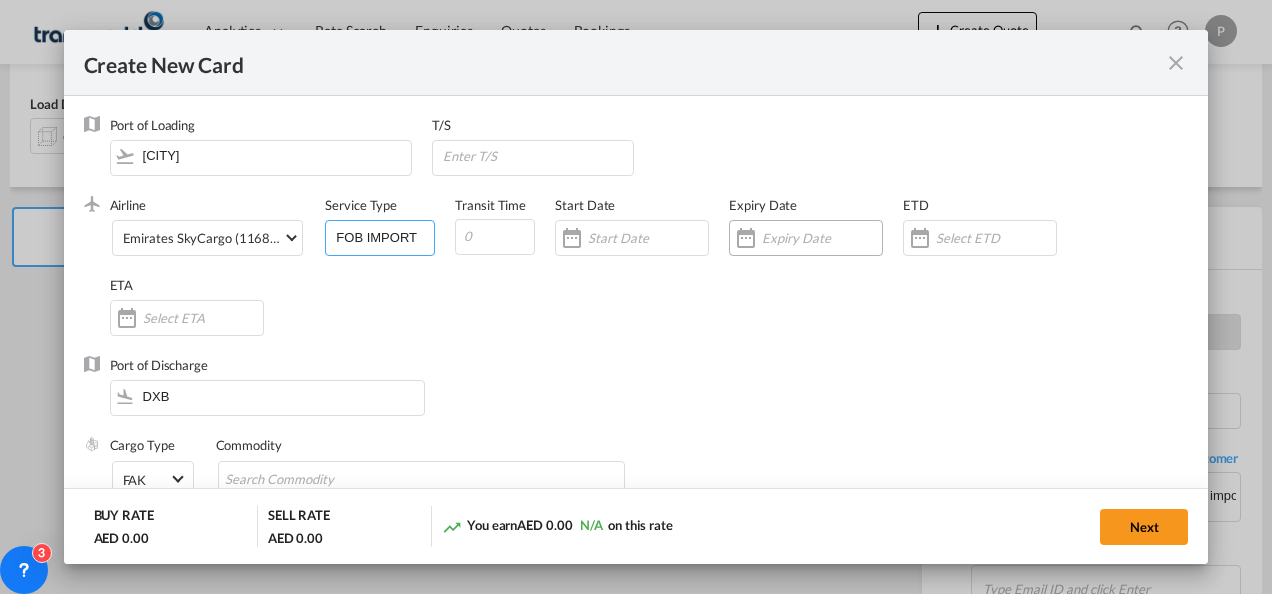 type on "FOB IMPORT" 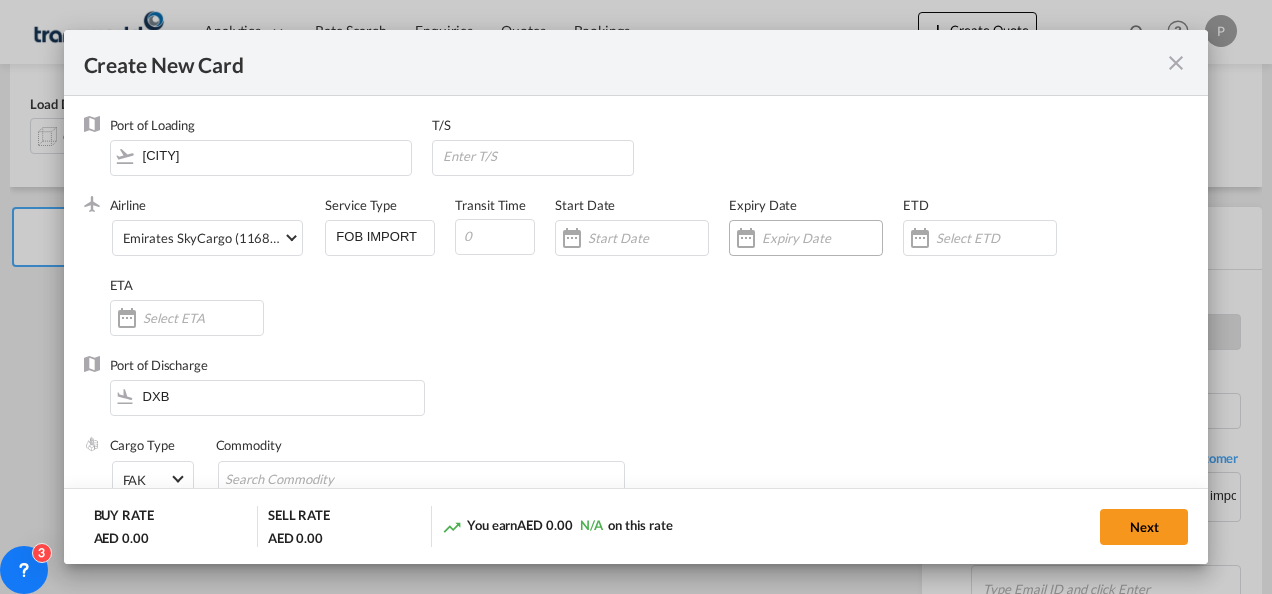 click at bounding box center (822, 238) 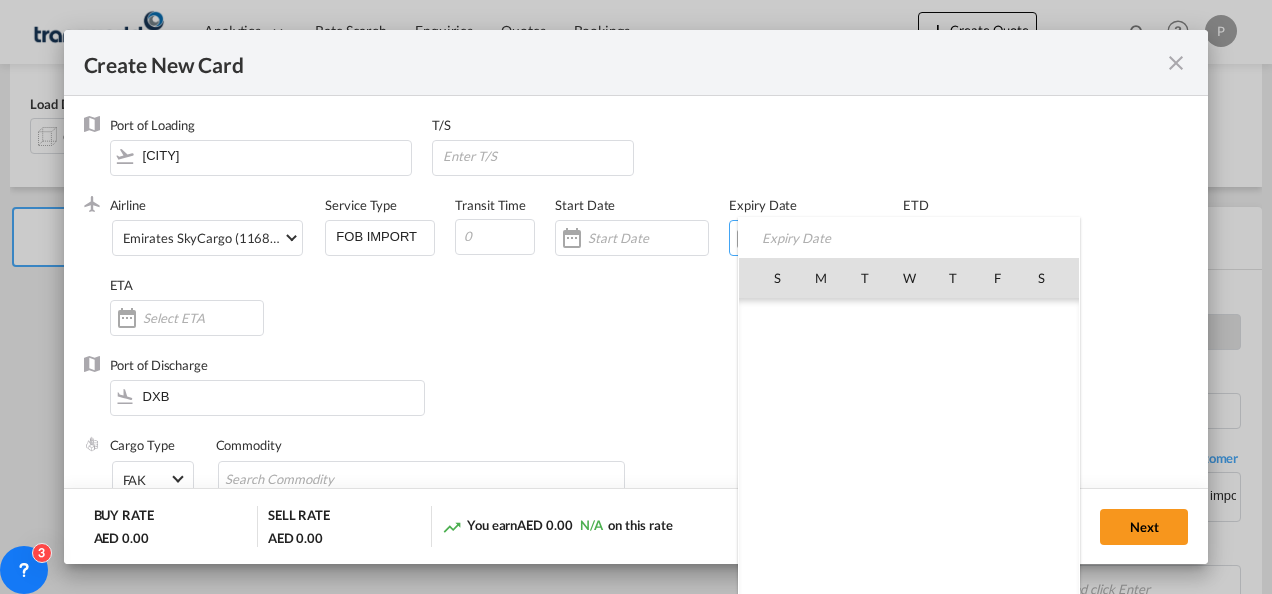 scroll, scrollTop: 462955, scrollLeft: 0, axis: vertical 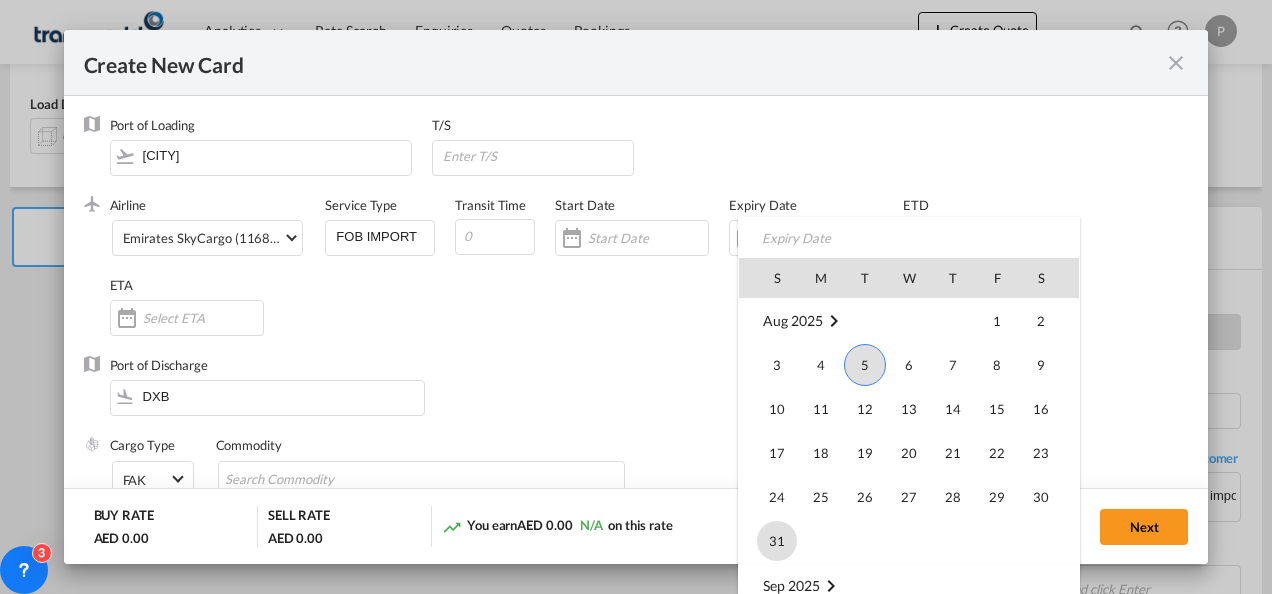 click on "31" at bounding box center (777, 541) 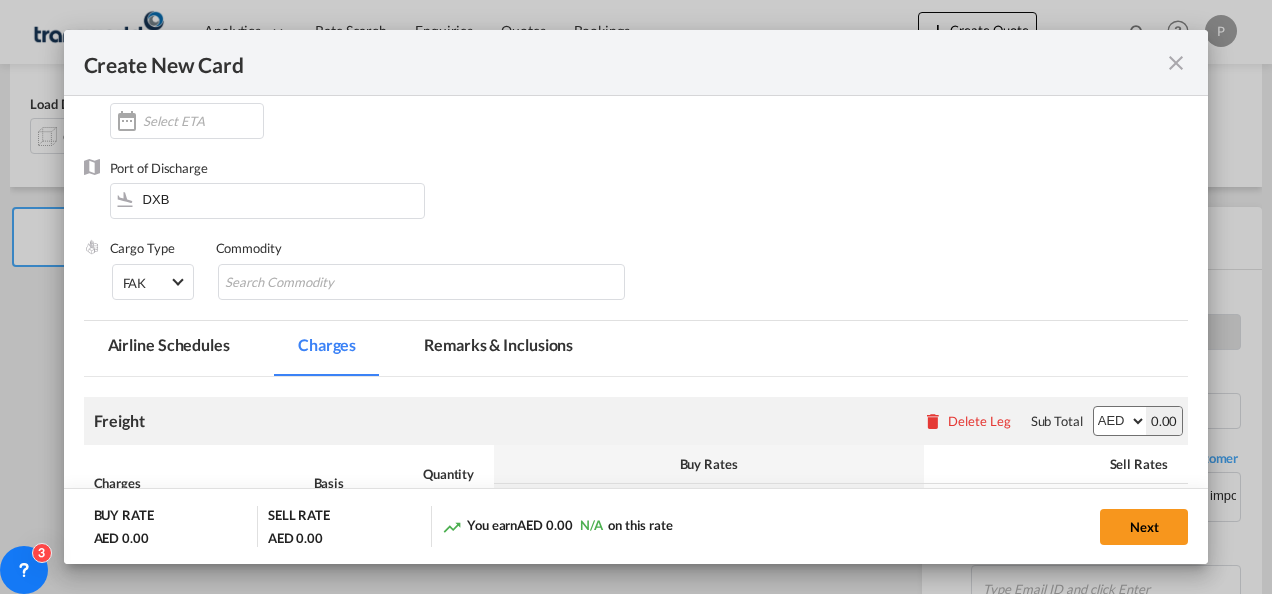 scroll, scrollTop: 212, scrollLeft: 0, axis: vertical 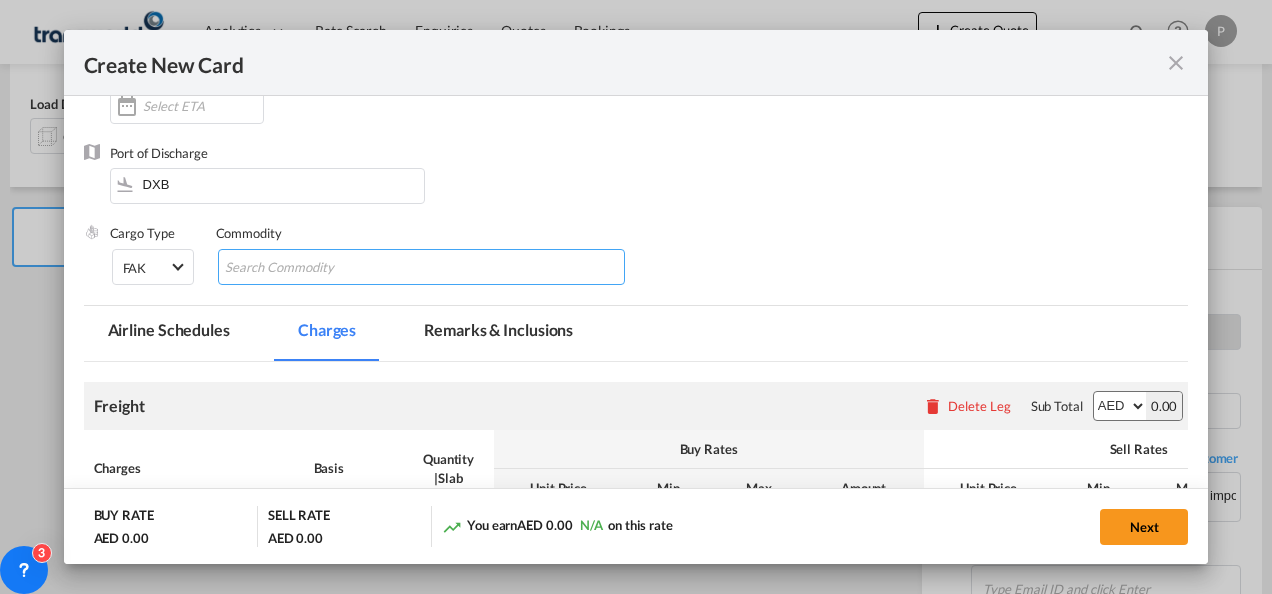 click at bounding box center (316, 268) 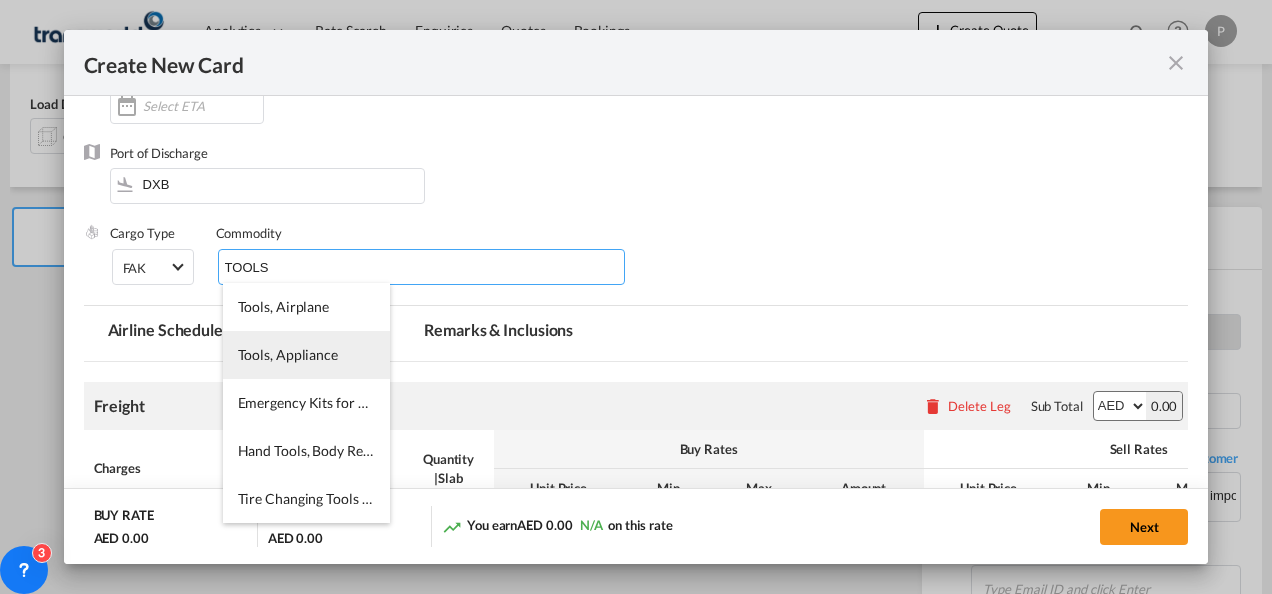 type on "TOOLS" 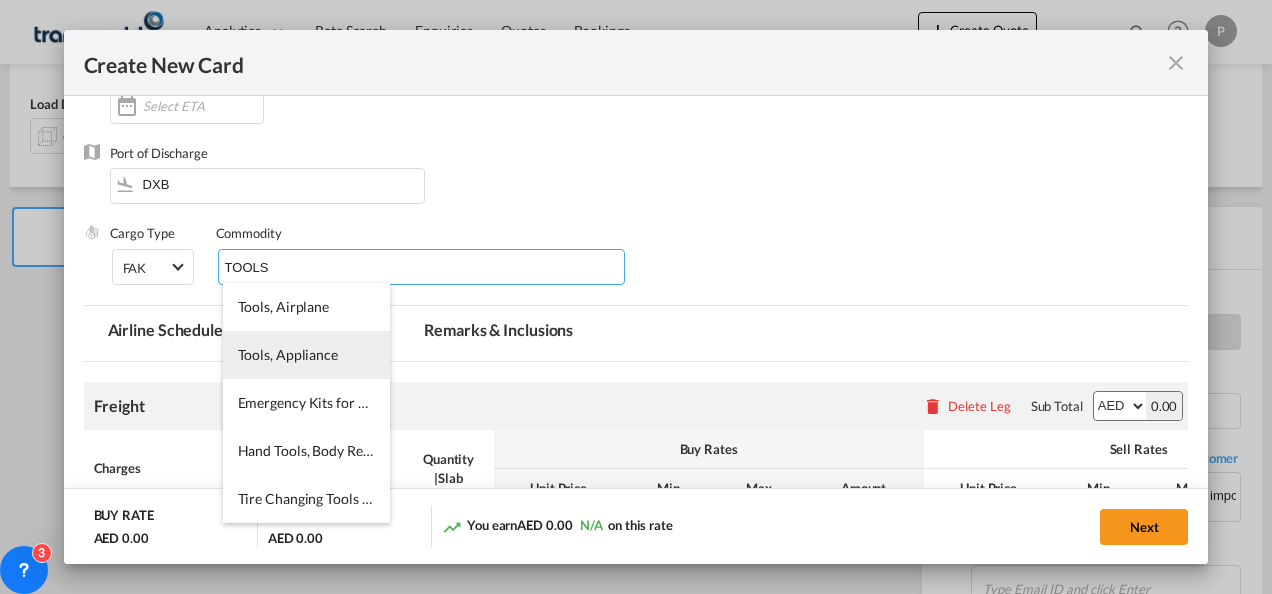 click on "Tools, Appliance" at bounding box center (288, 354) 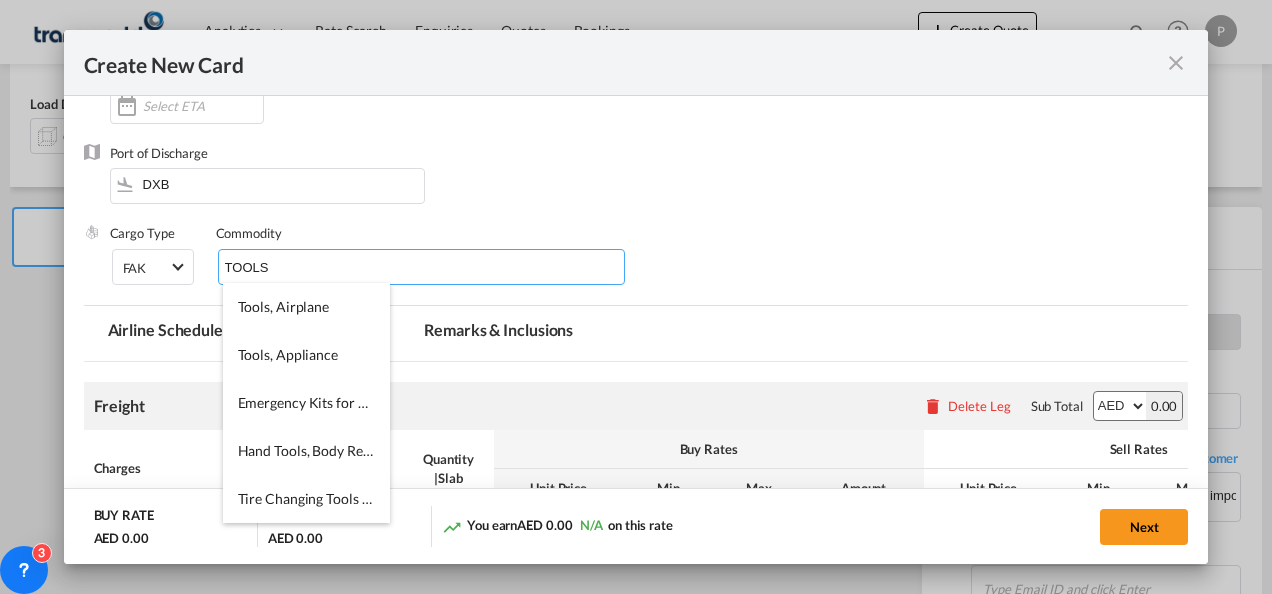 type 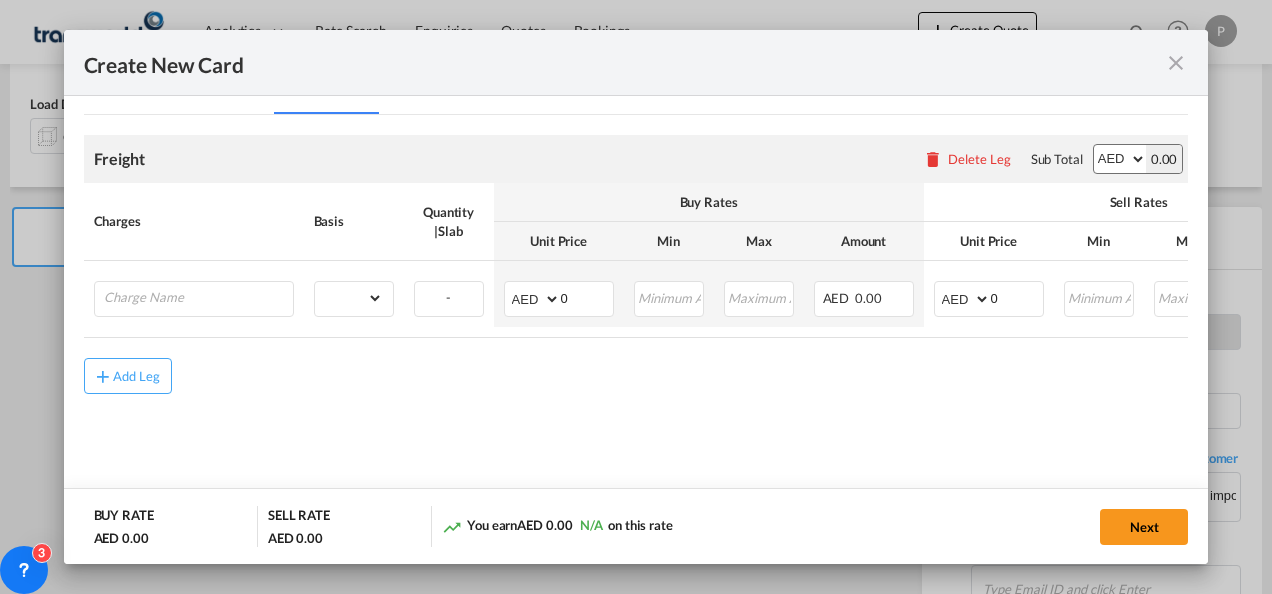 scroll, scrollTop: 466, scrollLeft: 0, axis: vertical 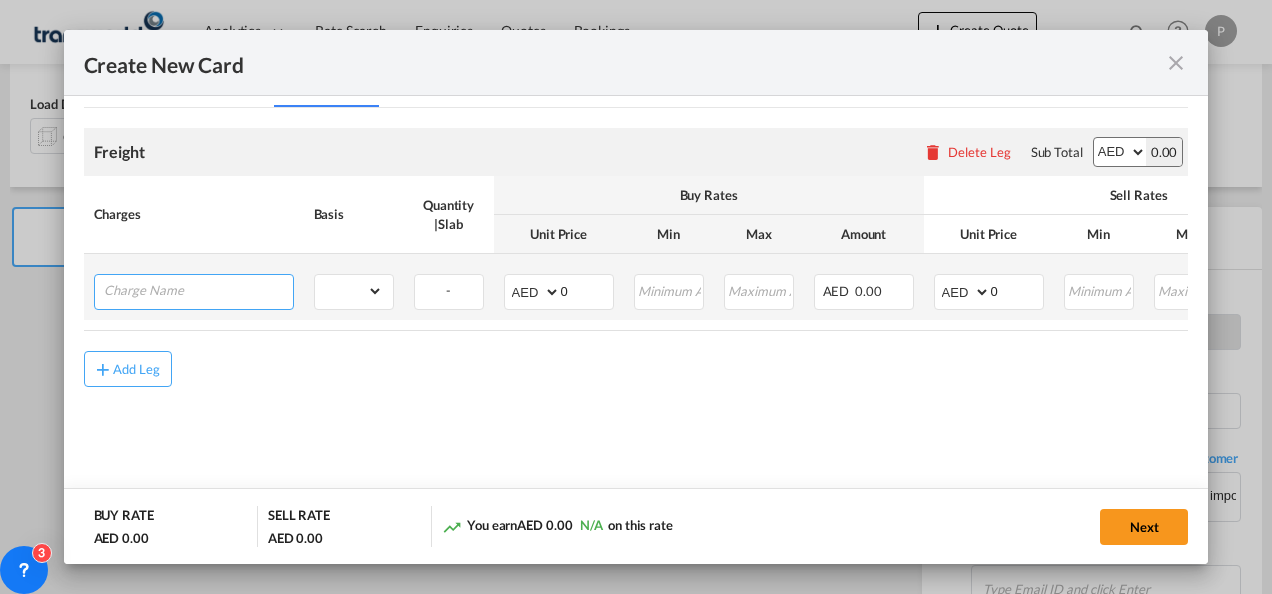 click at bounding box center [198, 290] 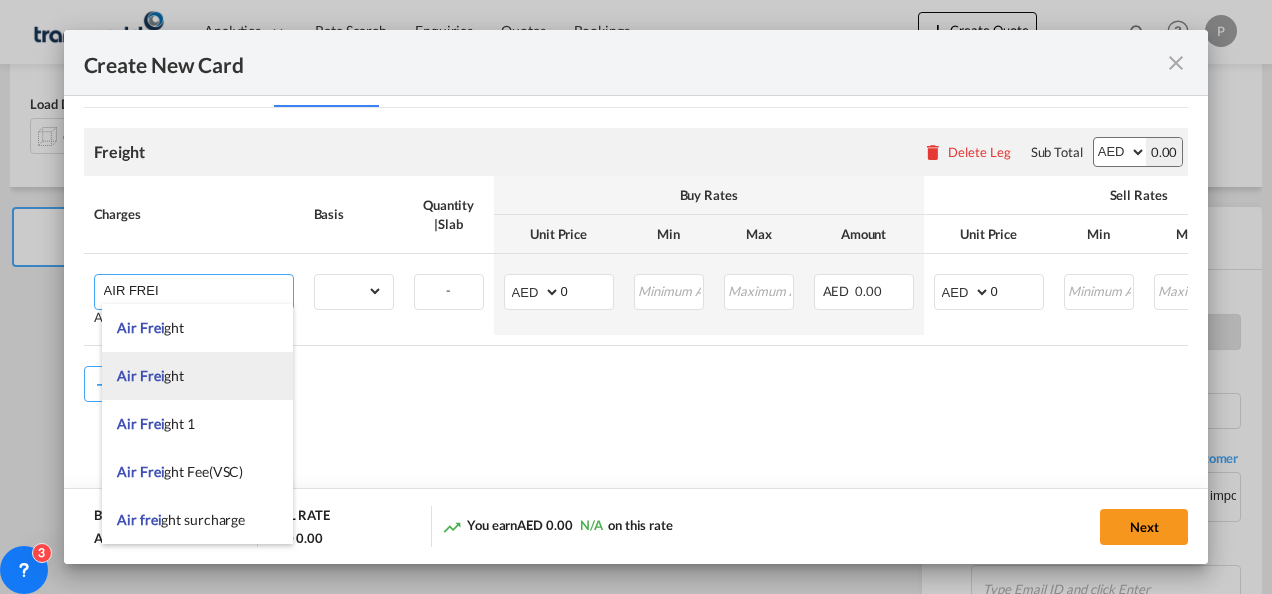 click on "Air Frei ght" at bounding box center (197, 376) 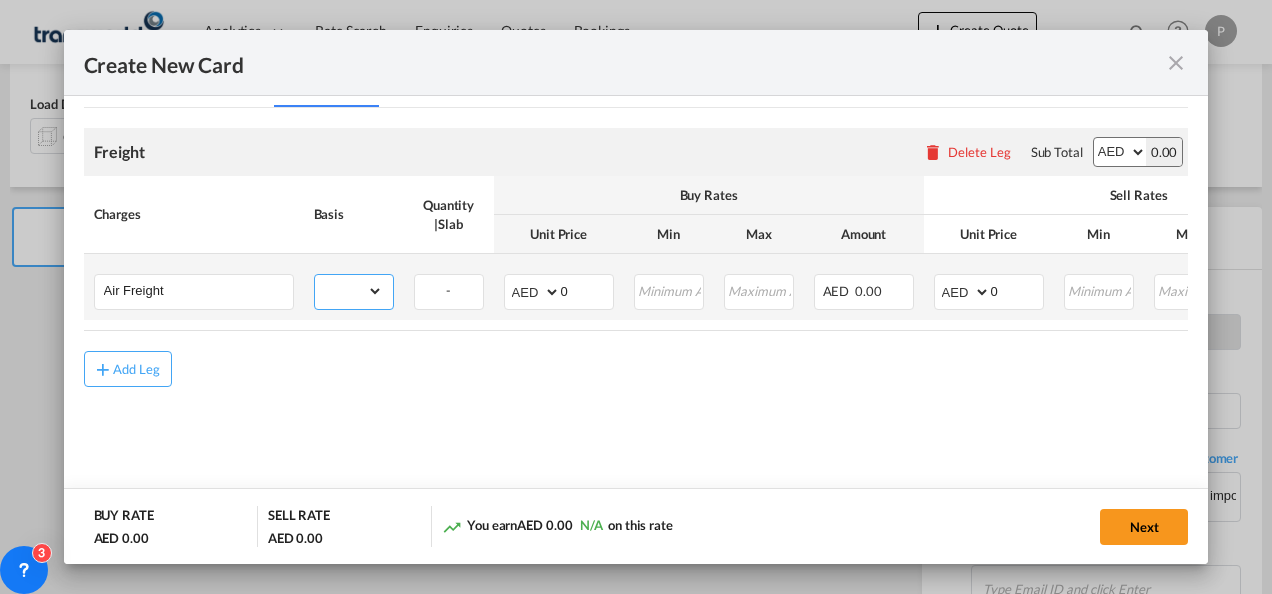 click on "gross_weight
volumetric_weight
per_shipment
per_bl
per_km
% on air freight
per_hawb
per_kg
per_pallet
per_carton
flat
chargeable_weight
per_ton
per_cbm
per_hbl
per_w/m
per_awb
per_sbl
per shipping bill
per_quintal
per_lbs
per_vehicle
per_shift
per_invoice
per_package
per_day
per_revalidation
per_declaration
per_document
per clearance" at bounding box center [349, 291] 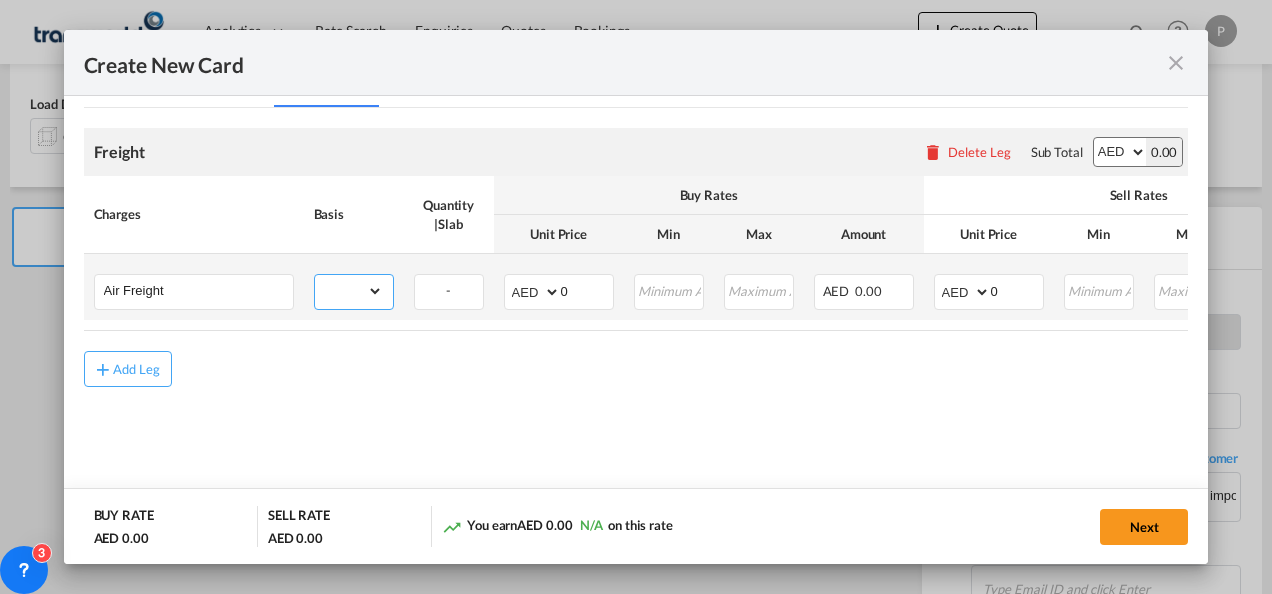 select on "per_shipment" 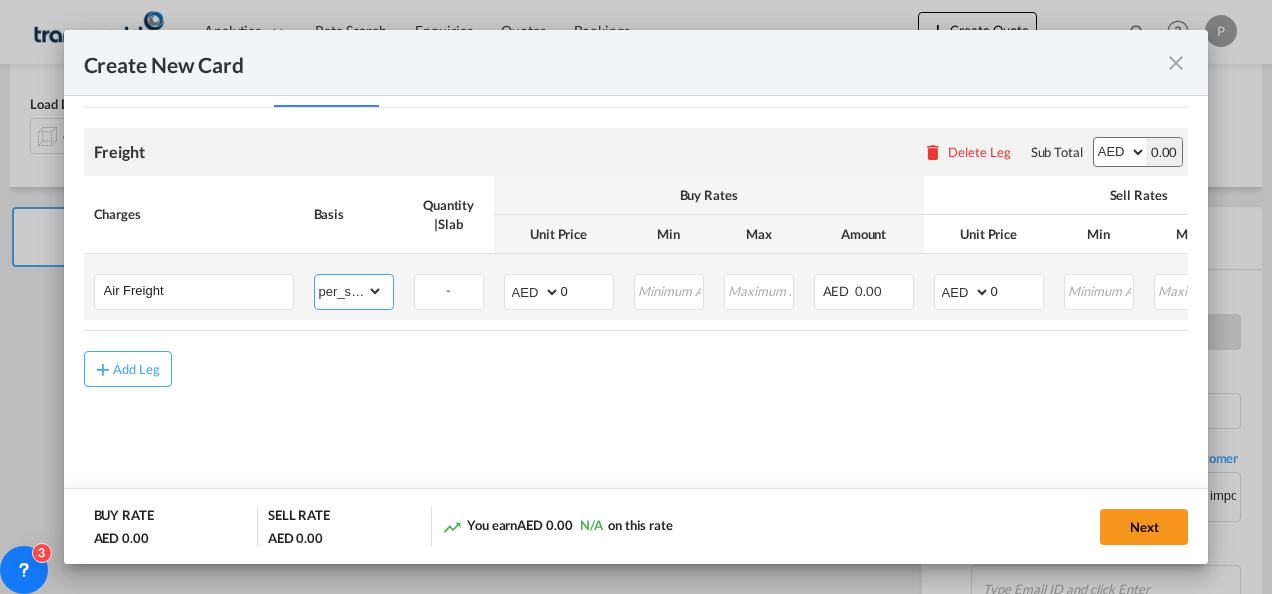 click on "gross_weight
volumetric_weight
per_shipment
per_bl
per_km
% on air freight
per_hawb
per_kg
per_pallet
per_carton
flat
chargeable_weight
per_ton
per_cbm
per_hbl
per_w/m
per_awb
per_sbl
per shipping bill
per_quintal
per_lbs
per_vehicle
per_shift
per_invoice
per_package
per_day
per_revalidation
per_declaration
per_document
per clearance" at bounding box center [349, 291] 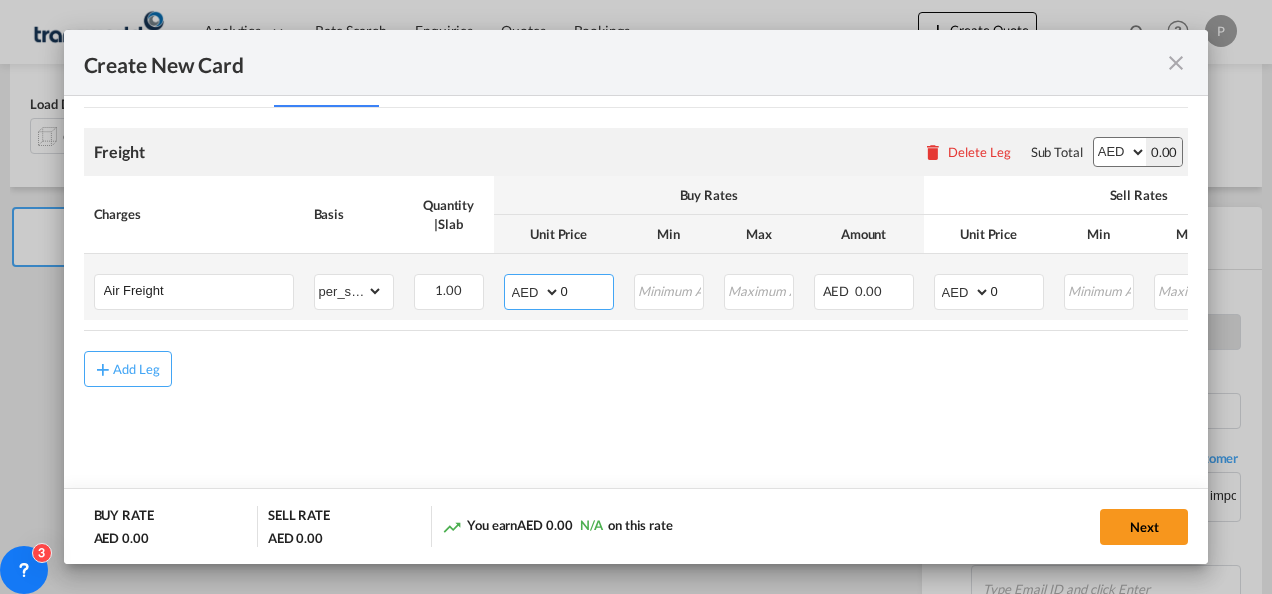 click on "0" at bounding box center [587, 290] 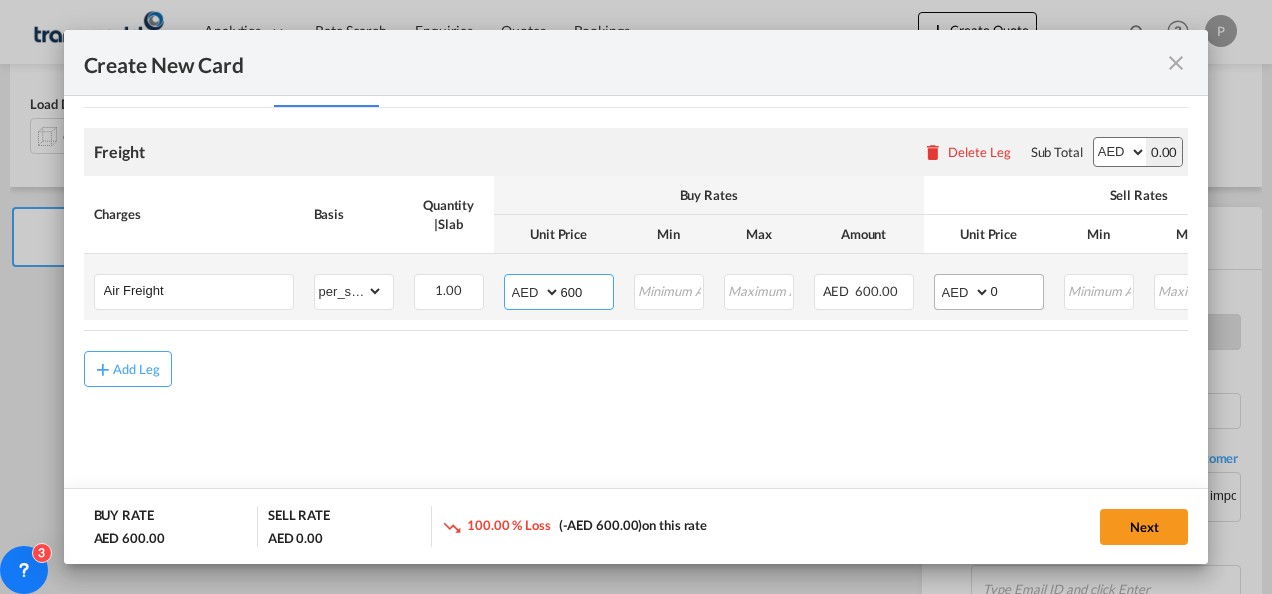 type on "600" 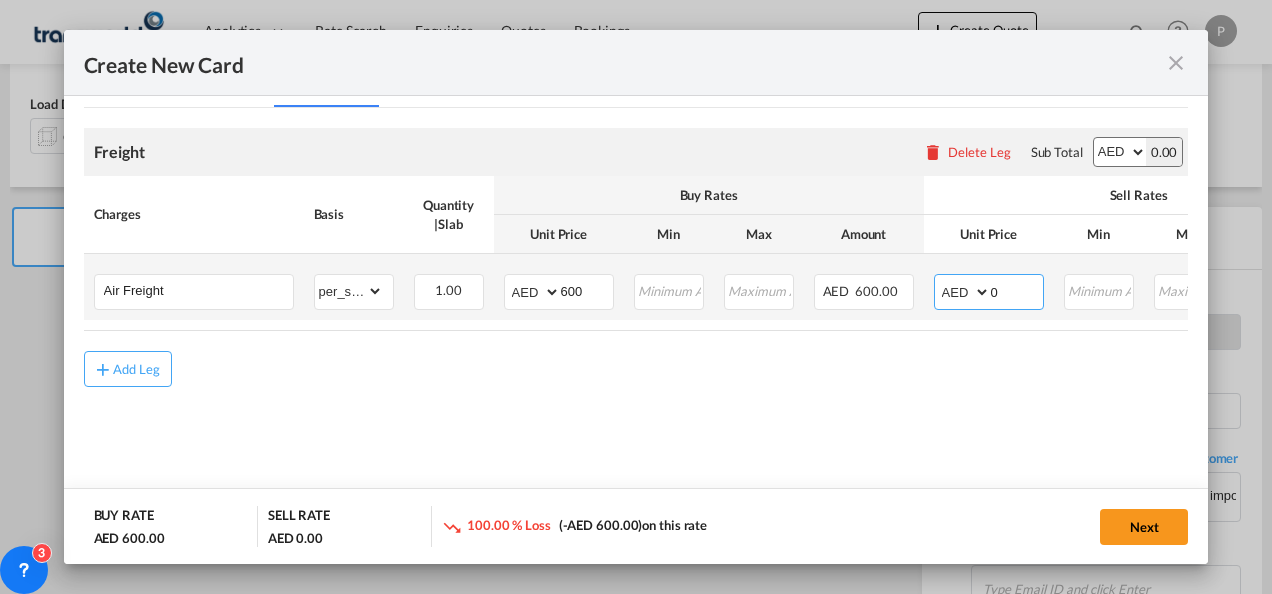 click on "0" at bounding box center (1017, 290) 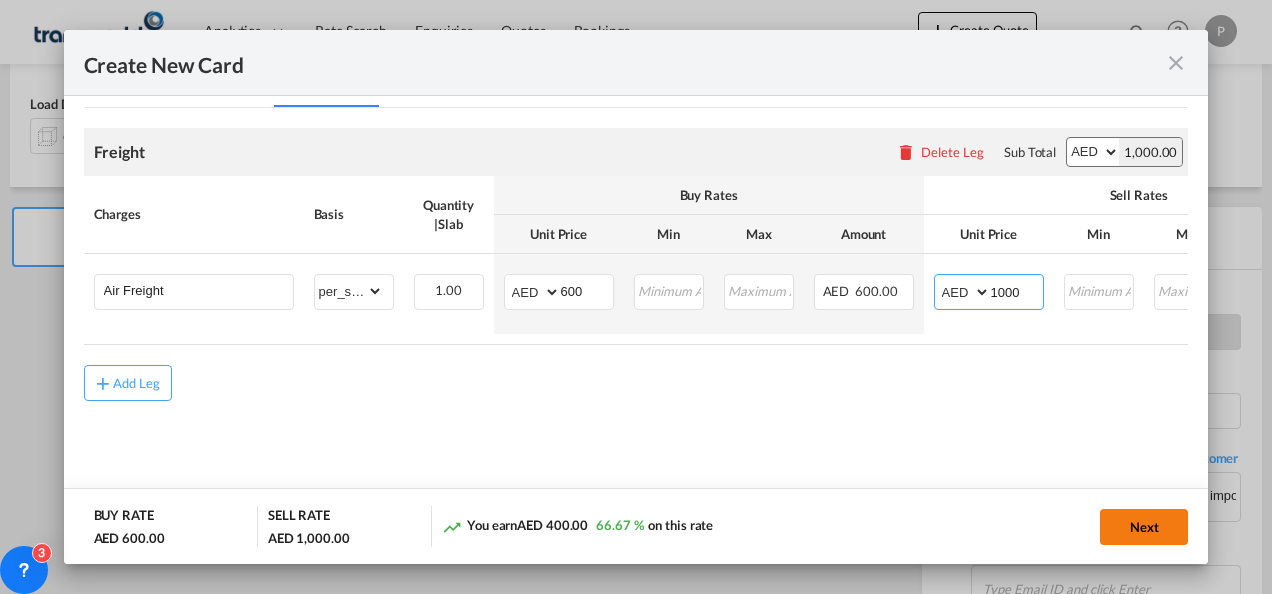 type on "1000" 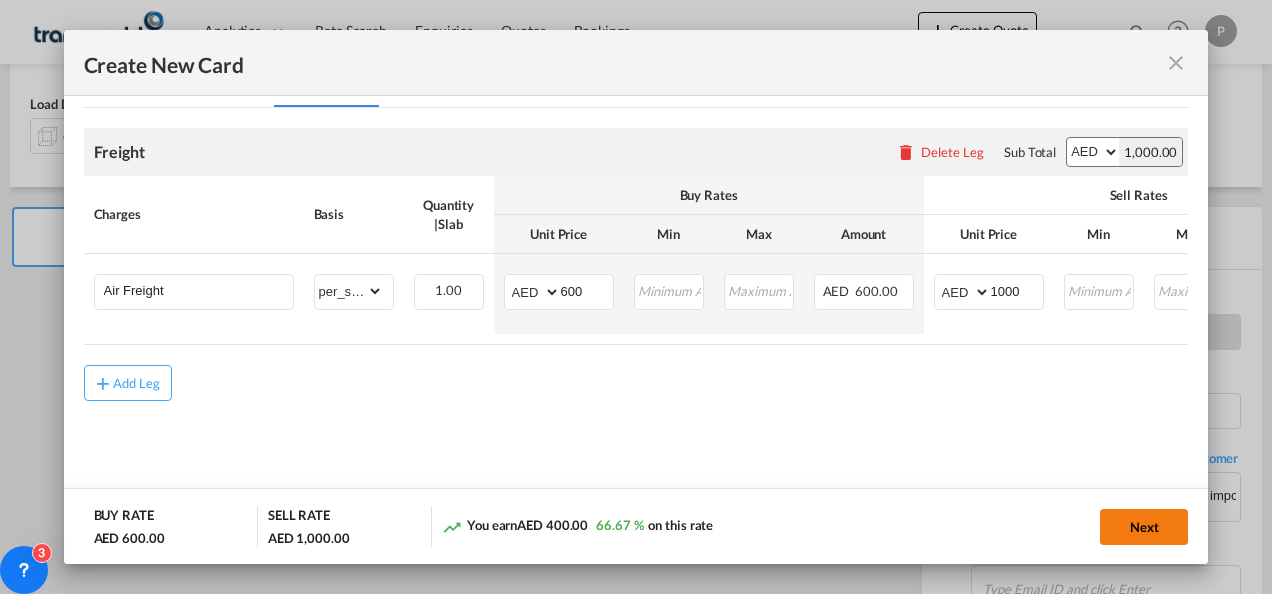 click on "Next" 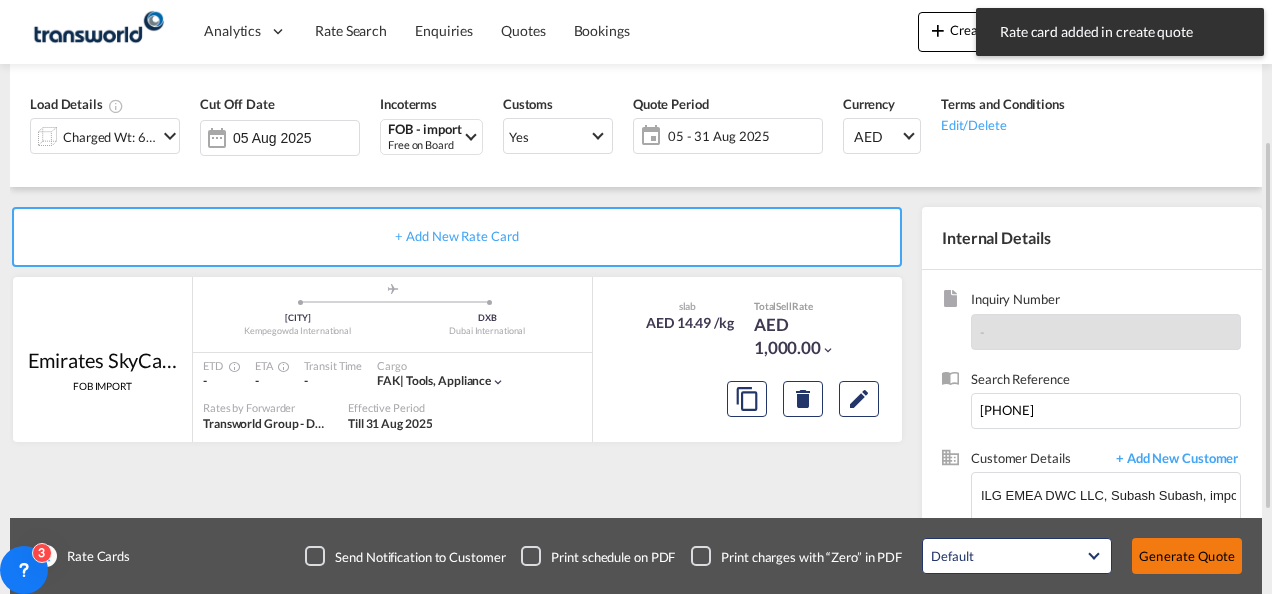 click on "Generate Quote" at bounding box center [1187, 556] 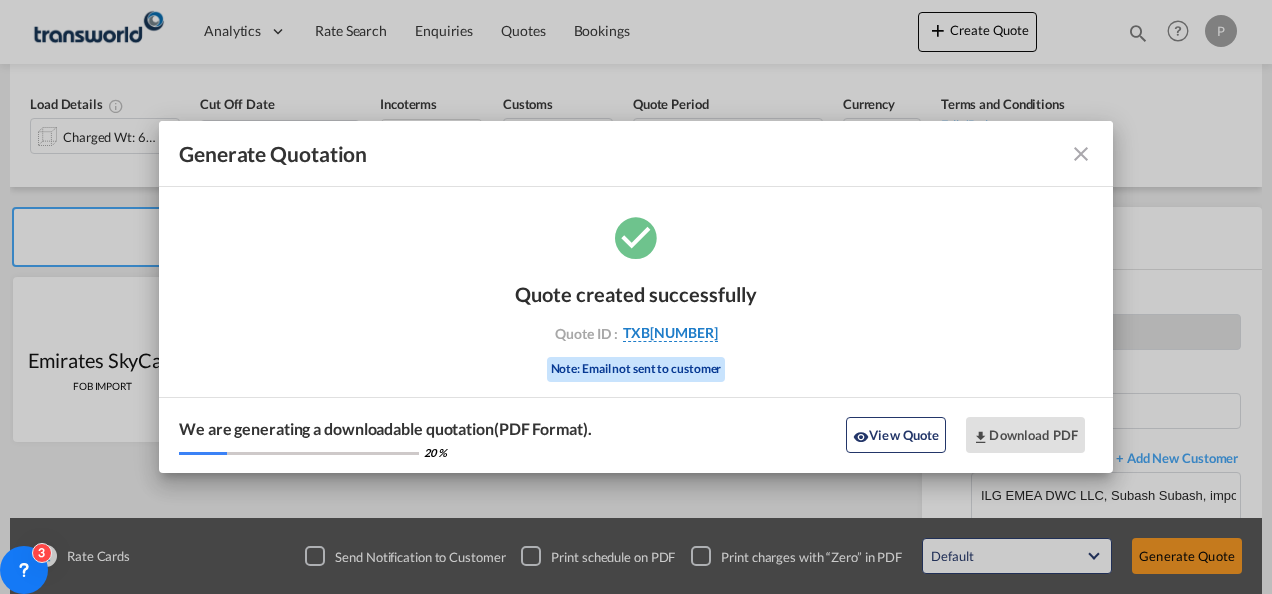 click on "TXB[NUMBER]" at bounding box center (670, 333) 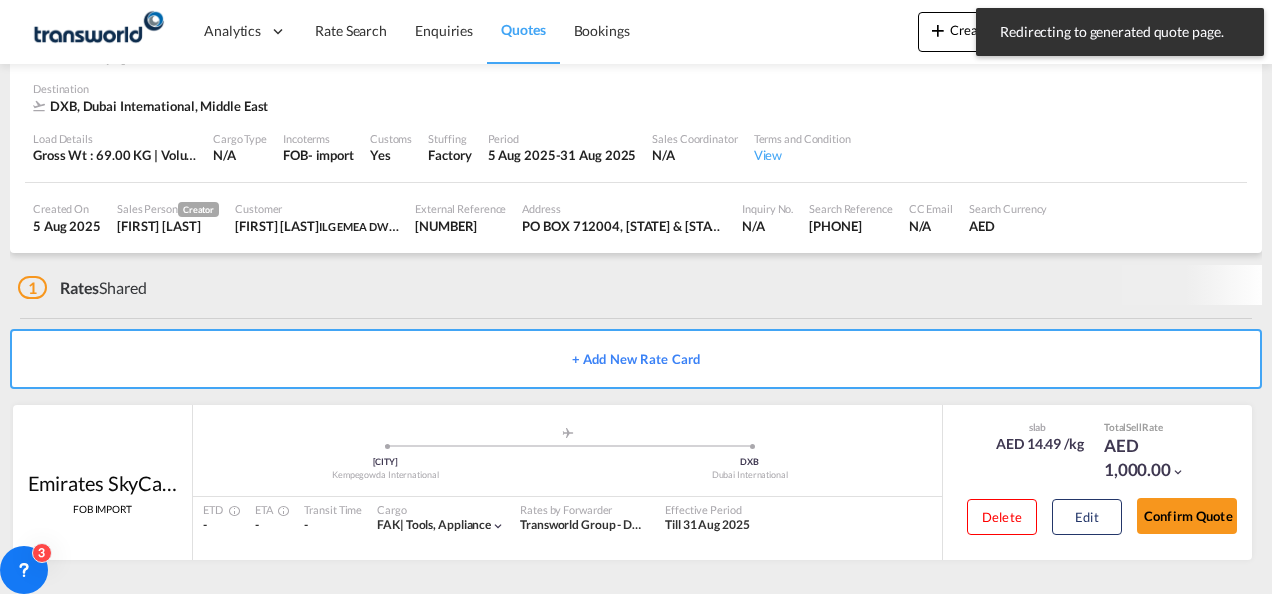 scroll, scrollTop: 122, scrollLeft: 0, axis: vertical 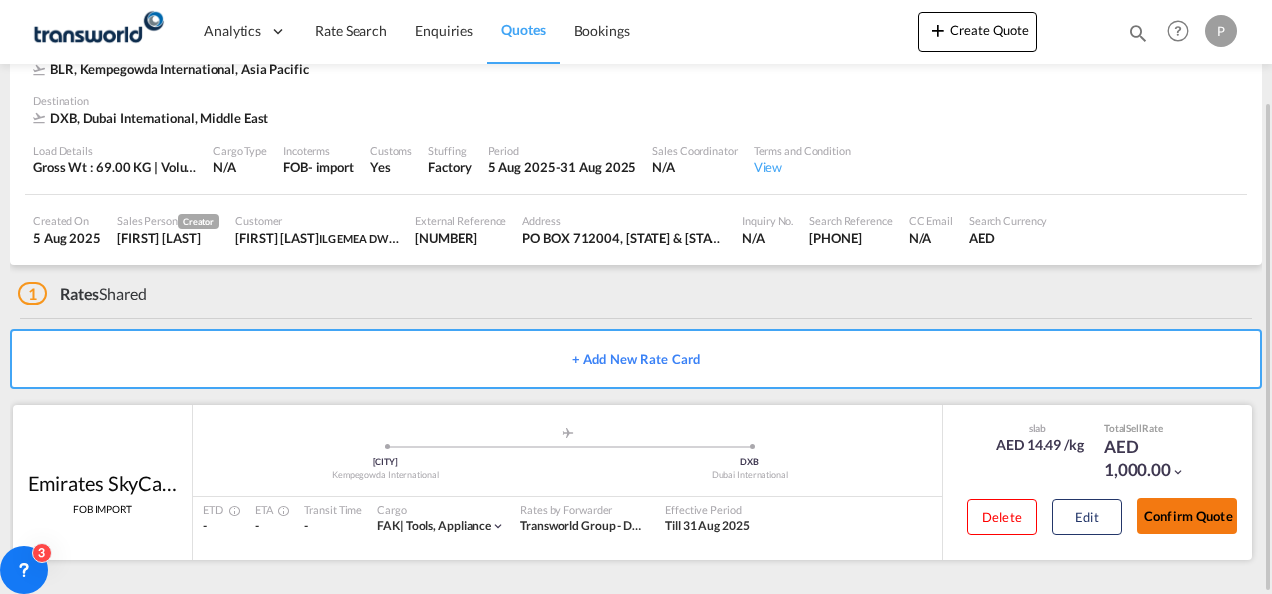 click on "Confirm Quote" at bounding box center [1187, 516] 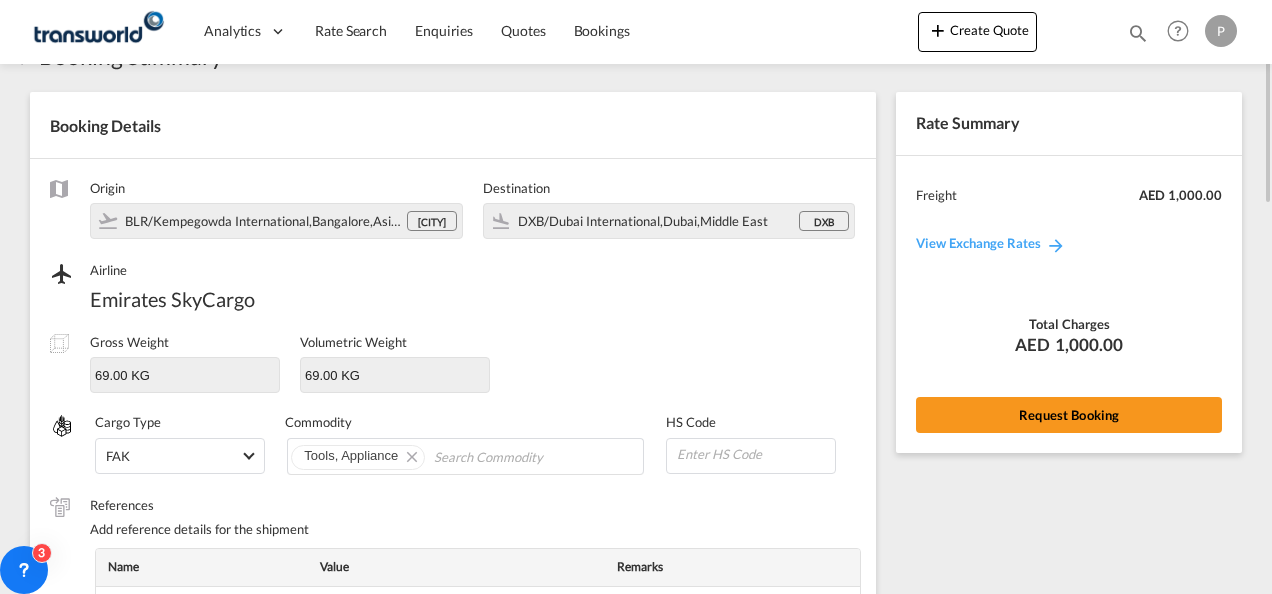 scroll, scrollTop: 0, scrollLeft: 0, axis: both 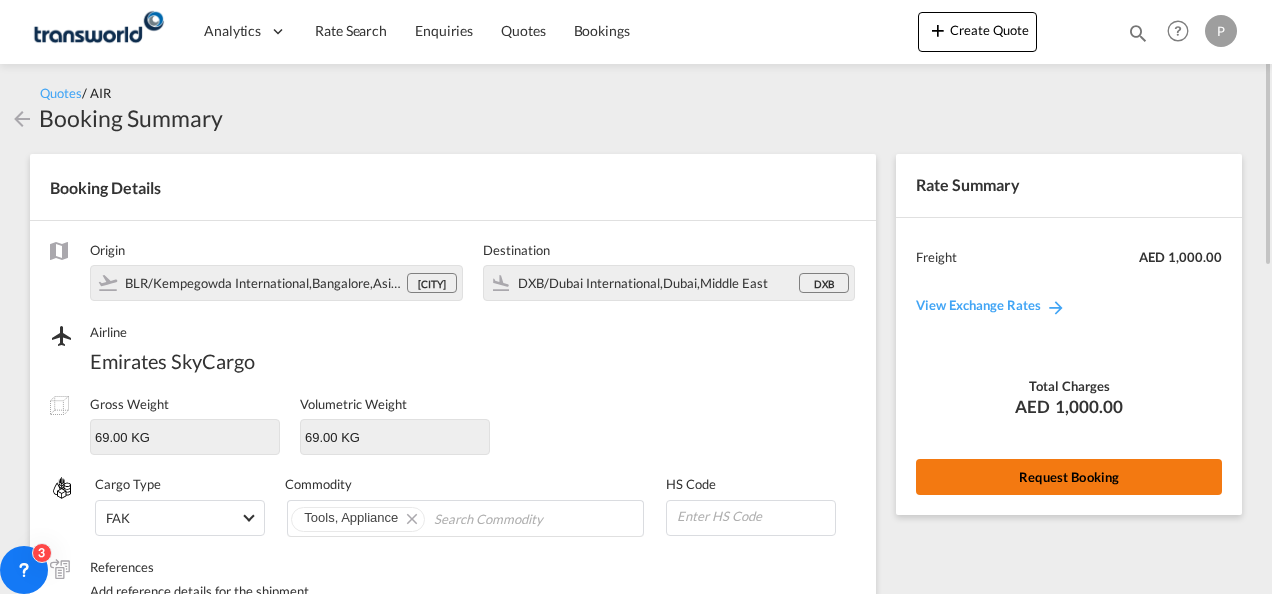 click on "Request Booking" at bounding box center (1069, 477) 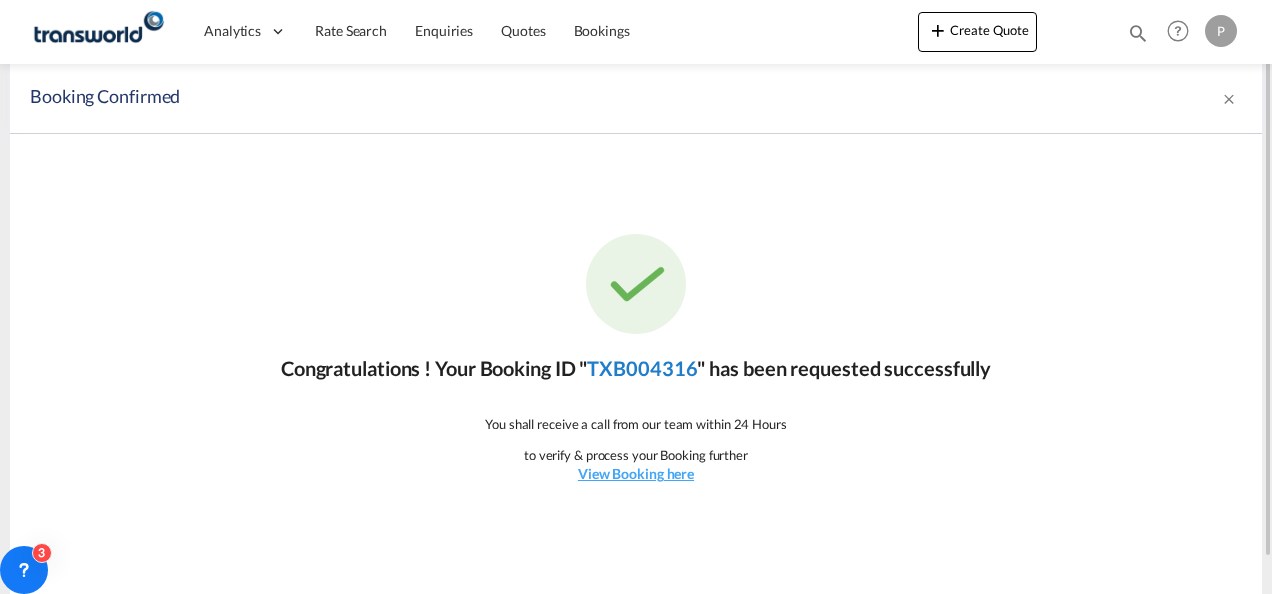 click on "TXB004316" 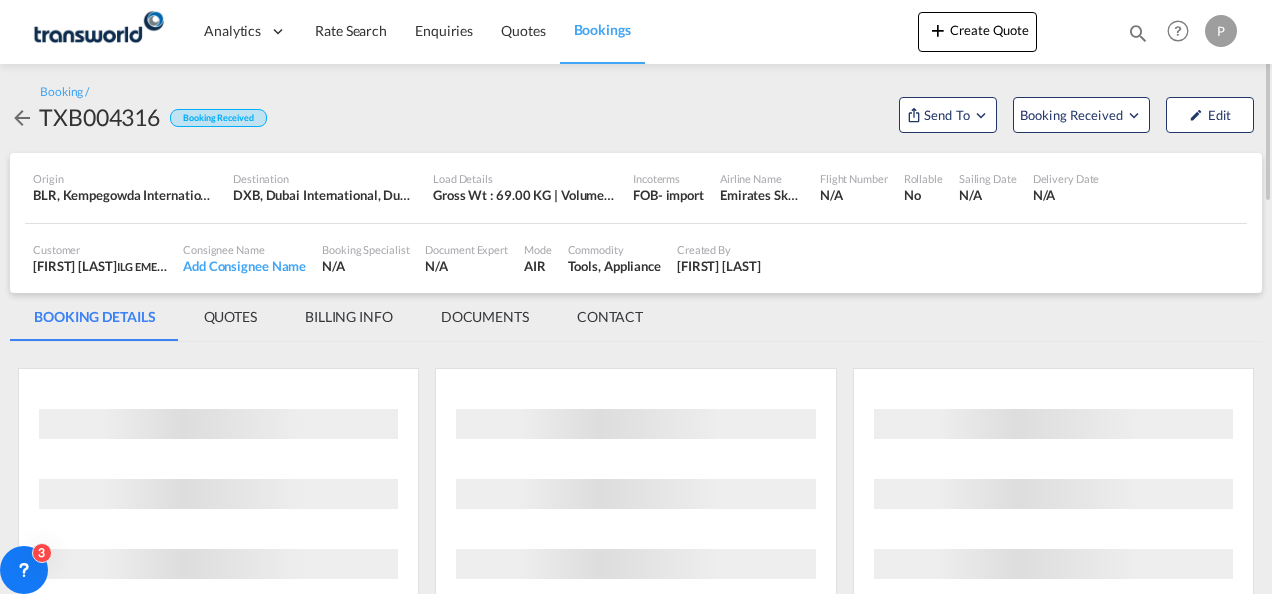 scroll, scrollTop: 0, scrollLeft: 0, axis: both 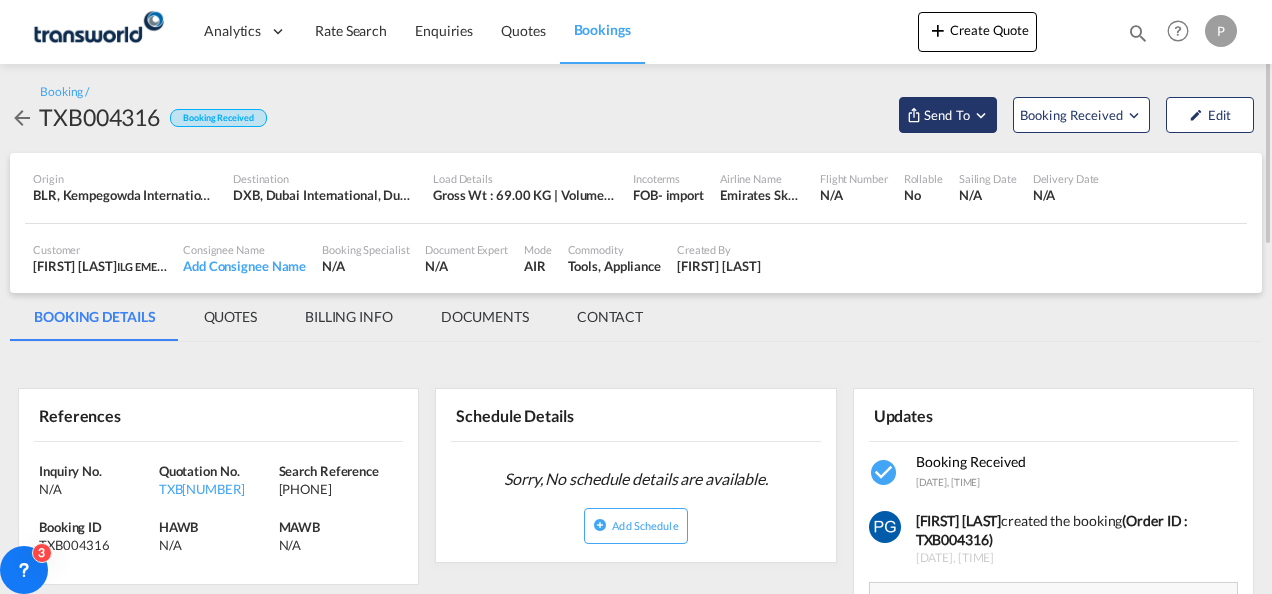 click on "Send To" at bounding box center (948, 115) 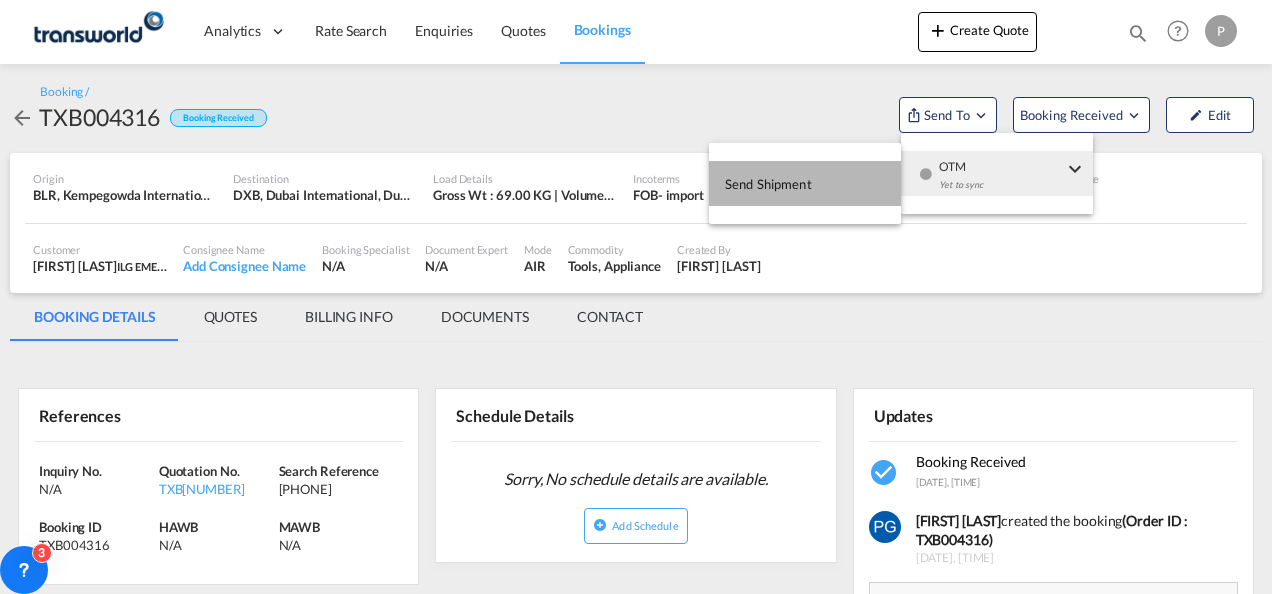 click on "Send Shipment" at bounding box center [805, 183] 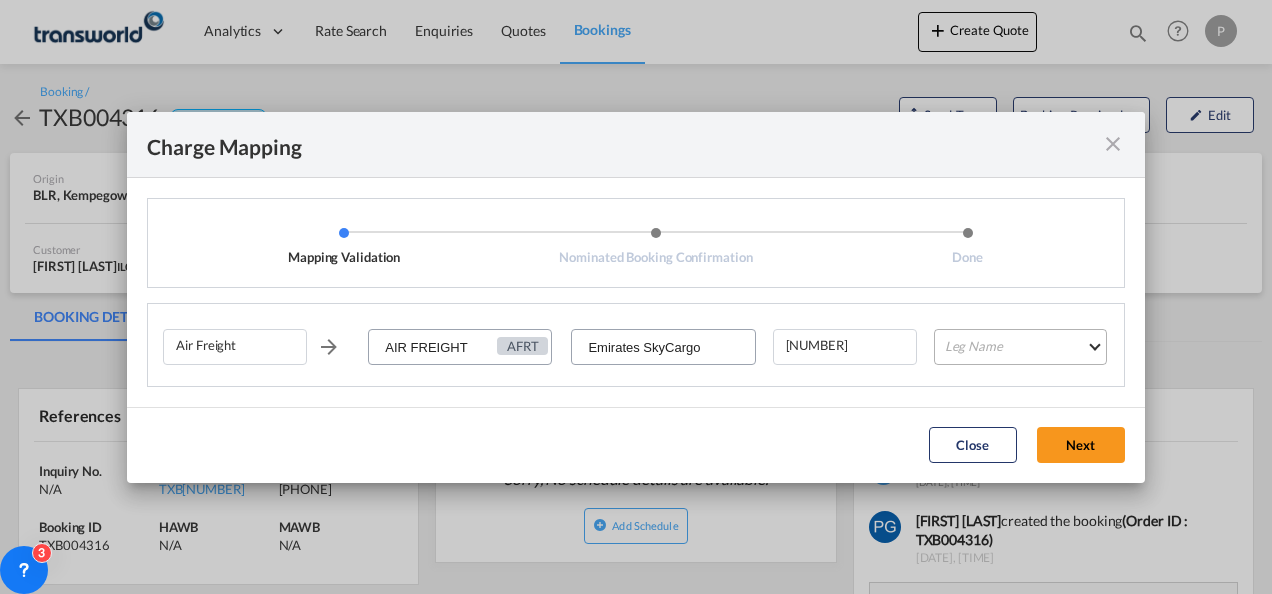 click on "Leg Name HANDLING ORIGIN HANDLING DESTINATION OTHERS TL PICK UP CUSTOMS ORIGIN AIR CUSTOMS DESTINATION TL DELIVERY" at bounding box center [1020, 347] 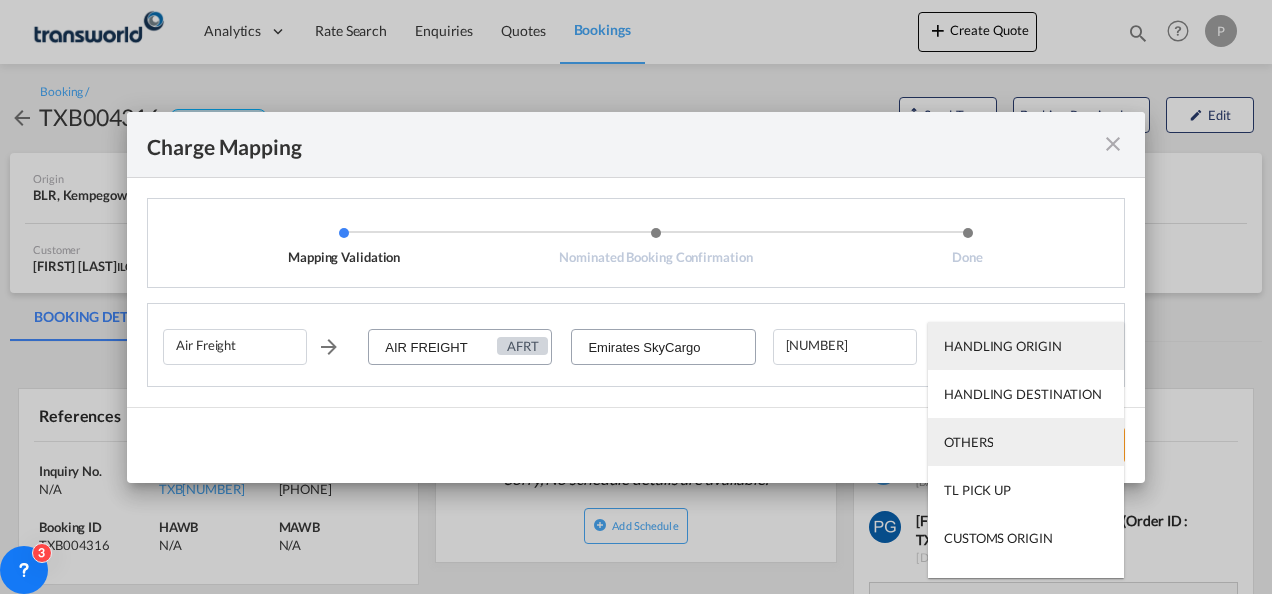 scroll, scrollTop: 128, scrollLeft: 0, axis: vertical 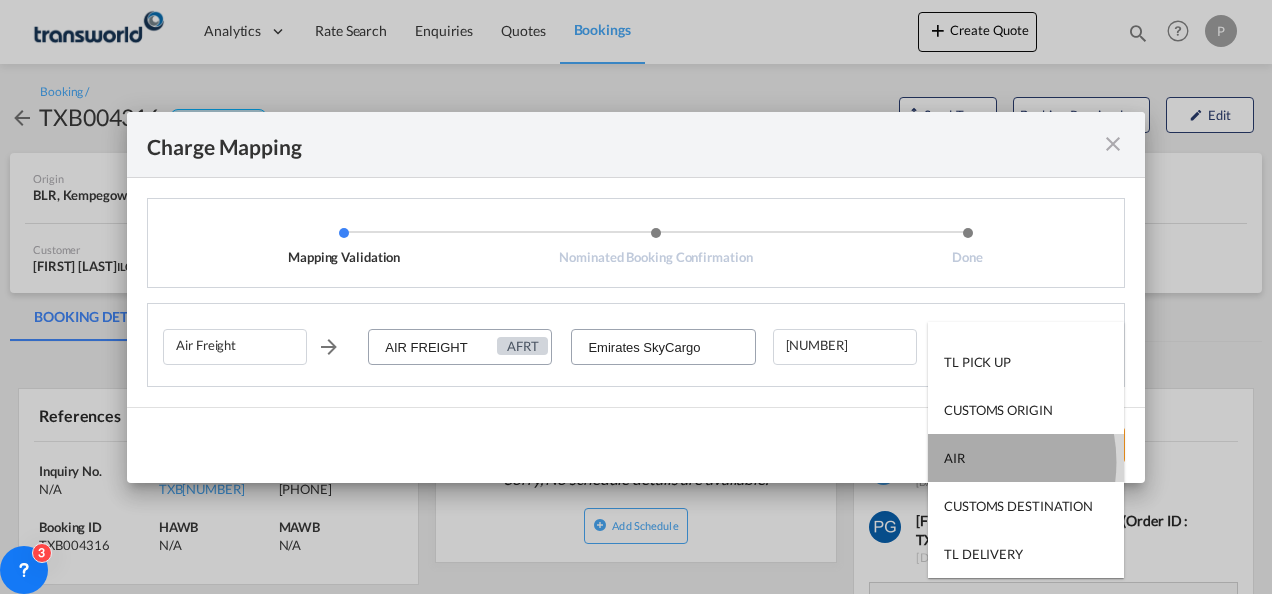 click on "AIR" at bounding box center (954, 458) 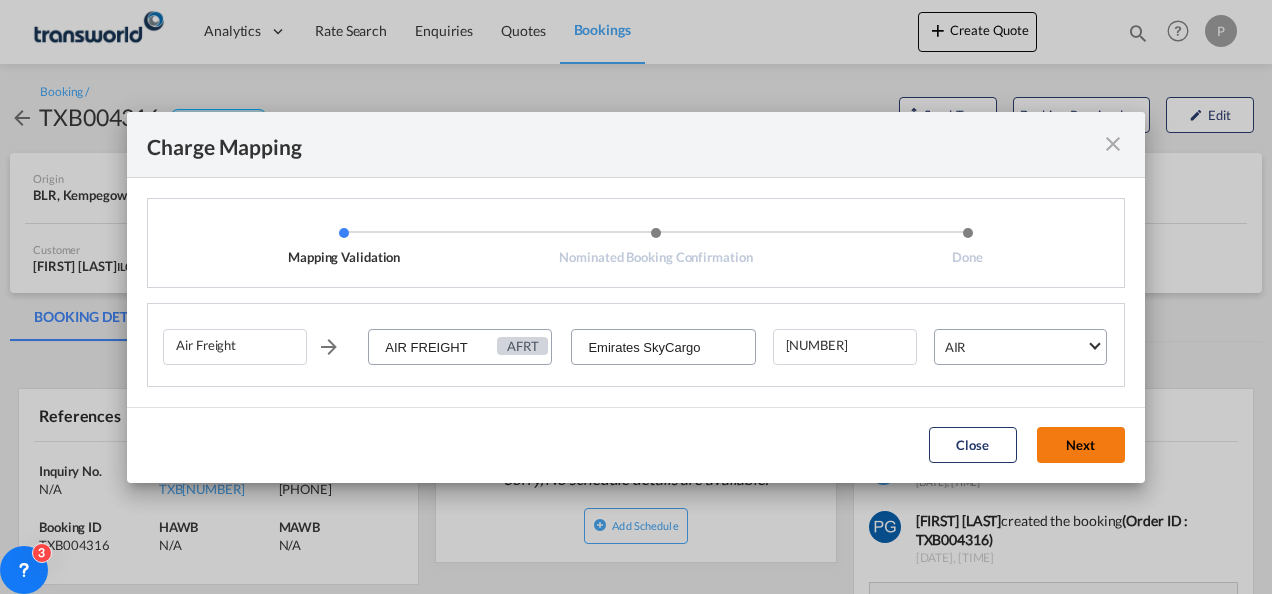 click on "Next" 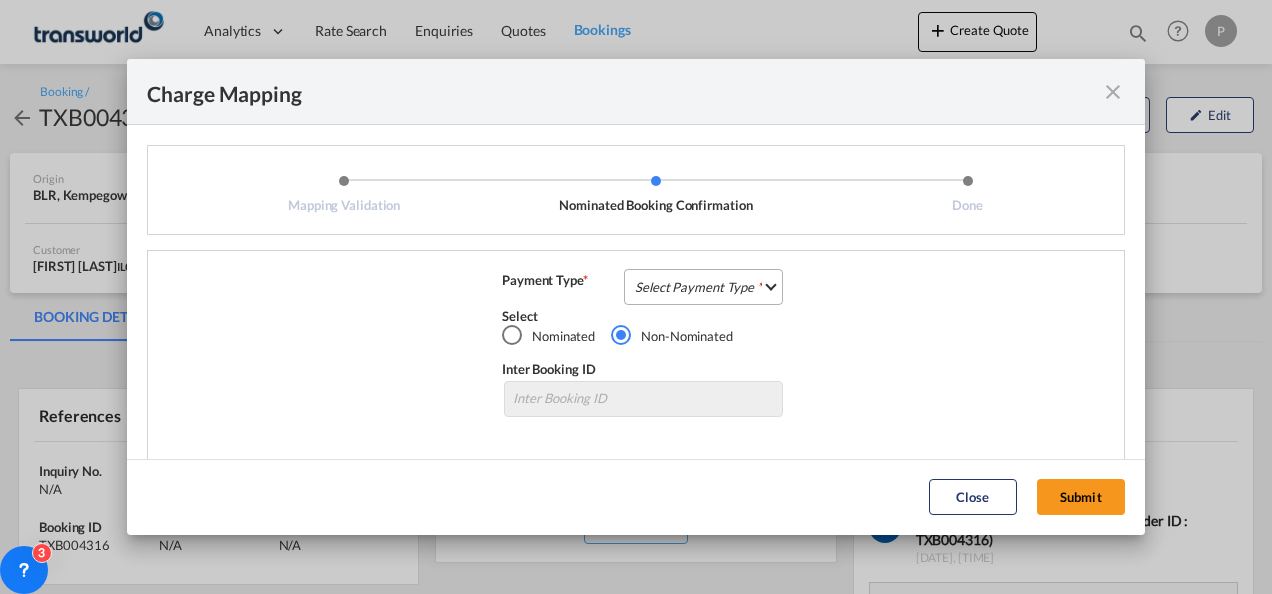 click on "Select Payment Type
COLLECT
PREPAID" at bounding box center [703, 287] 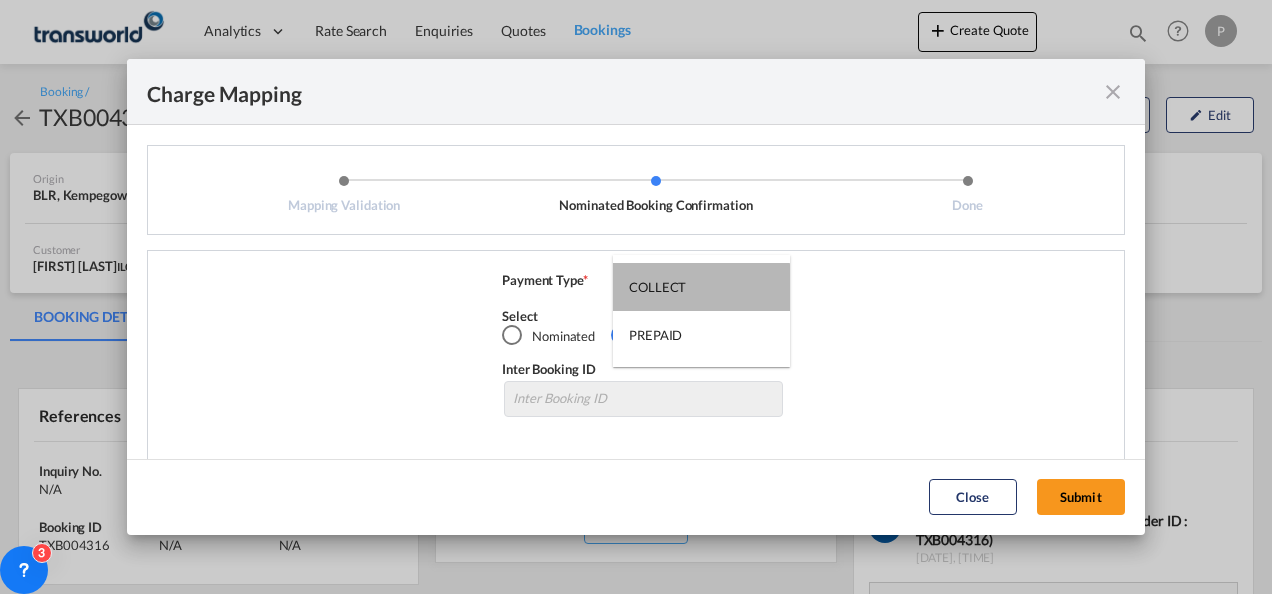 click on "COLLECT" at bounding box center (701, 287) 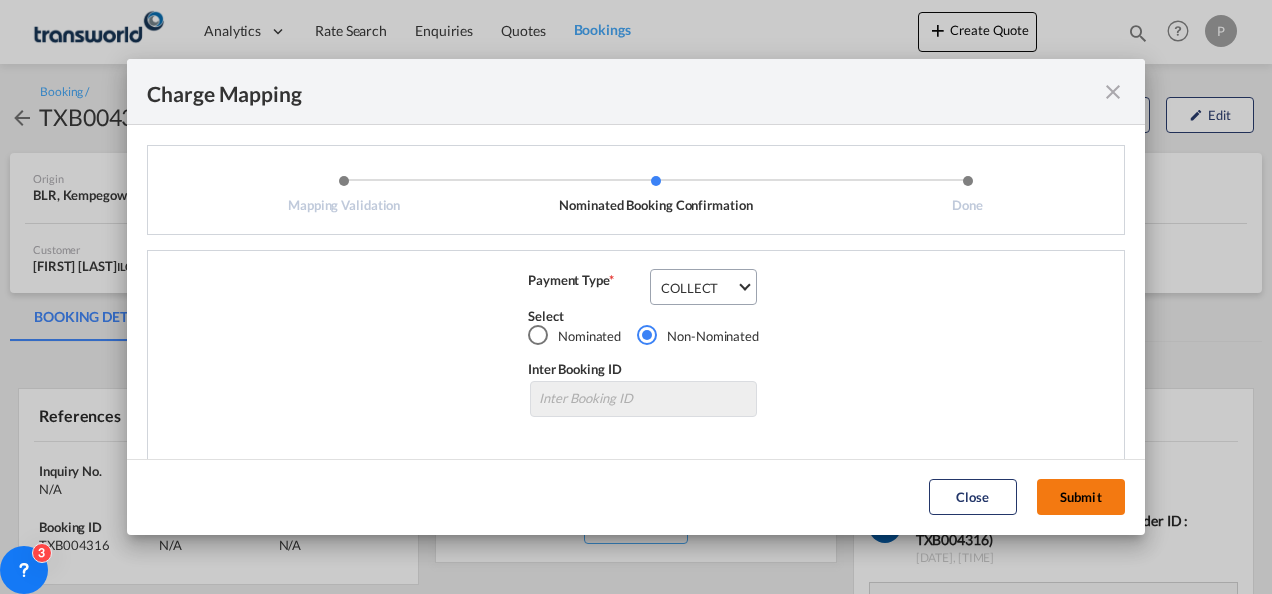 click on "Submit" 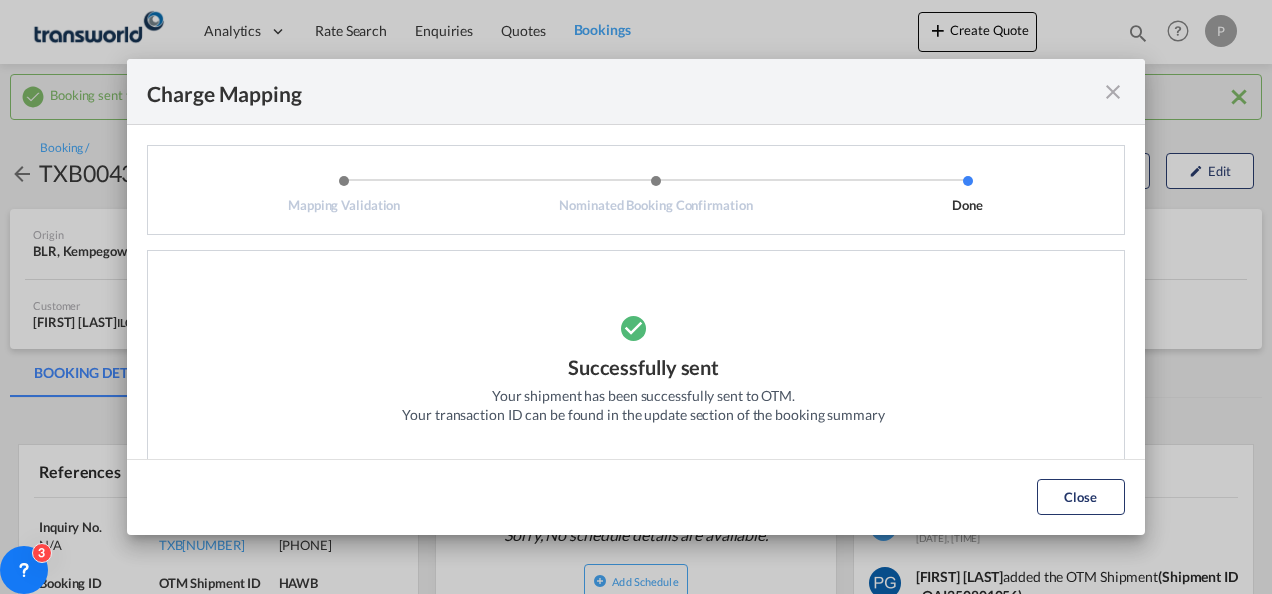 click at bounding box center [1113, 92] 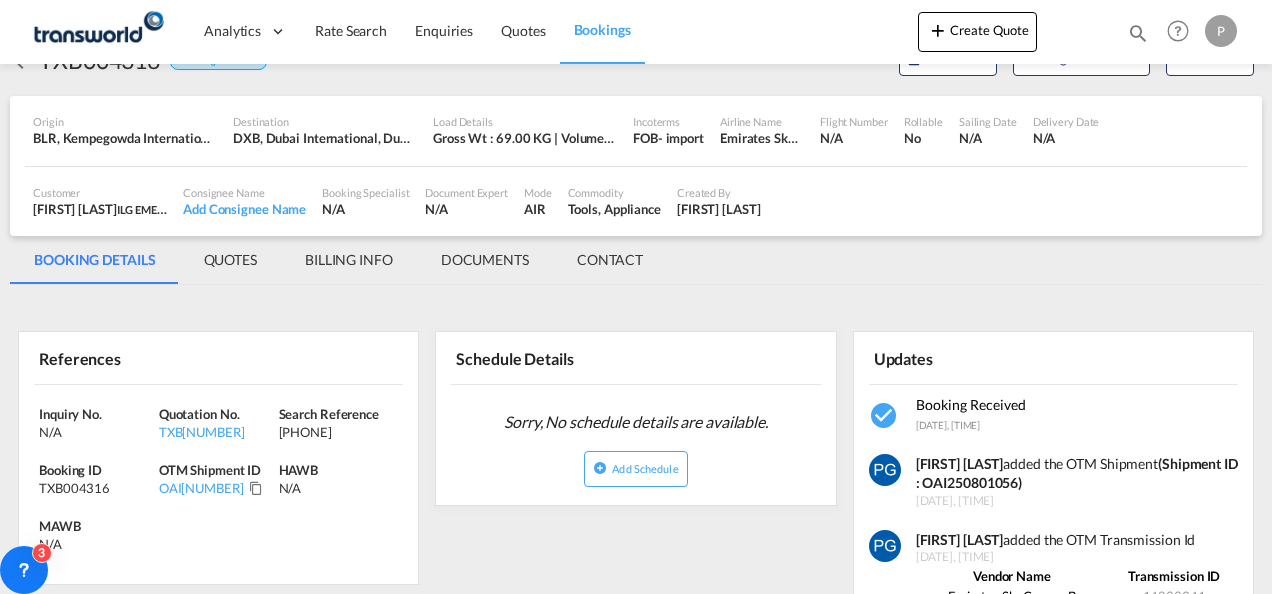 scroll, scrollTop: 120, scrollLeft: 0, axis: vertical 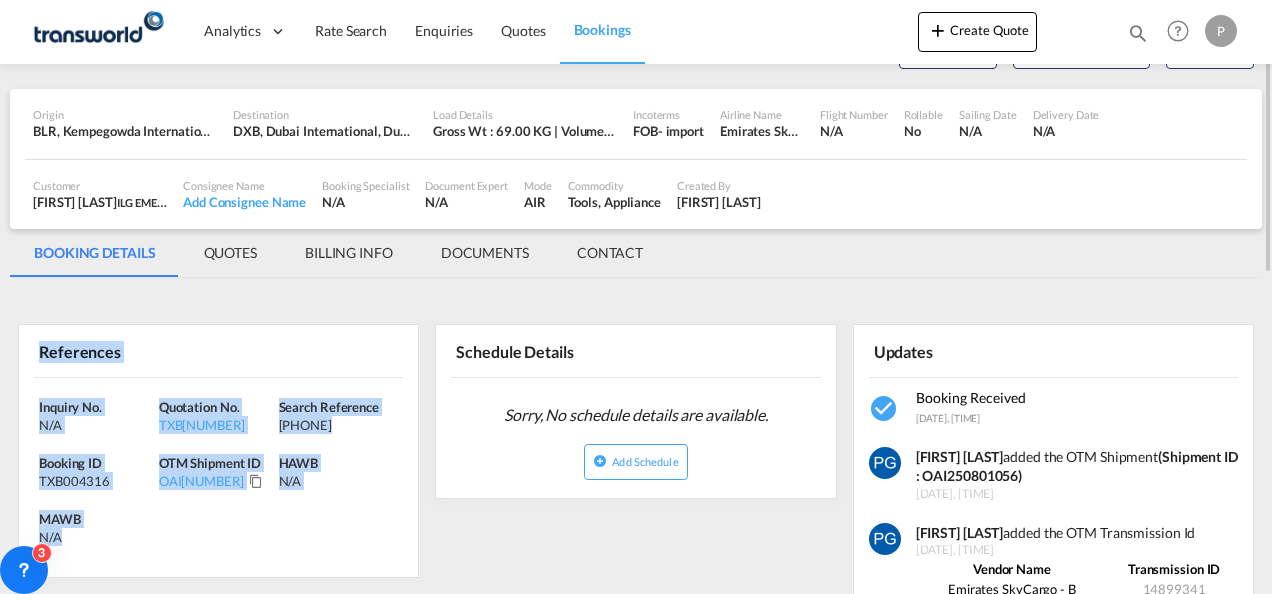 drag, startPoint x: 32, startPoint y: 344, endPoint x: 104, endPoint y: 548, distance: 216.33308 